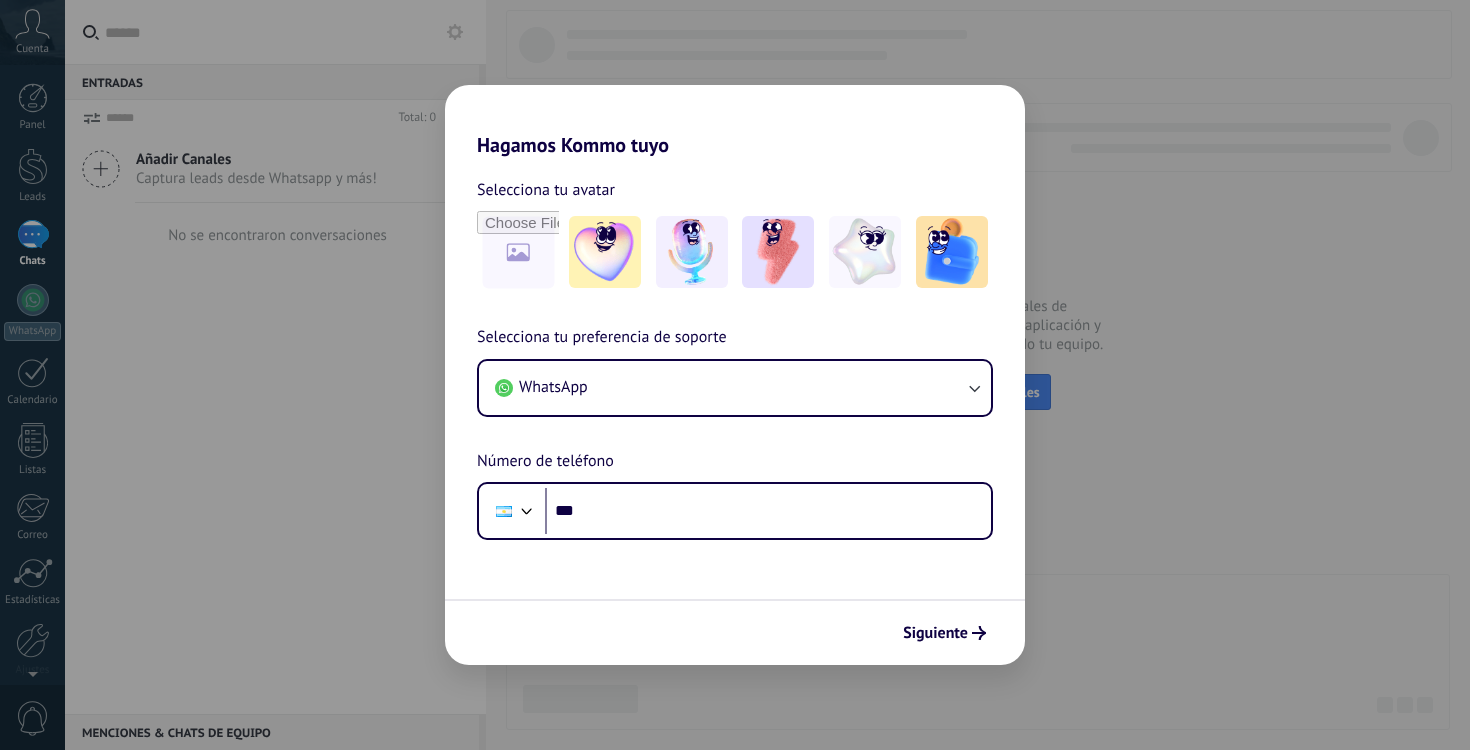 scroll, scrollTop: 0, scrollLeft: 0, axis: both 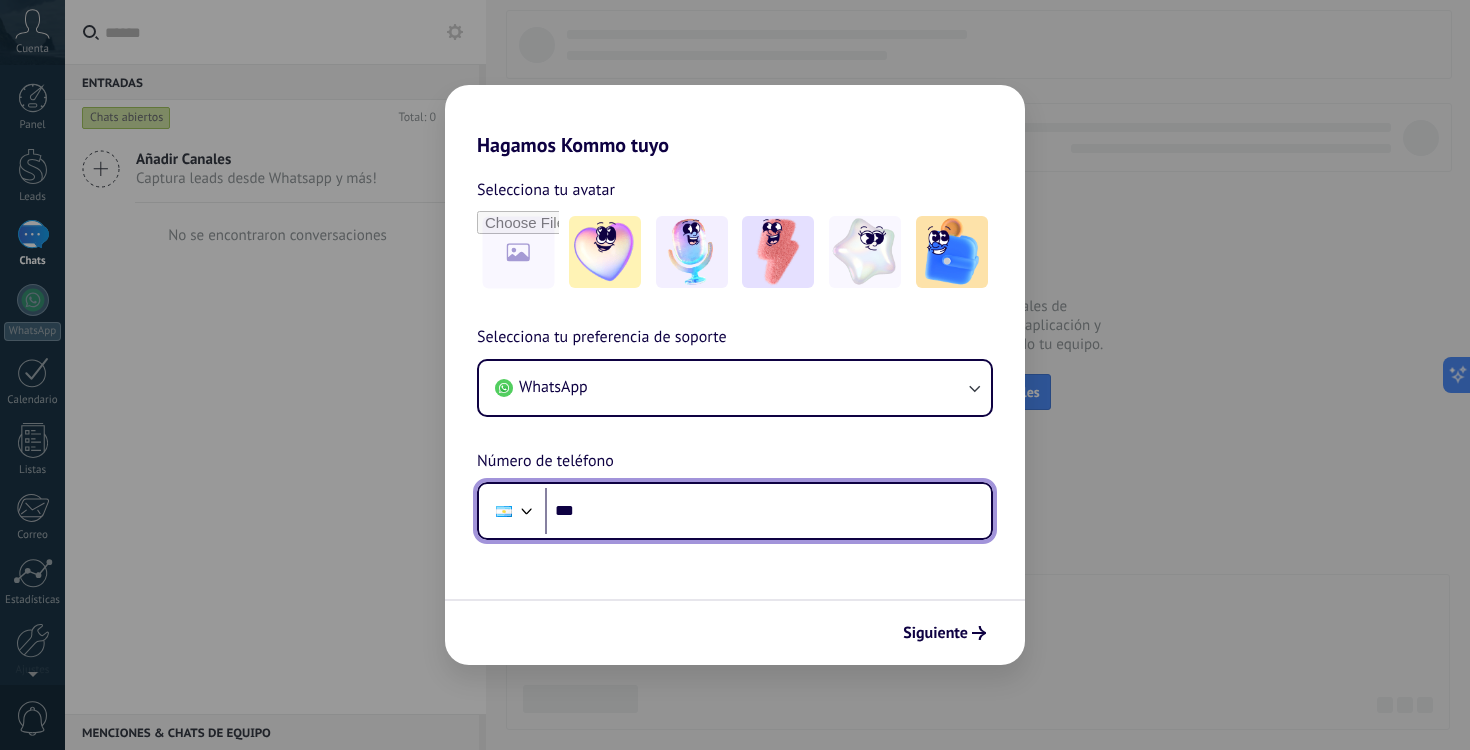 click on "***" at bounding box center [768, 511] 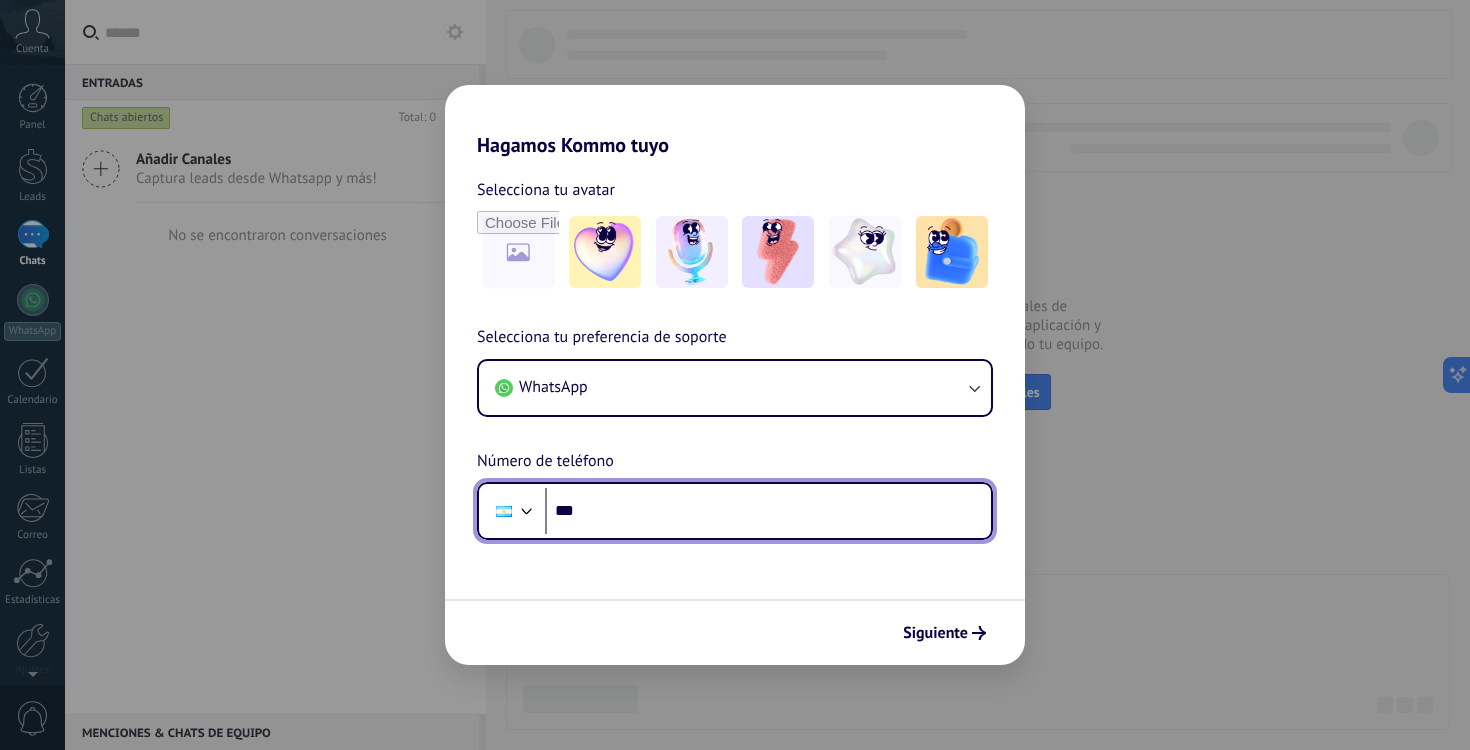 paste on "**********" 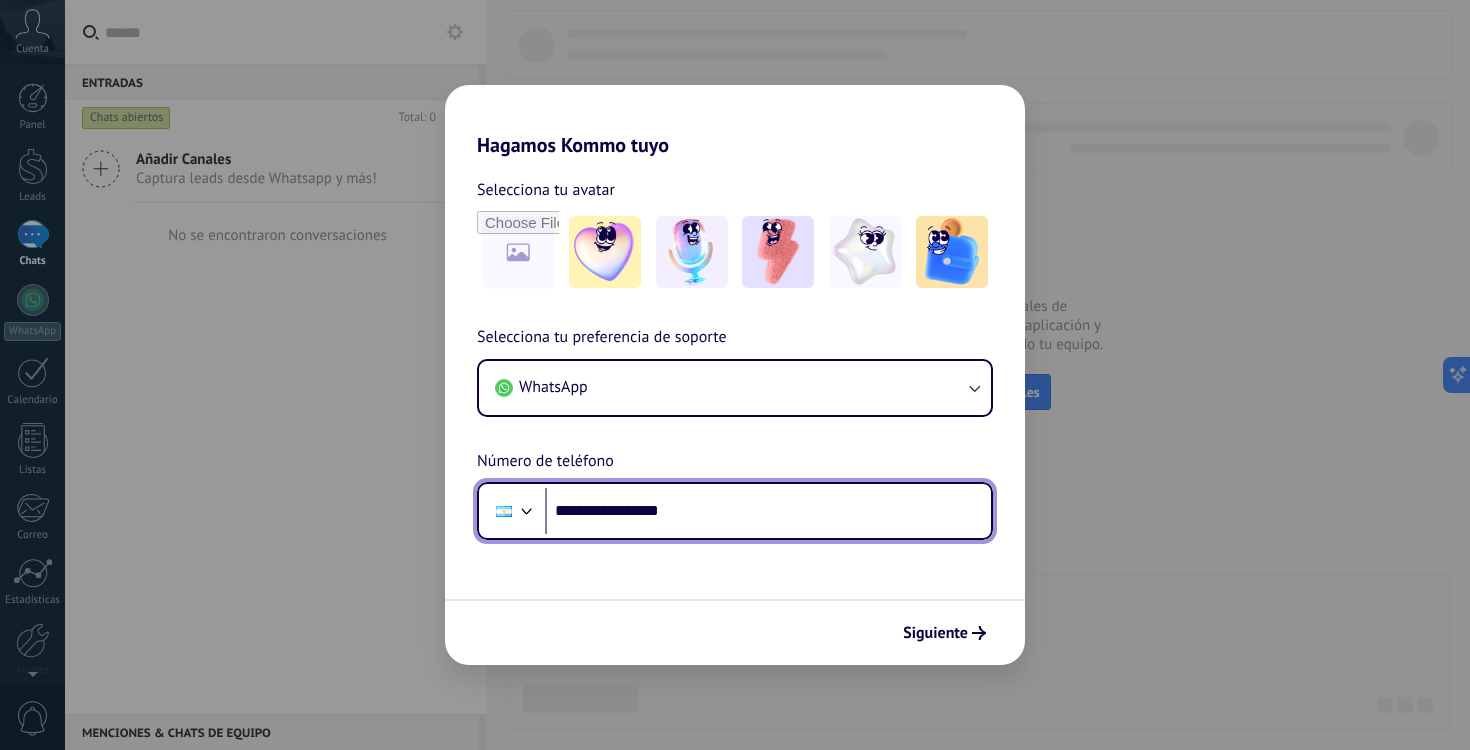 click on "**********" at bounding box center (768, 511) 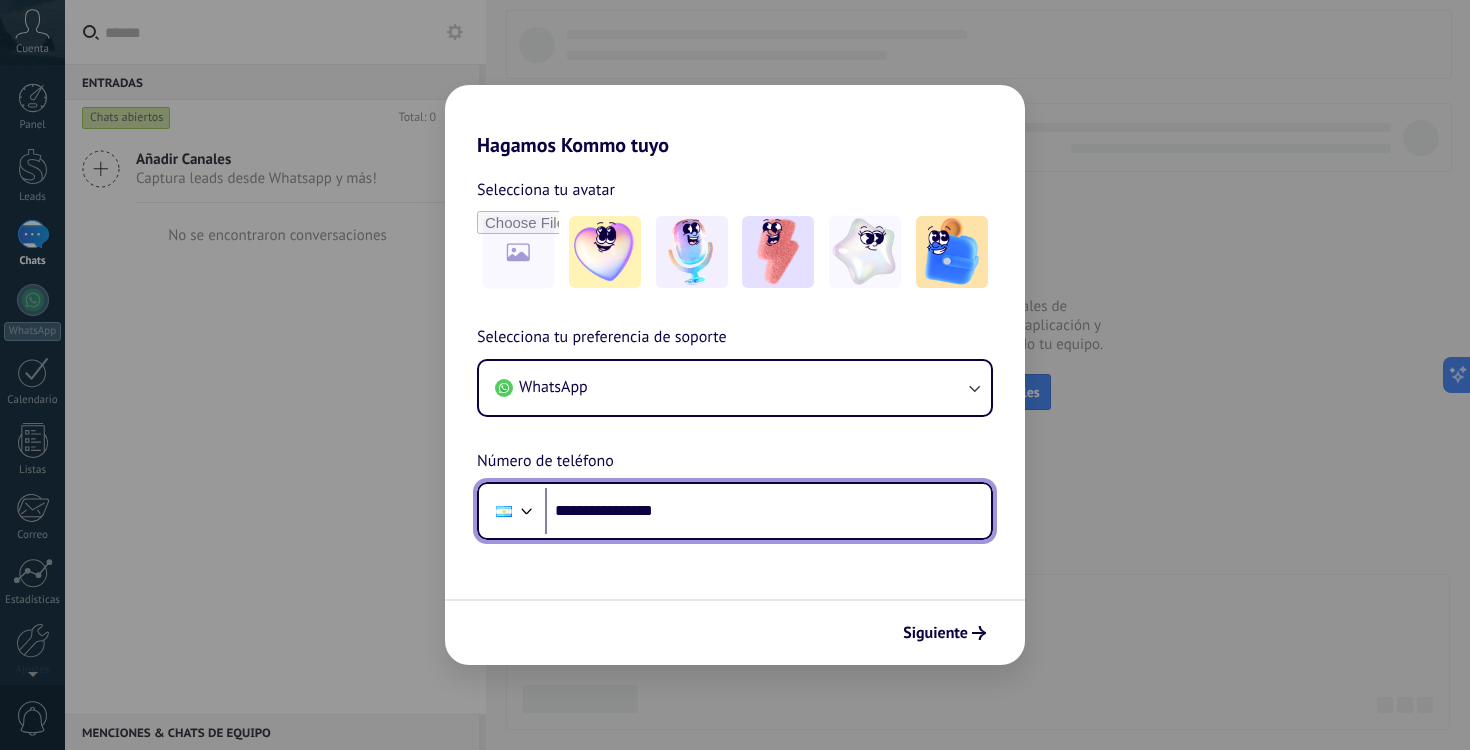 click on "**********" at bounding box center (768, 511) 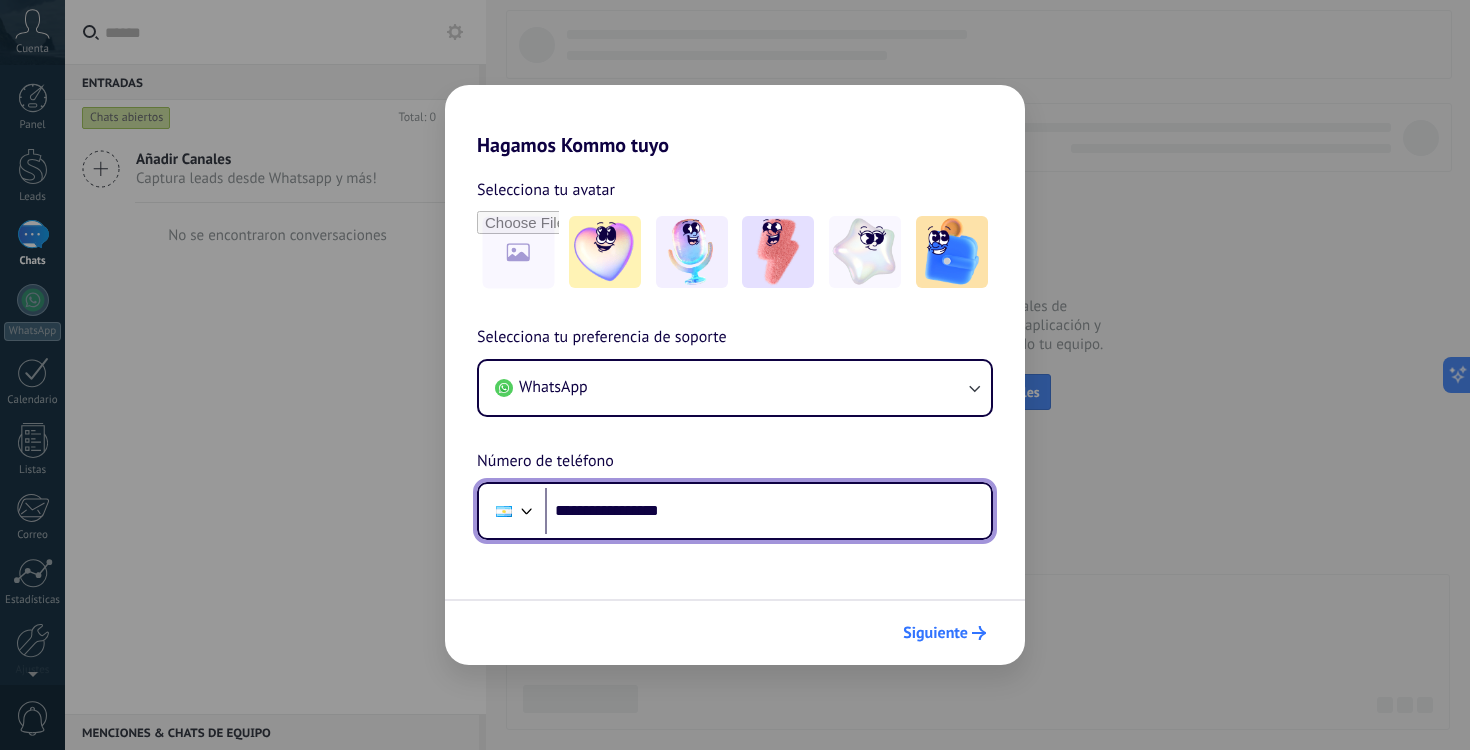 type on "**********" 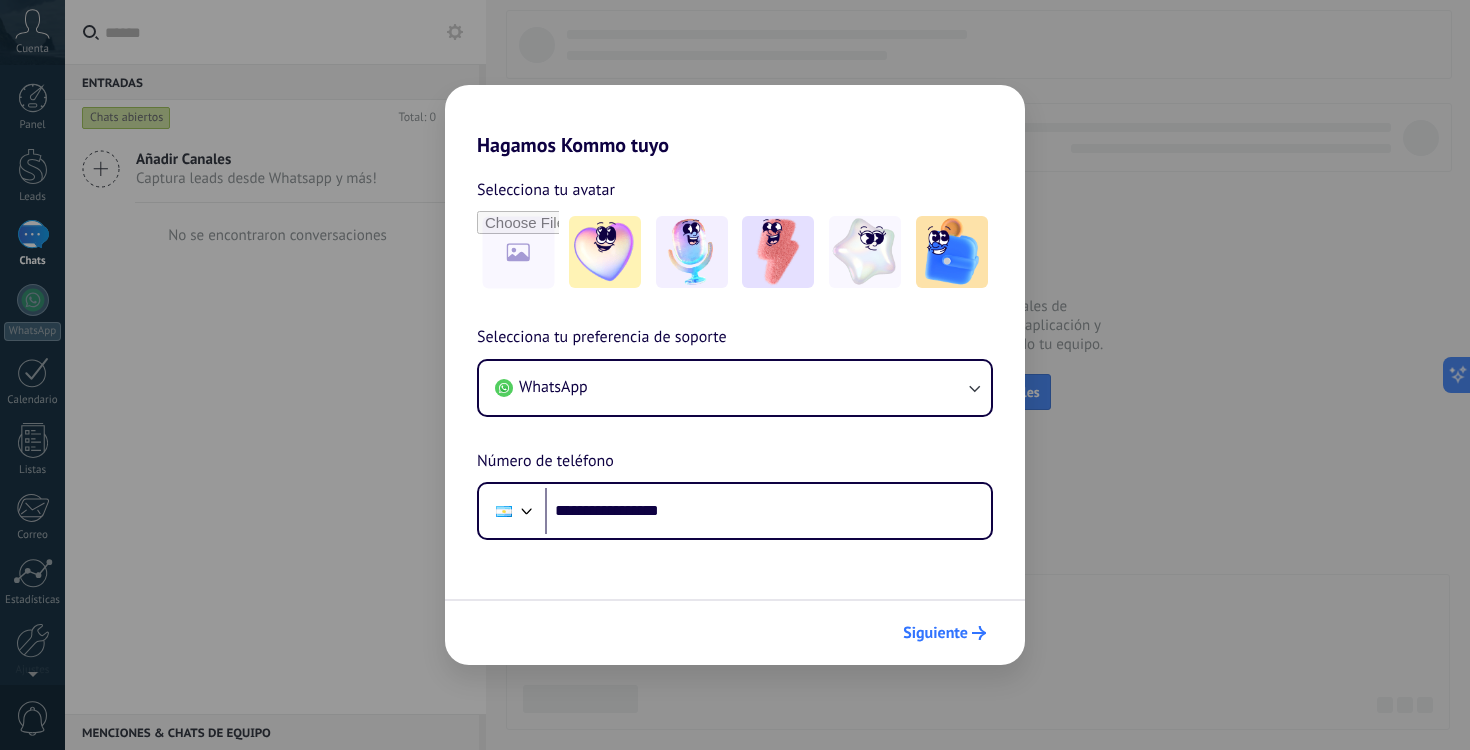 click on "Siguiente" at bounding box center [935, 633] 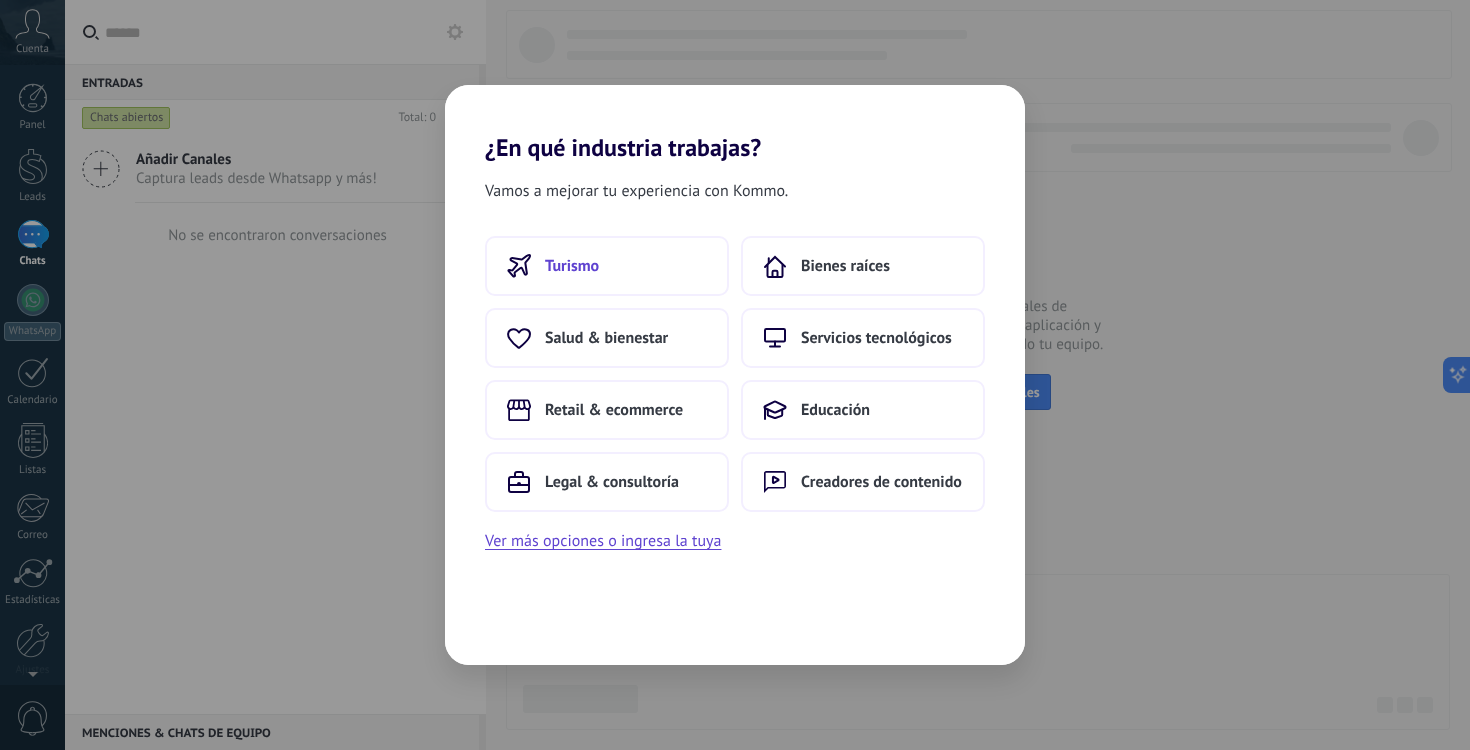 click on "Turismo" at bounding box center [607, 266] 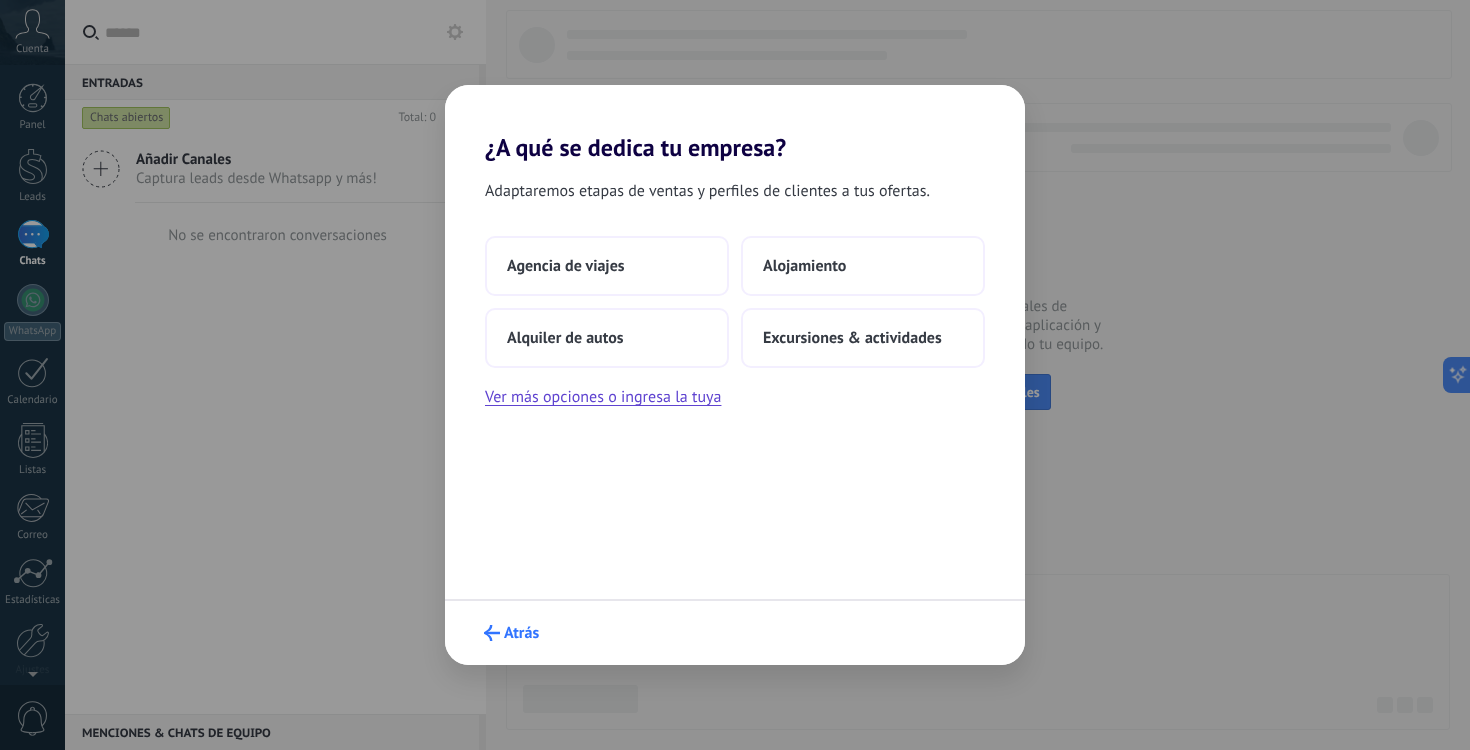 click on "Atrás" at bounding box center [521, 633] 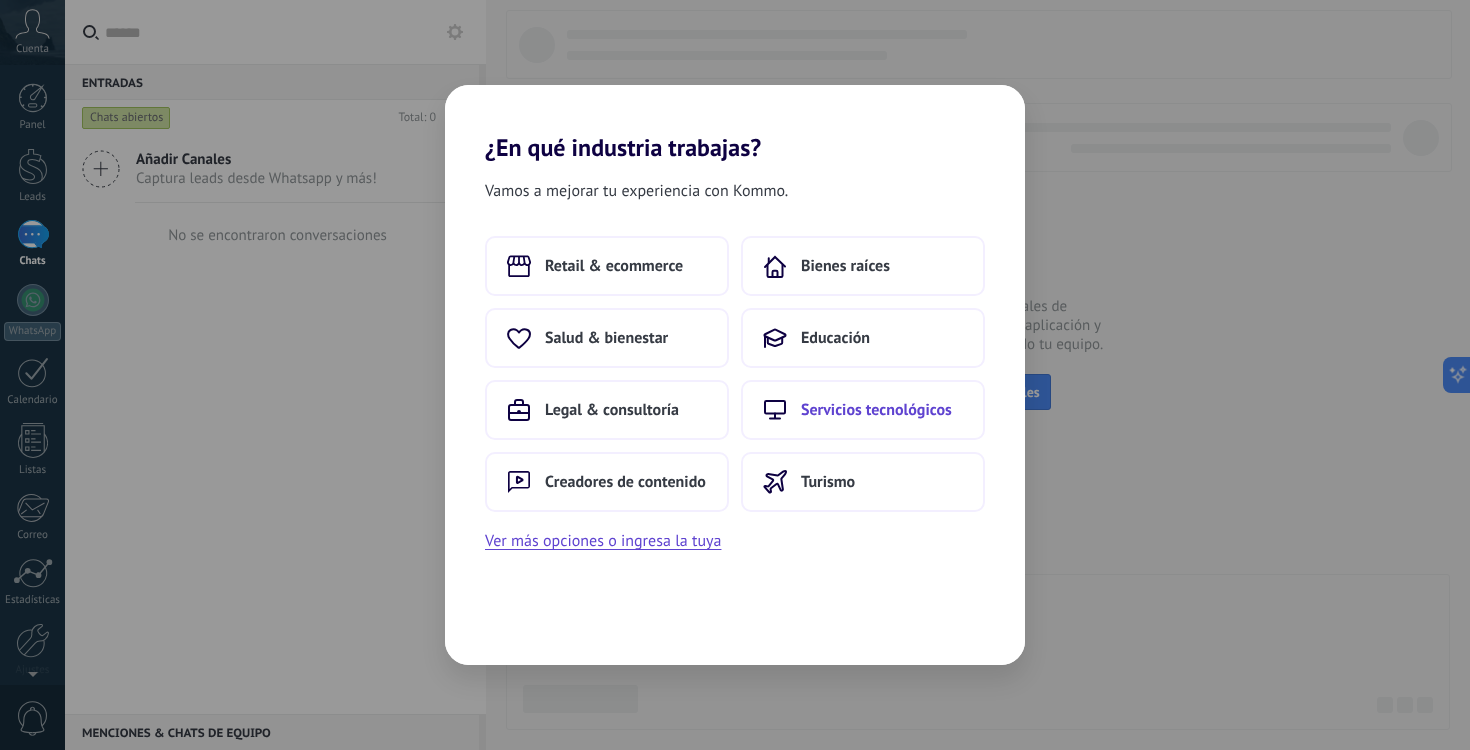 click on "Servicios tecnológicos" at bounding box center (863, 410) 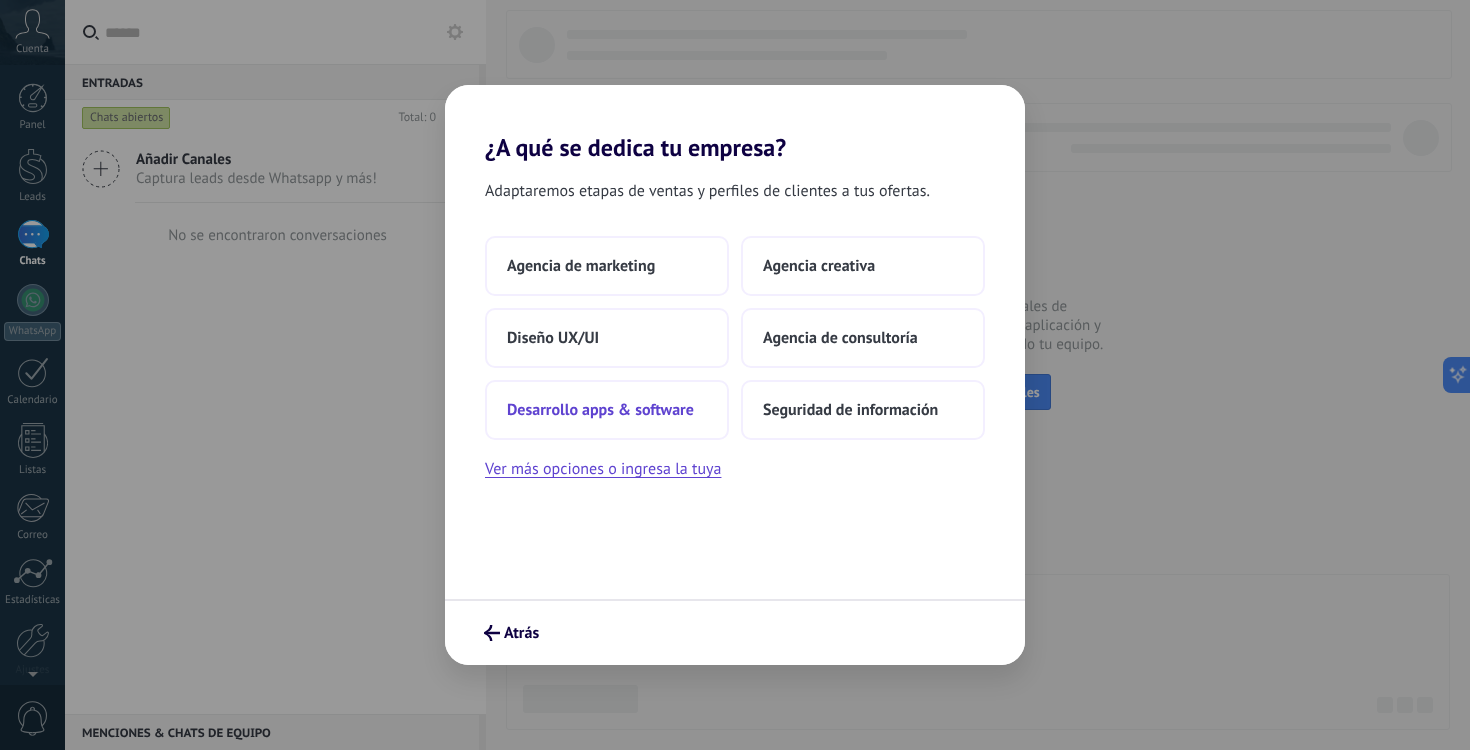 click on "Desarrollo apps & software" at bounding box center (600, 410) 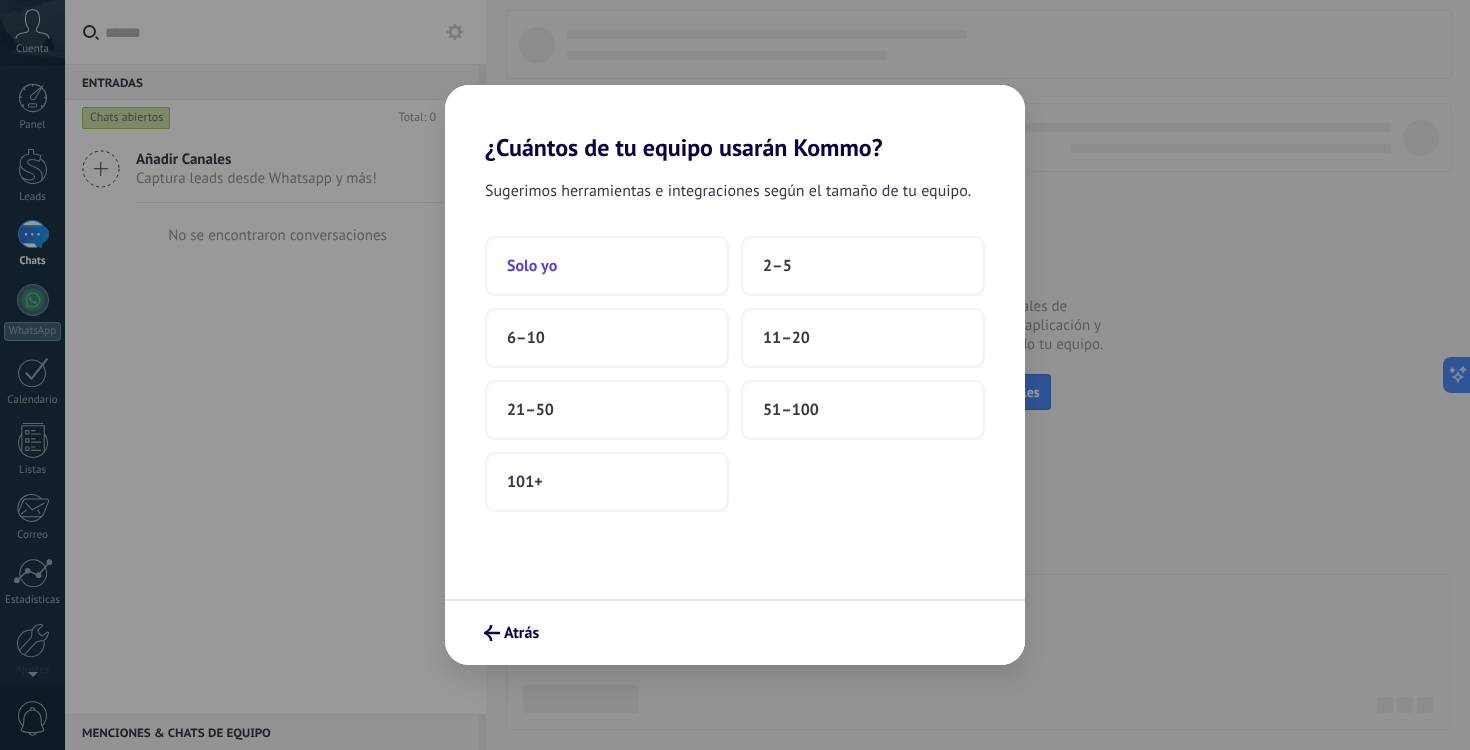 click on "Solo yo" at bounding box center (607, 266) 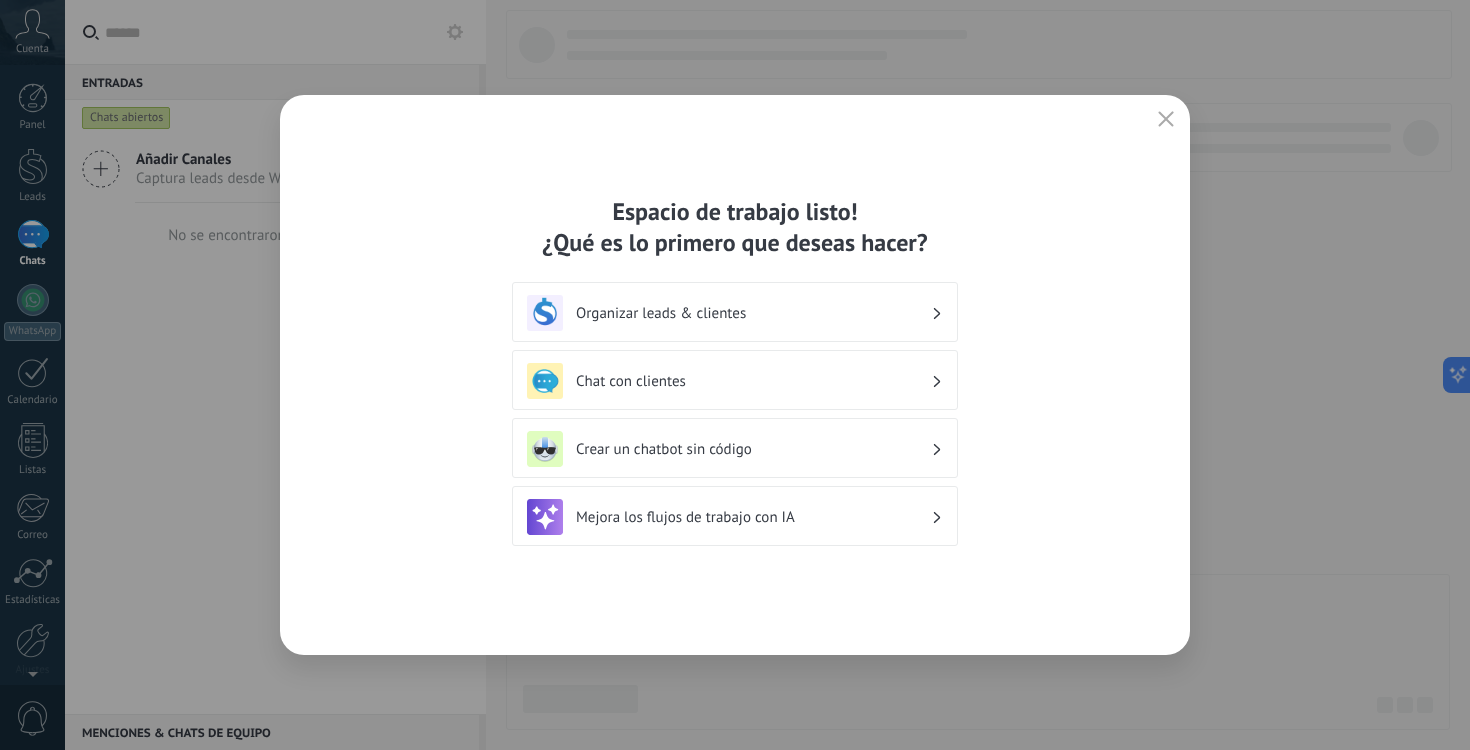 click 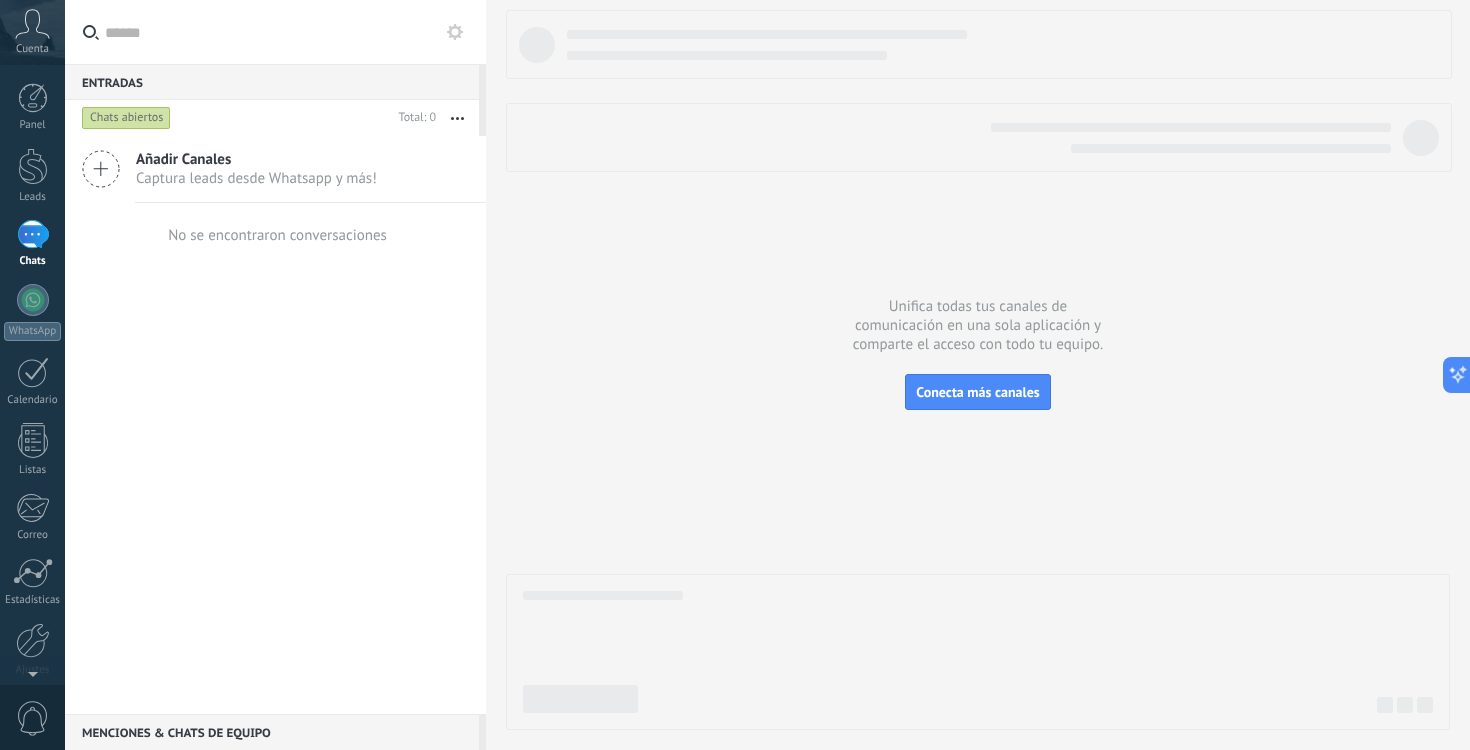 scroll, scrollTop: 82, scrollLeft: 0, axis: vertical 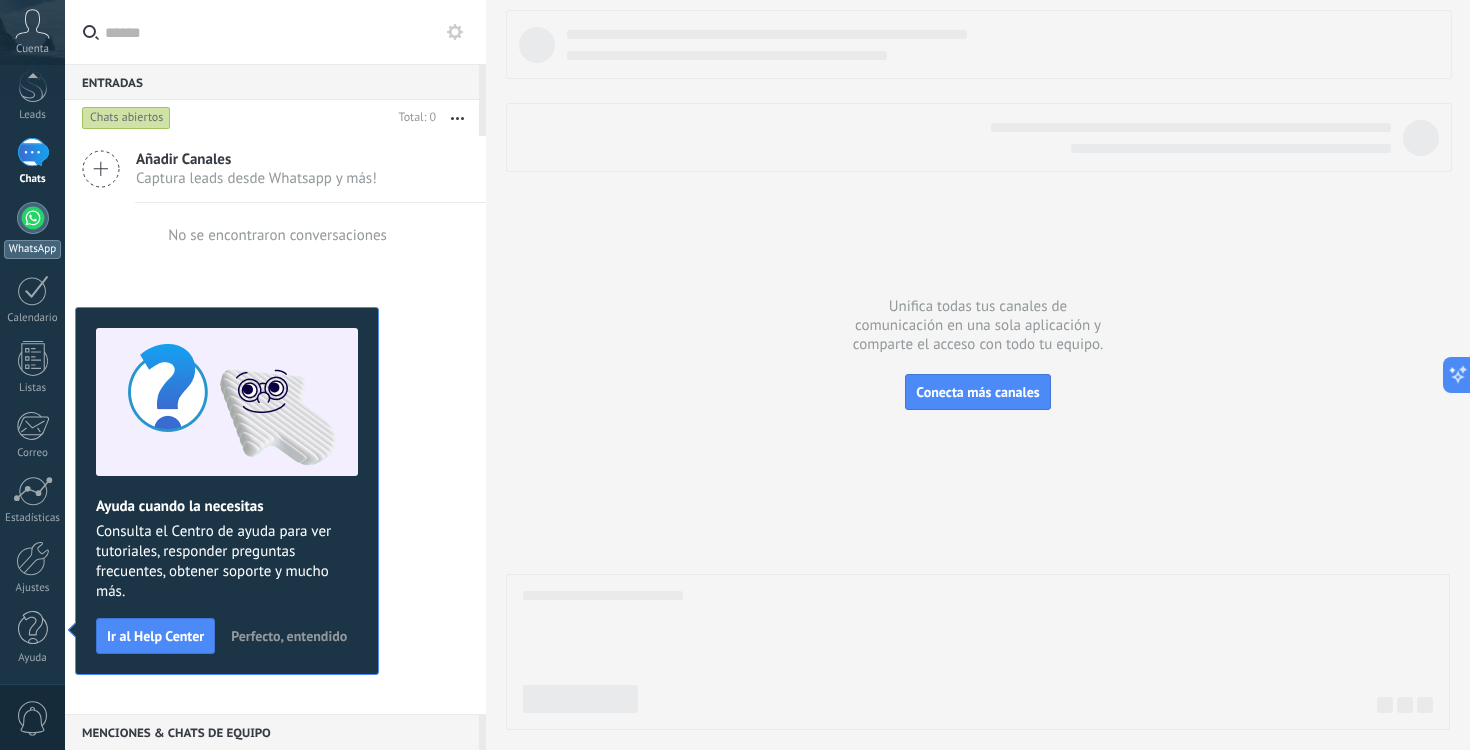 click at bounding box center (33, 218) 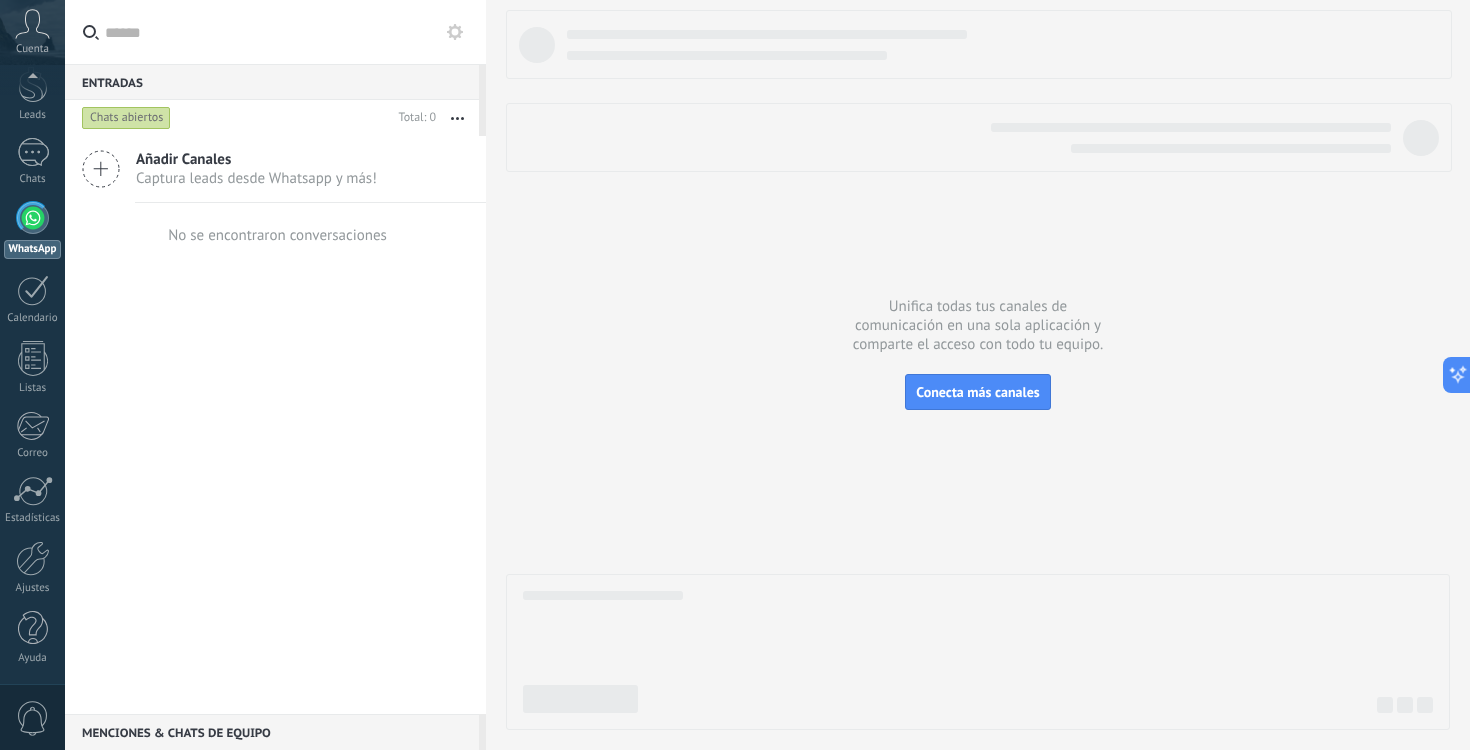 scroll, scrollTop: 0, scrollLeft: 0, axis: both 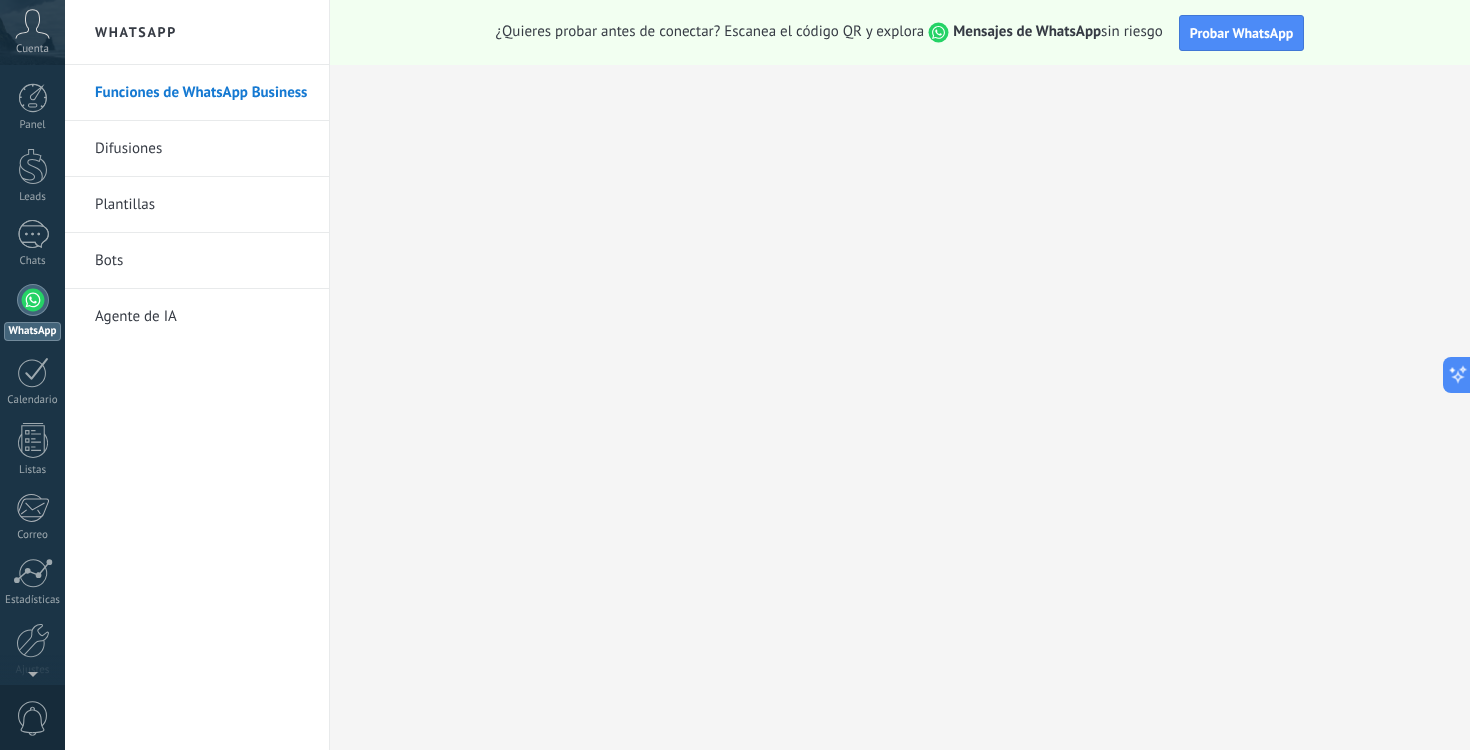 click on "¿Quieres probar antes de conectar? Escanea el código QR y explora Mensajes de WhatsApp  sin riesgo Probar WhatsApp" at bounding box center [900, 32] 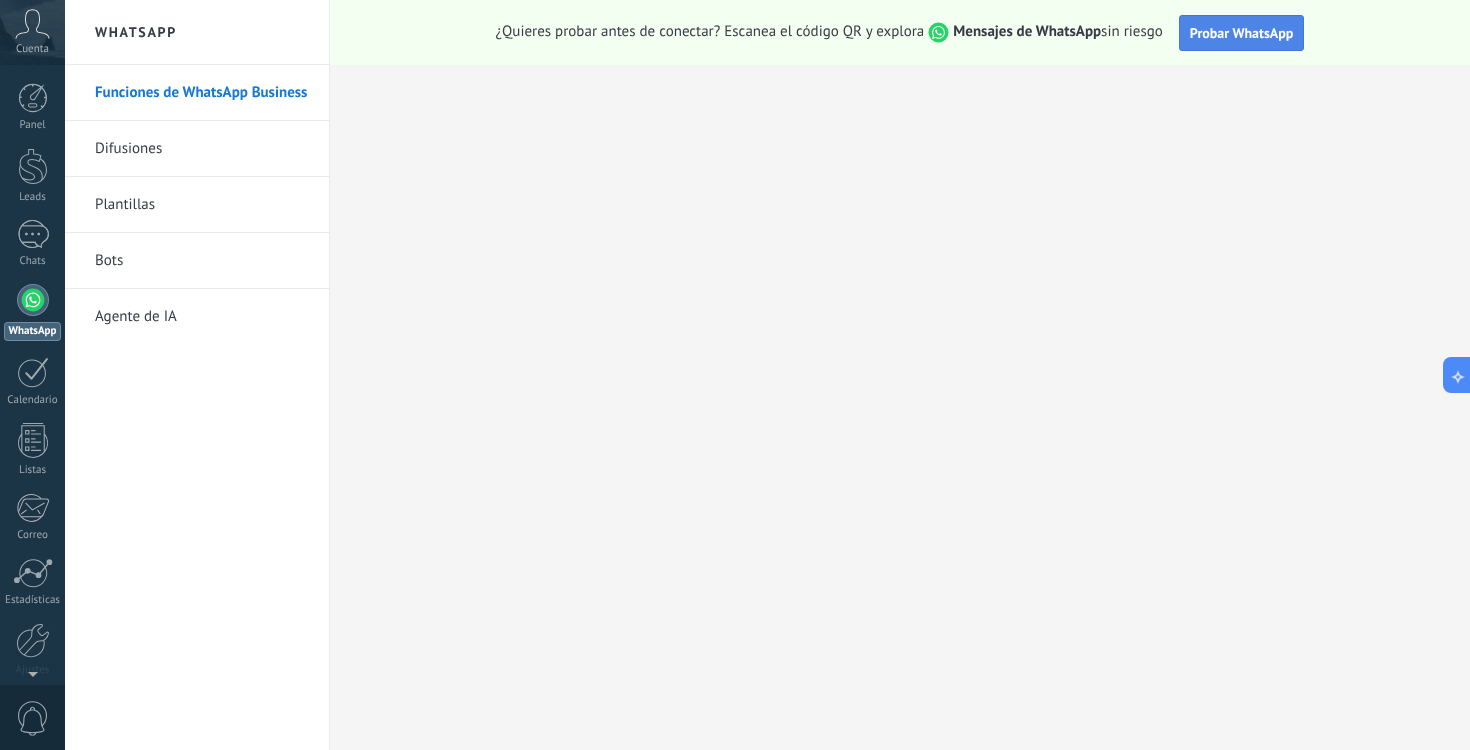 click on "Probar WhatsApp" at bounding box center (1242, 33) 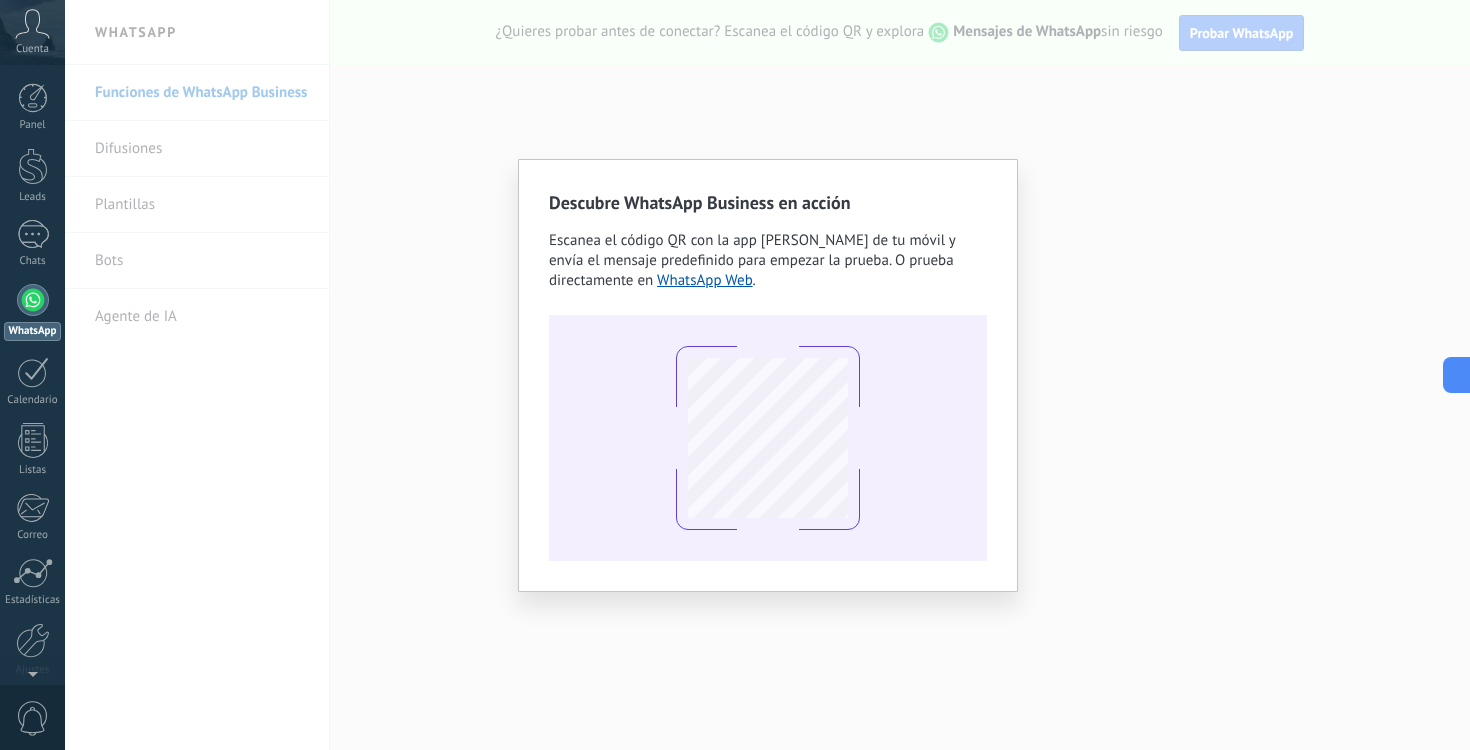 click on "Descubre WhatsApp Business en acción Escanea el código QR con la app de cámara de tu móvil y envía el mensaje predefinido para empezar la prueba. O prueba directamente en   WhatsApp Web ." at bounding box center (767, 375) 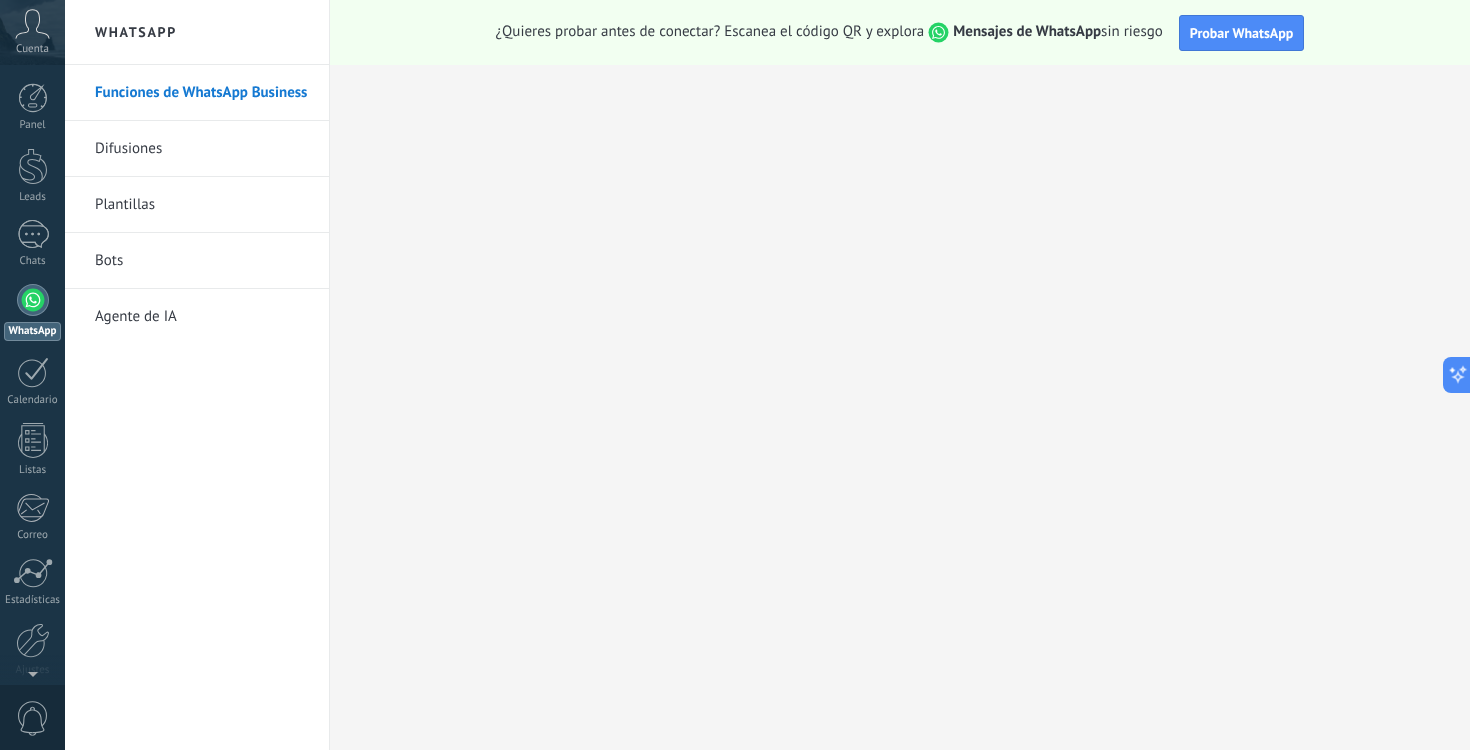 click at bounding box center (33, 300) 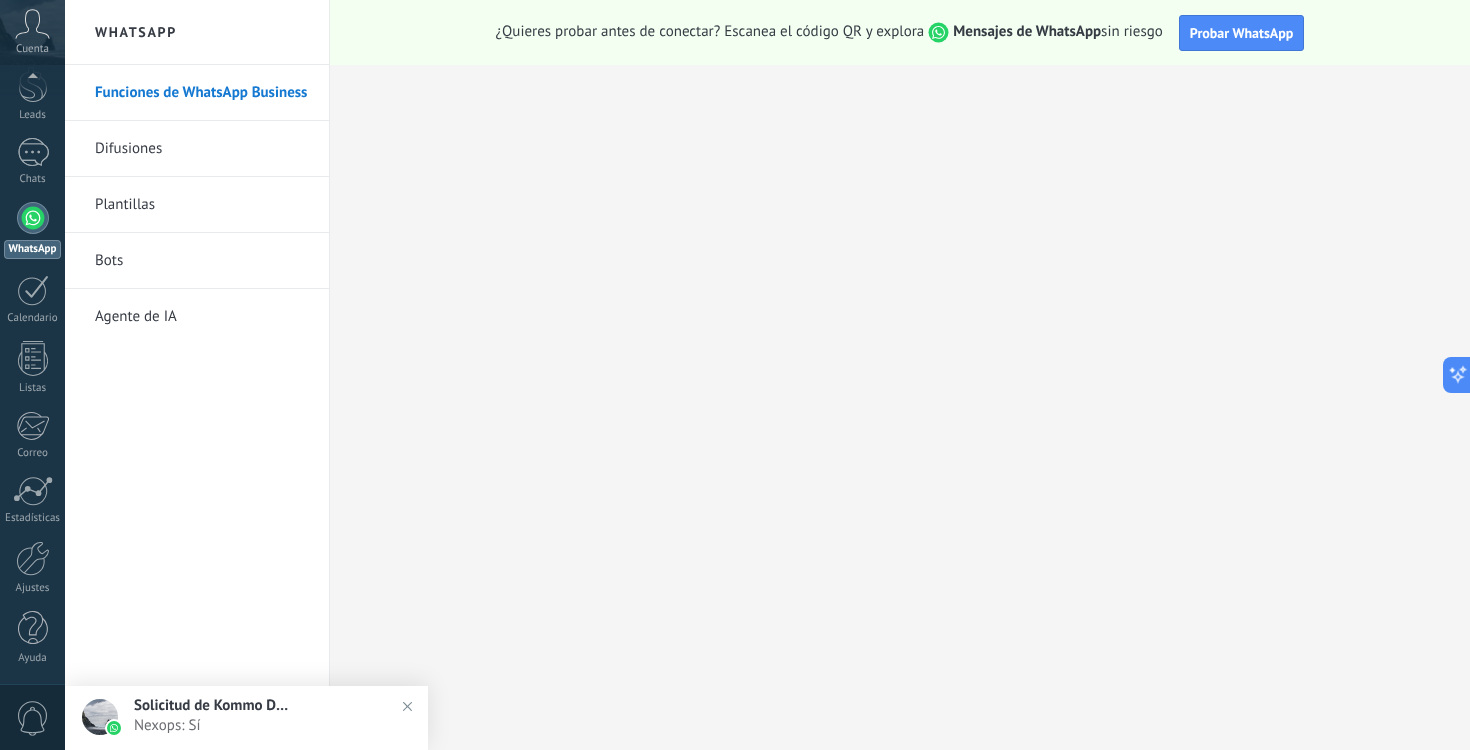 scroll, scrollTop: 0, scrollLeft: 0, axis: both 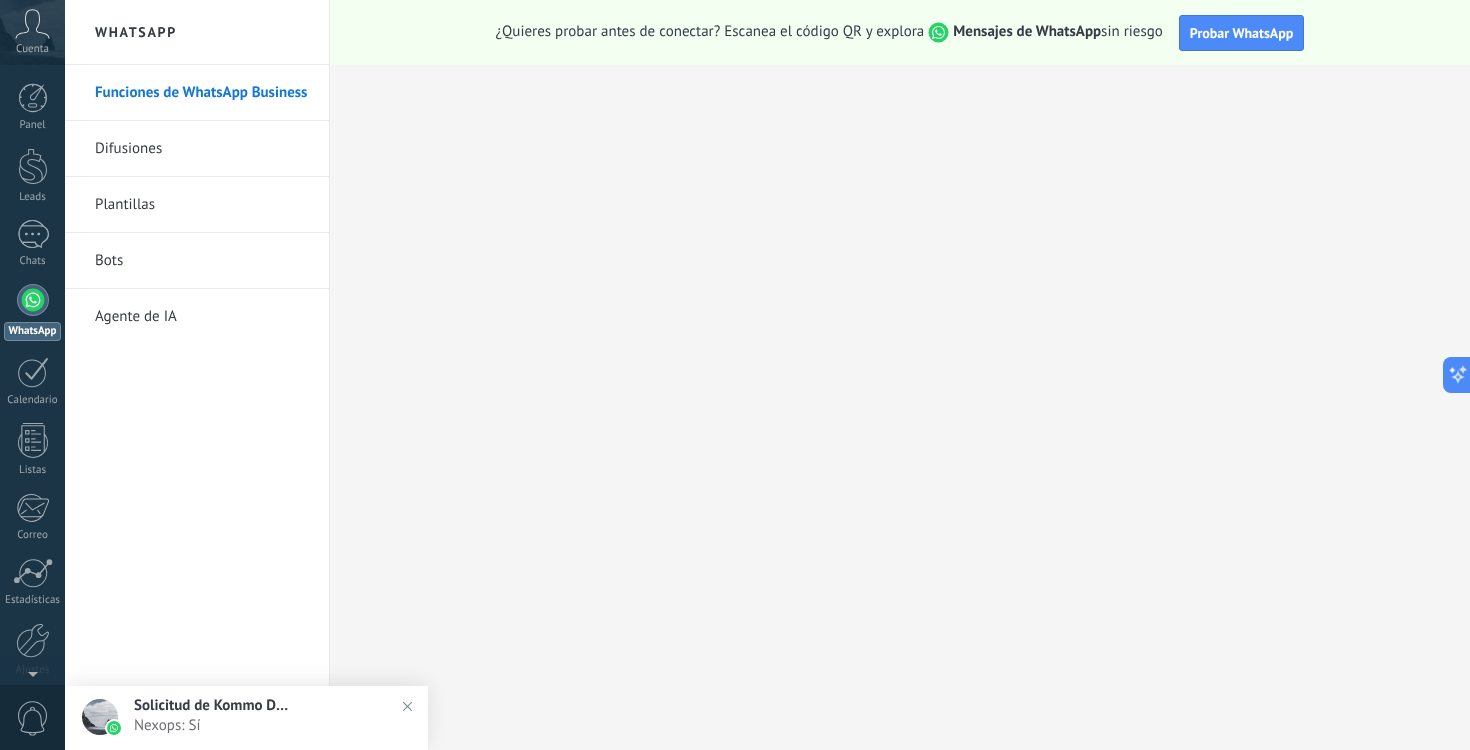 click at bounding box center [33, 300] 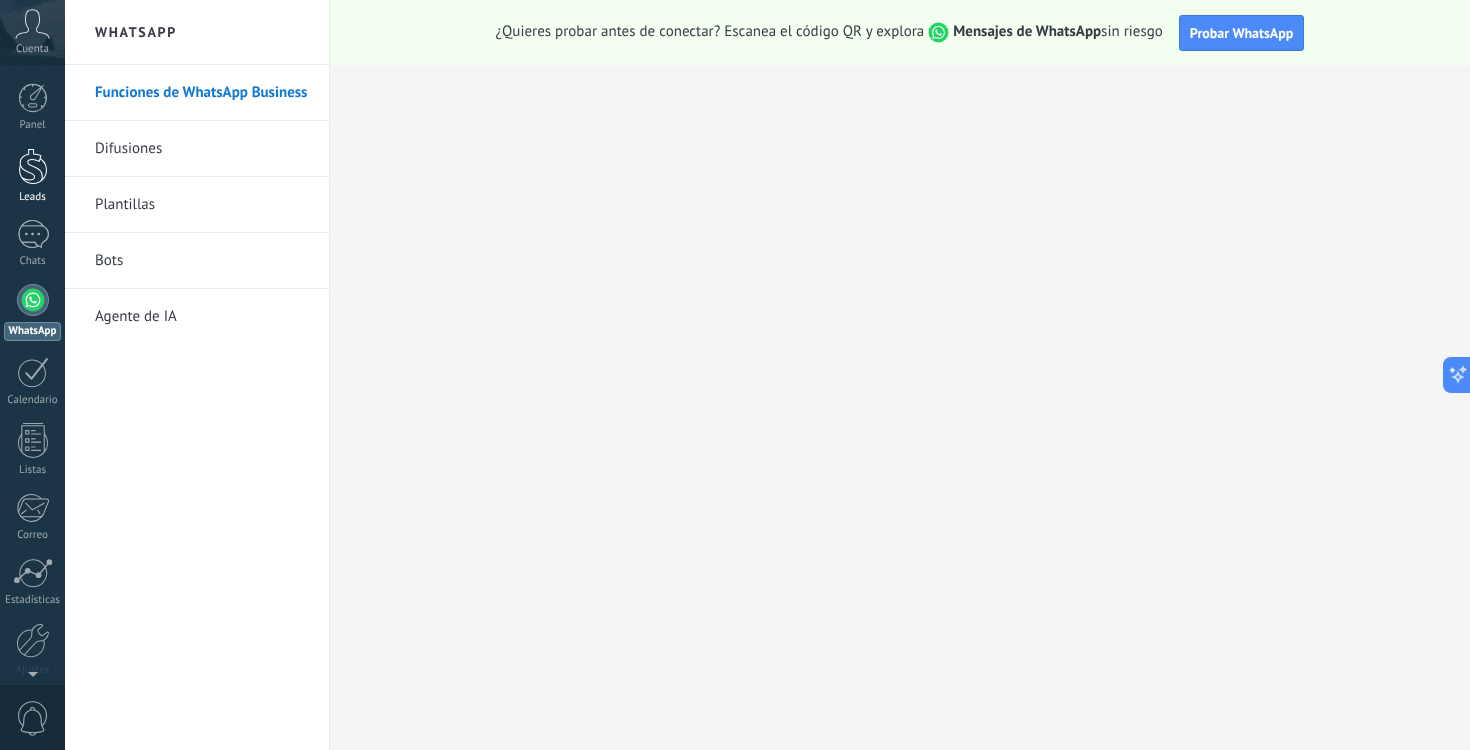click at bounding box center [33, 166] 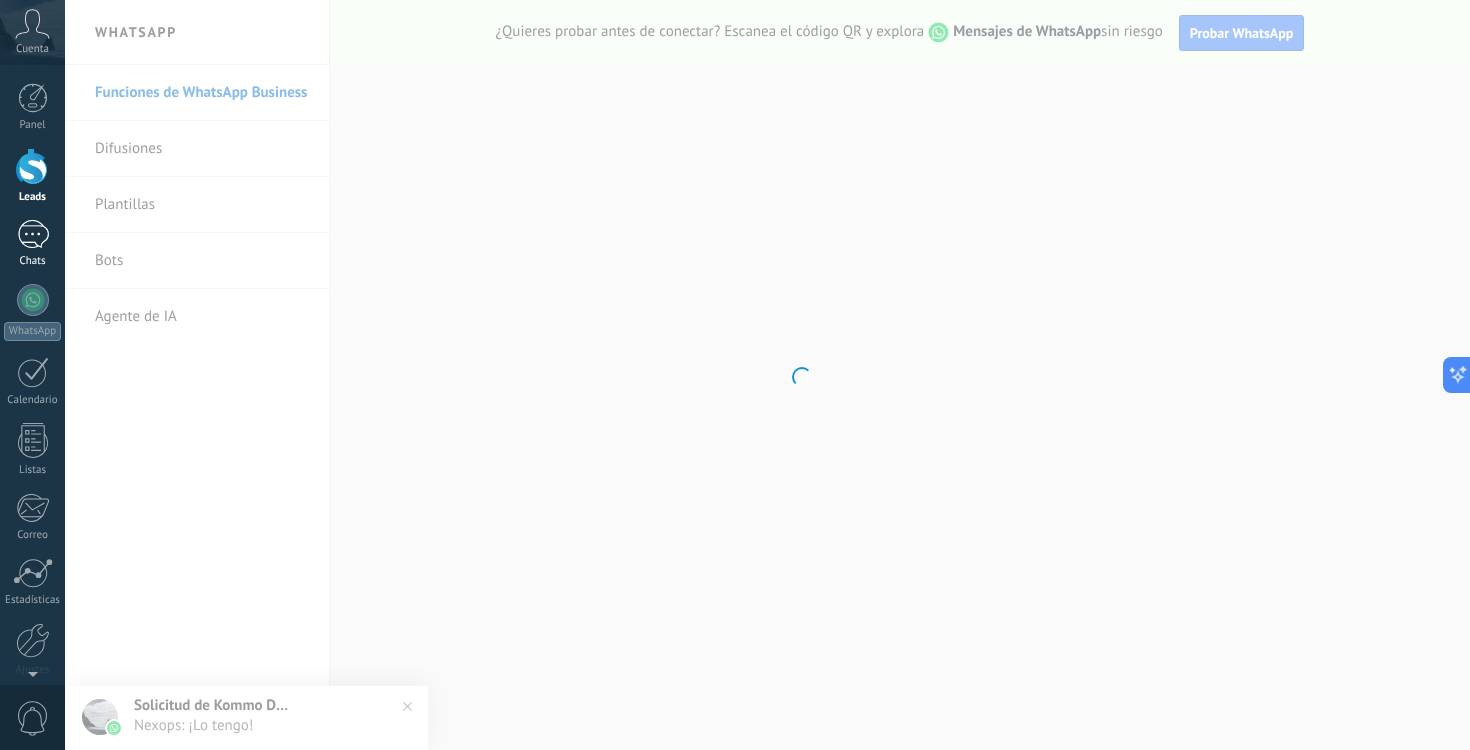 click on "1" at bounding box center (33, 234) 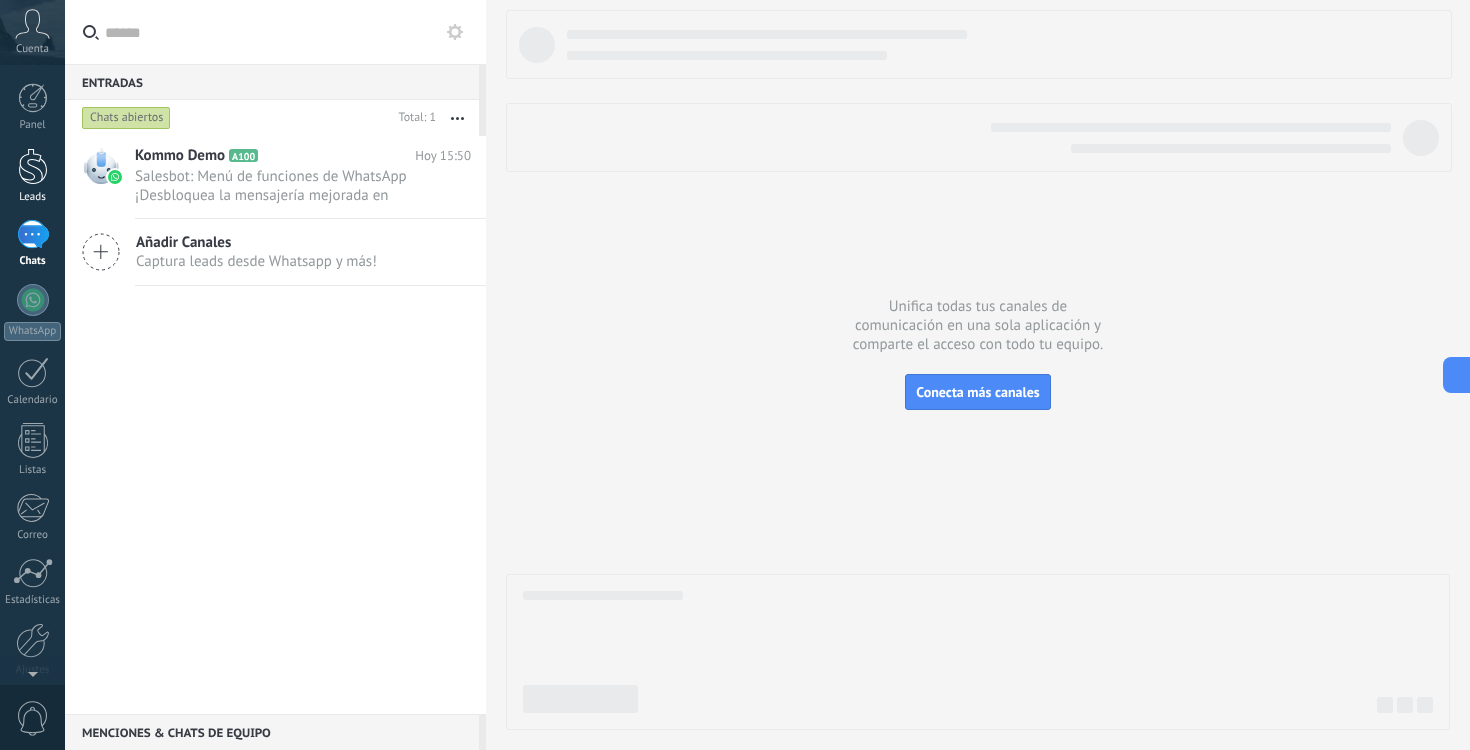 click on "Leads" at bounding box center [32, 176] 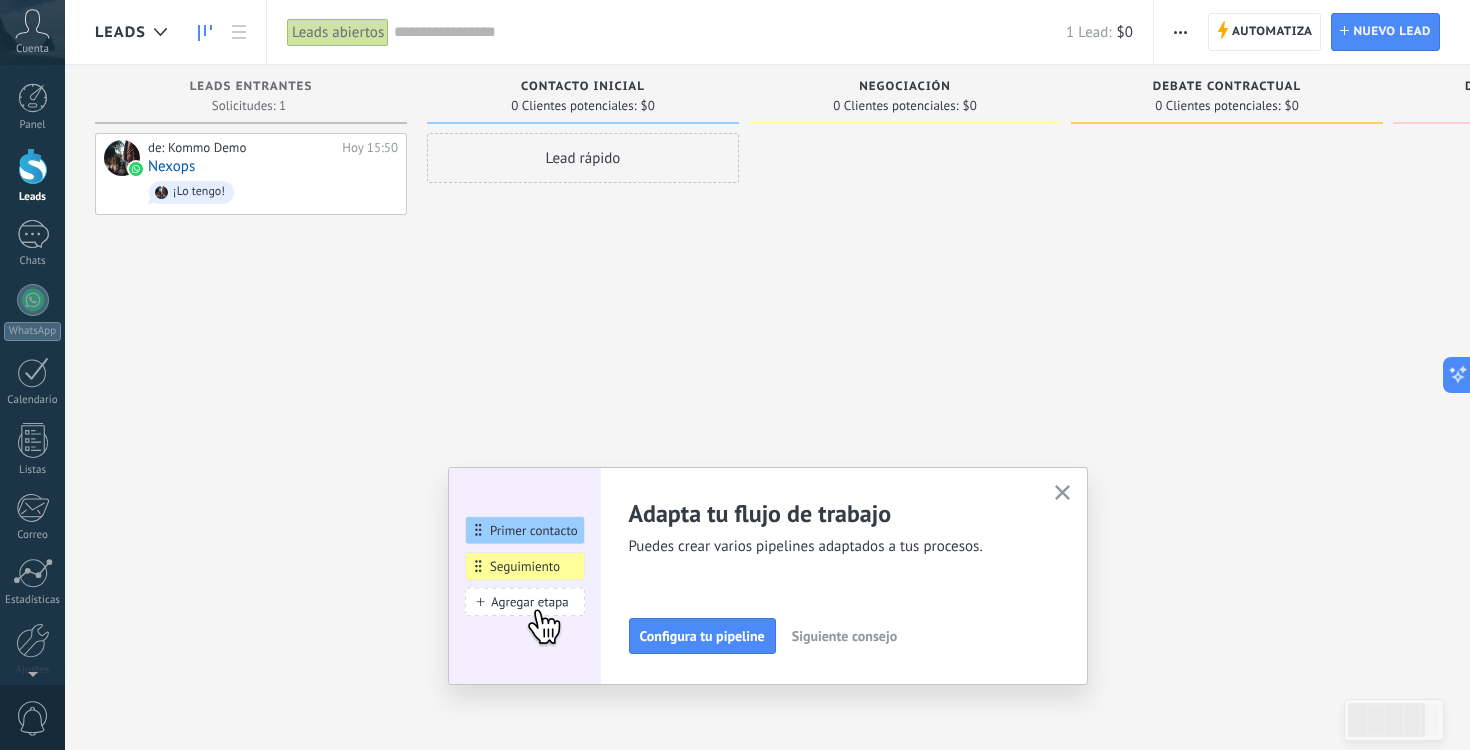 click at bounding box center [33, 166] 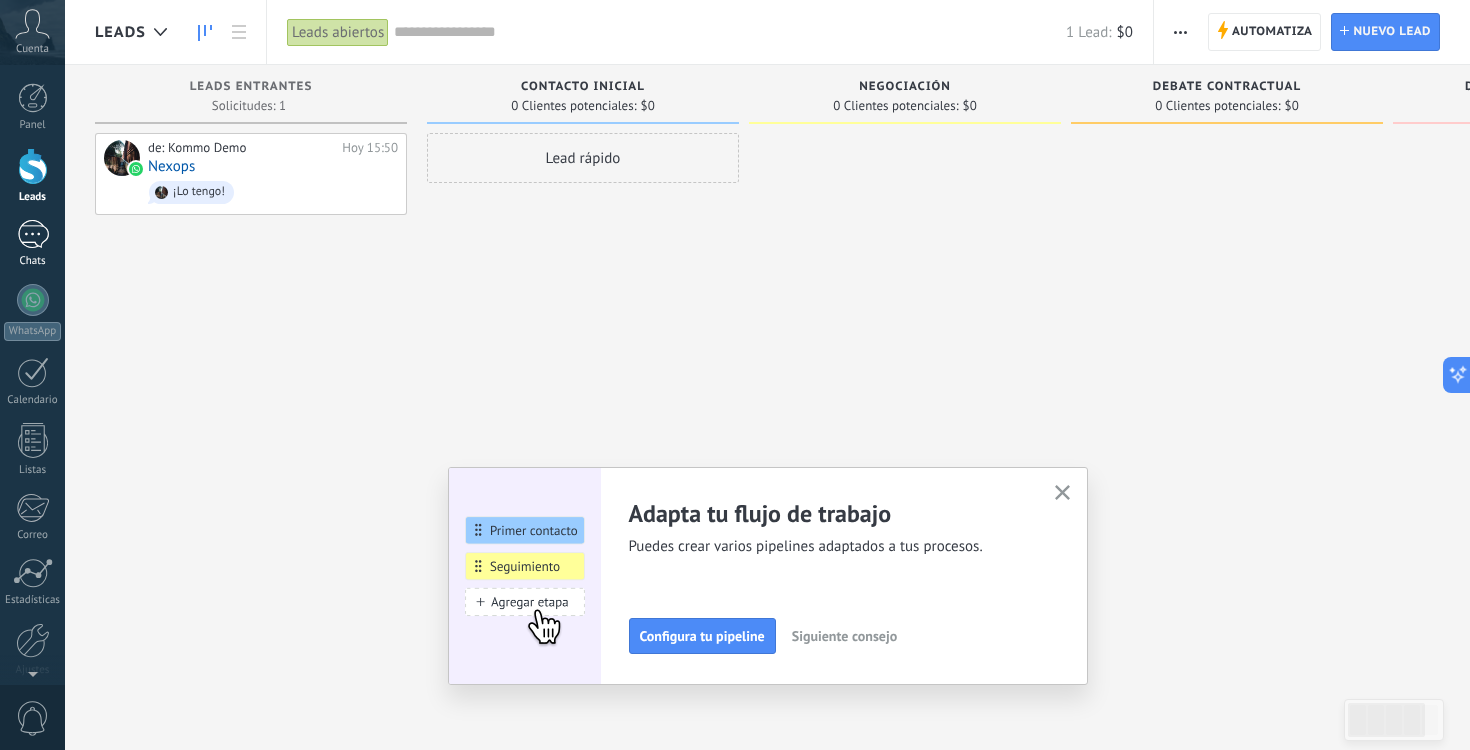 click on "1" at bounding box center [33, 234] 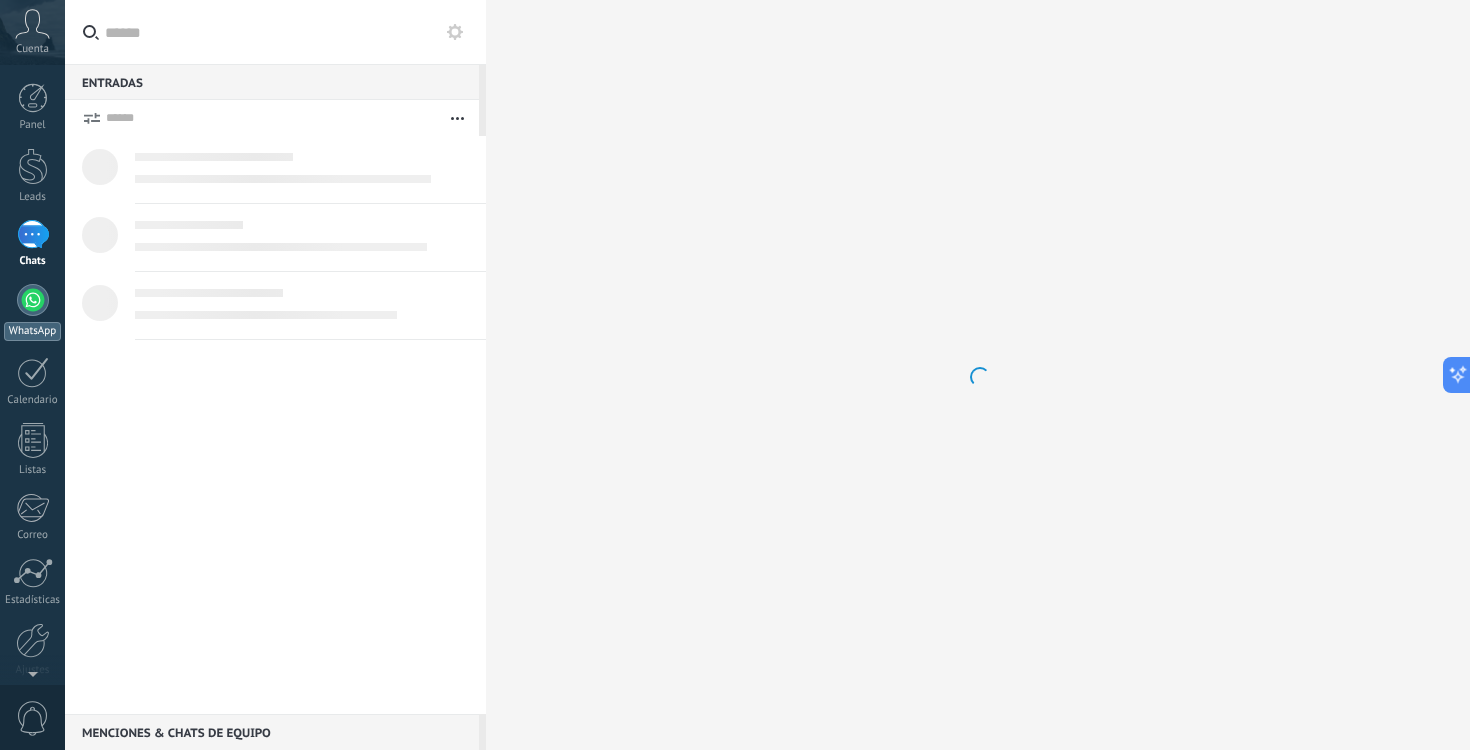 click at bounding box center [33, 300] 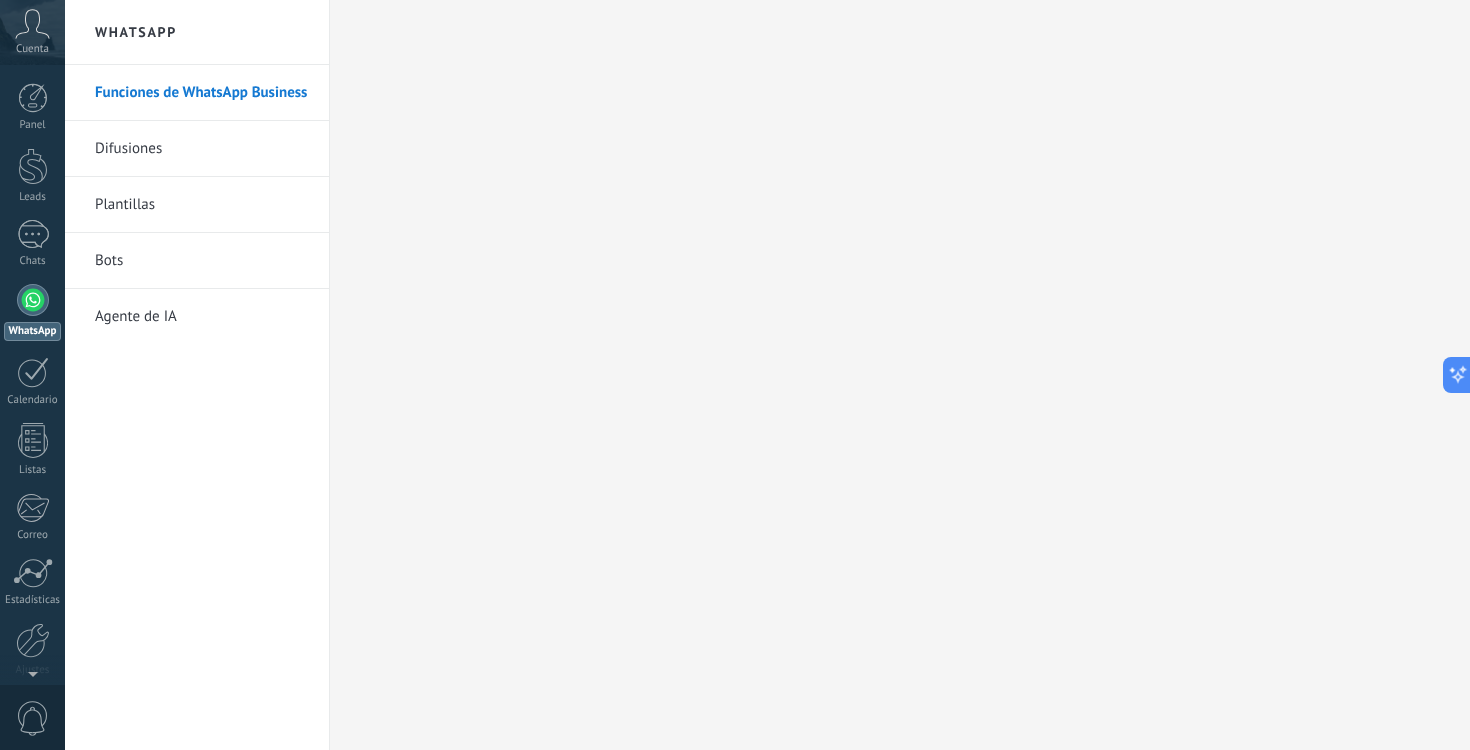 click on "Panel
Leads
1
Chats
WhatsApp
Clientes" at bounding box center (32, 425) 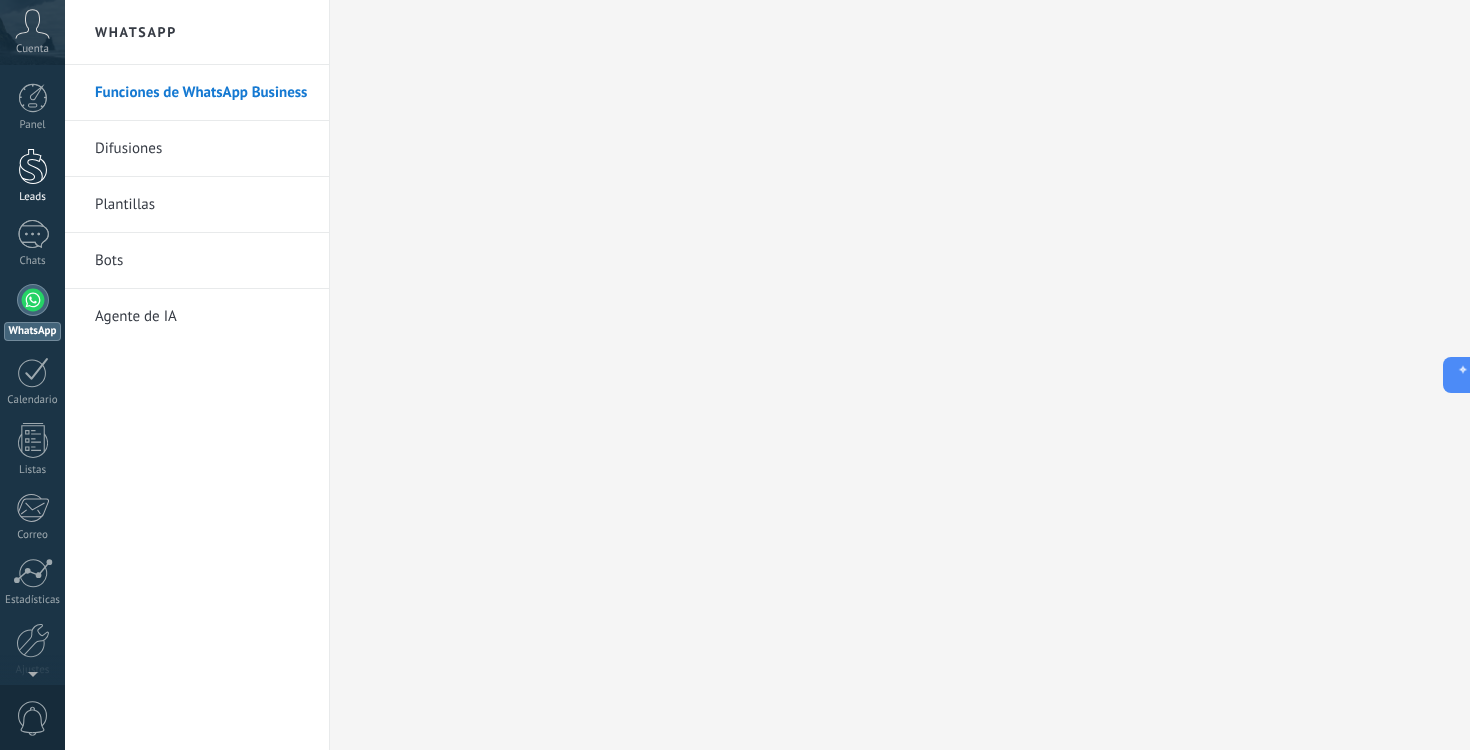 click at bounding box center (33, 166) 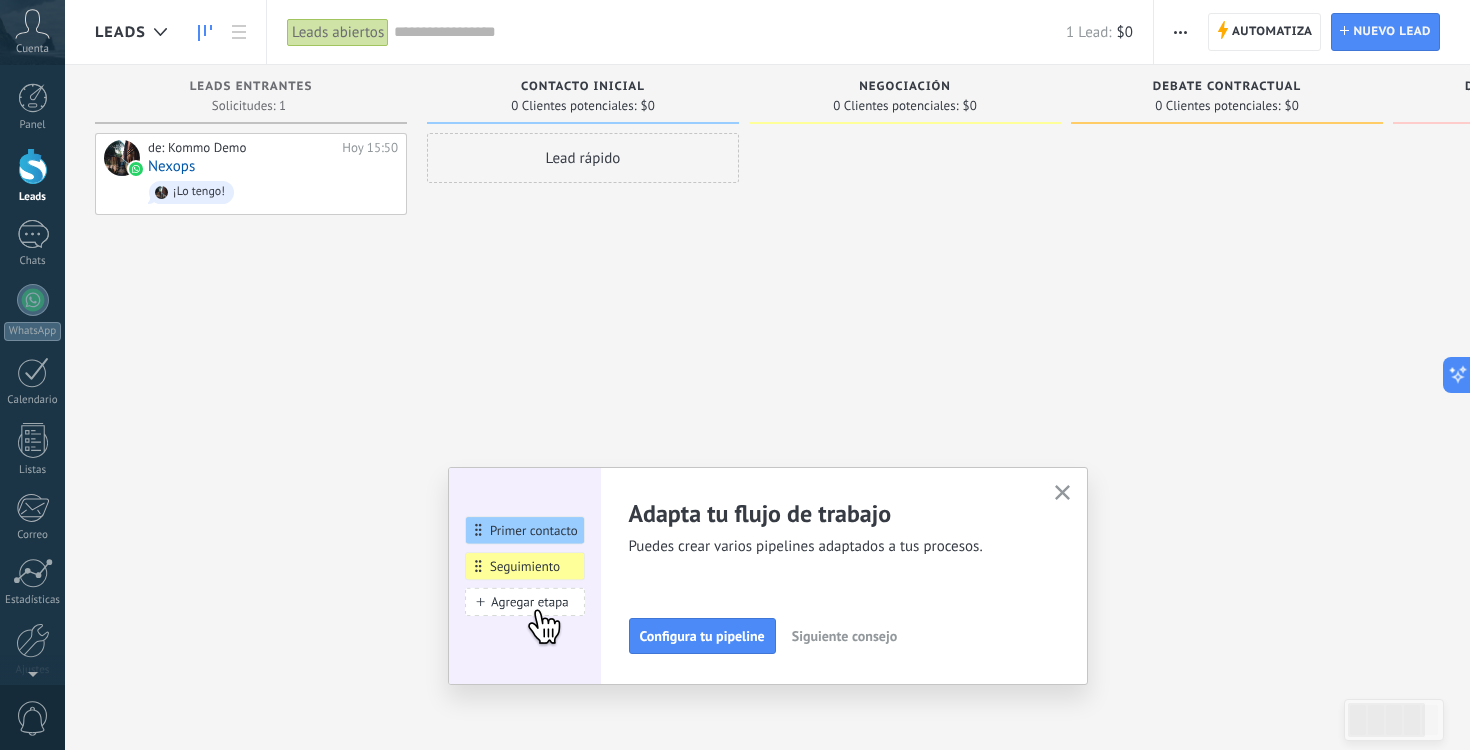 click at bounding box center [1062, 493] 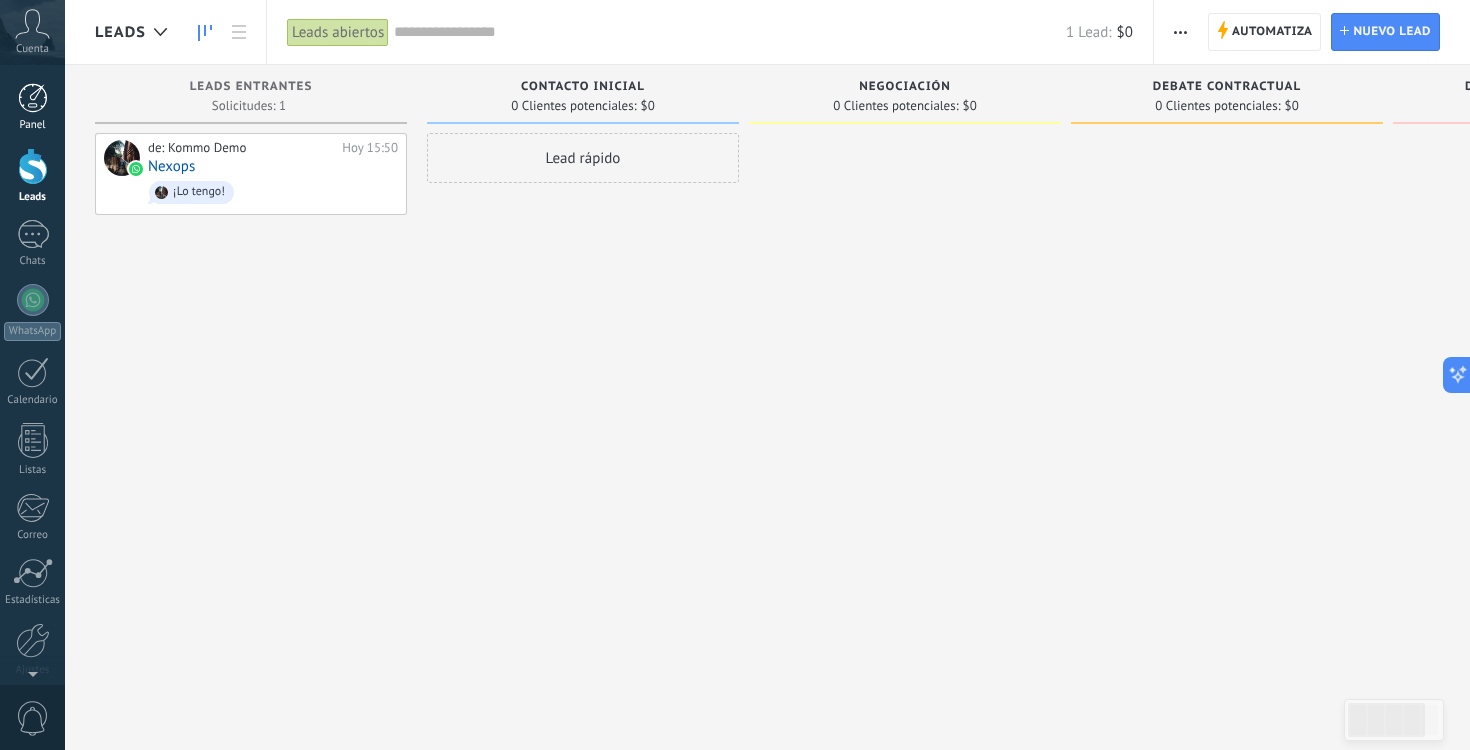 click on "Panel" at bounding box center (32, 107) 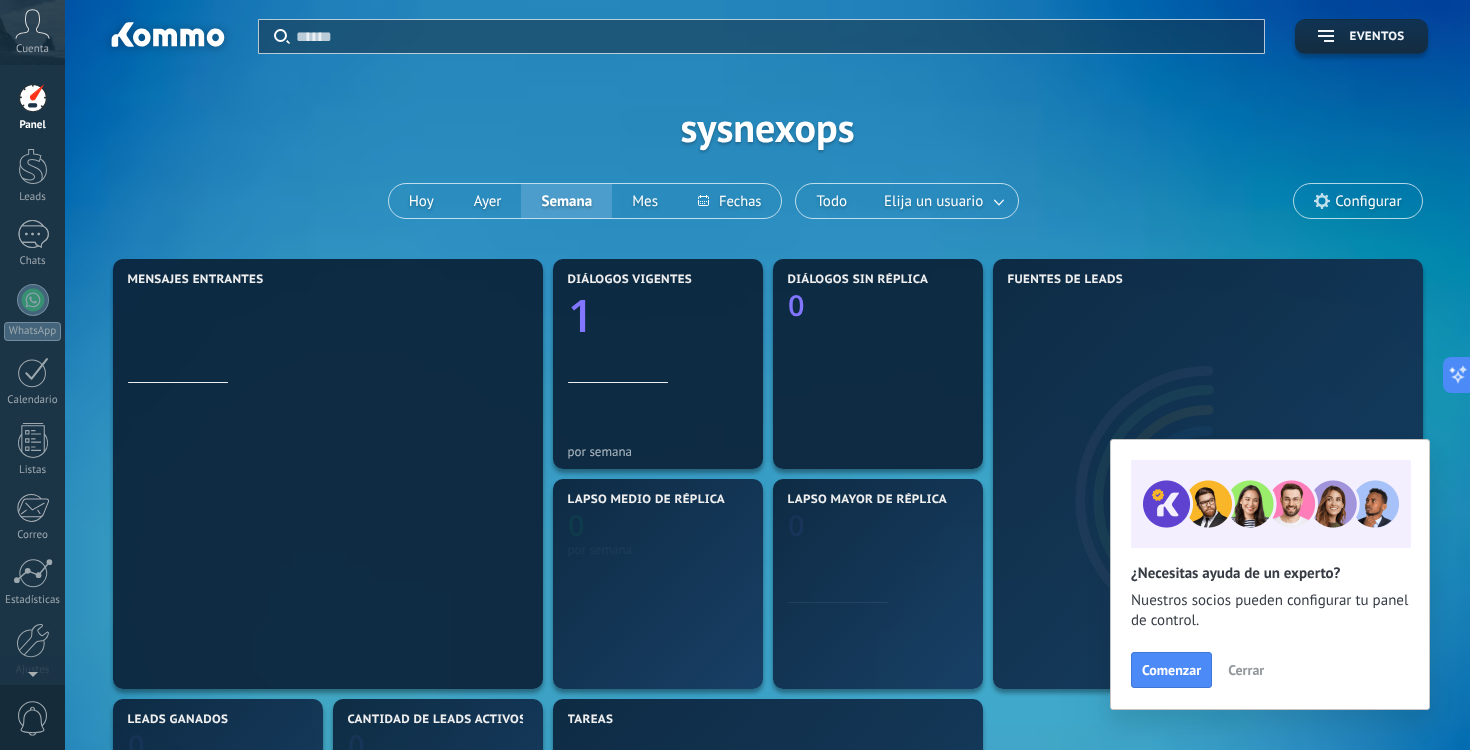 click on "Panel
Leads
1
Chats
WhatsApp
Clientes" at bounding box center (32, 425) 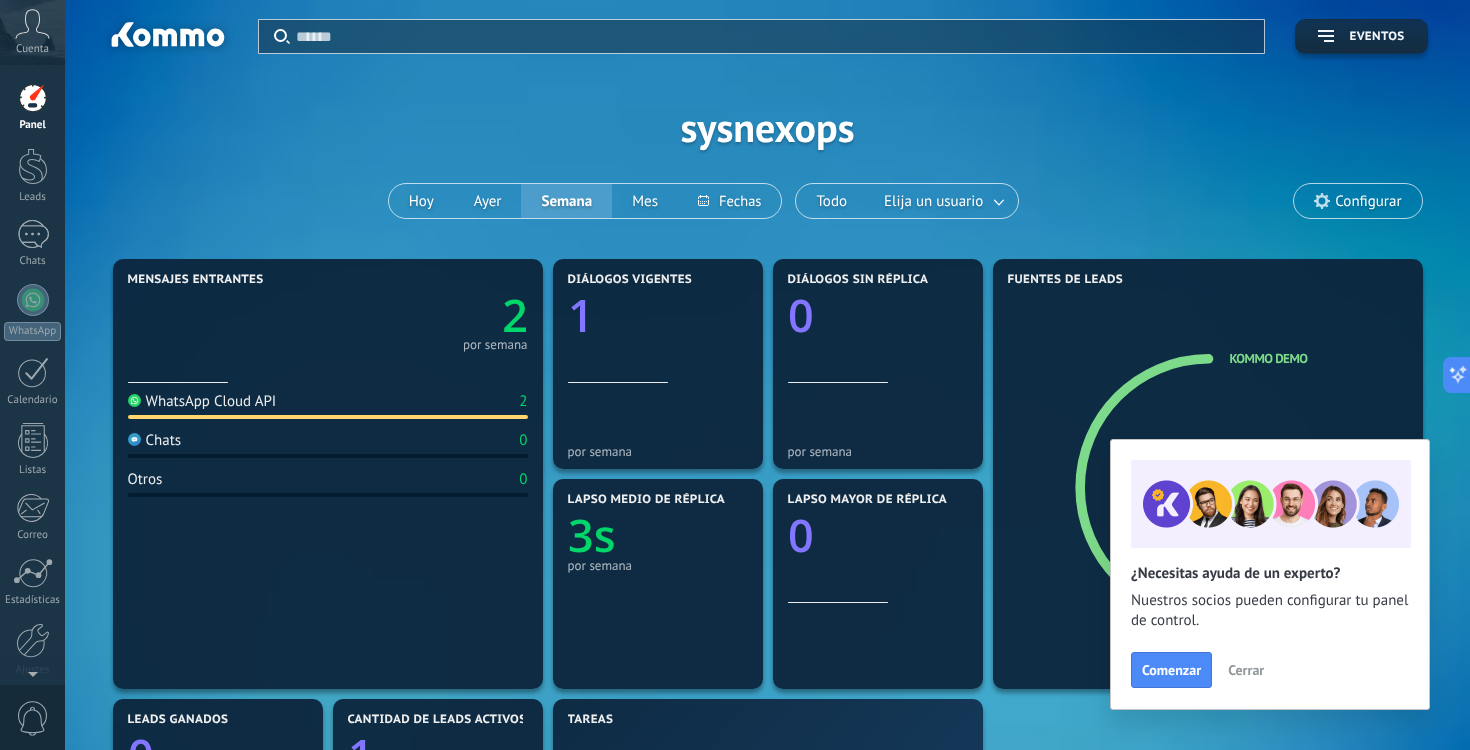 click on "Panel
Leads
1
Chats
WhatsApp
Clientes" at bounding box center [32, 425] 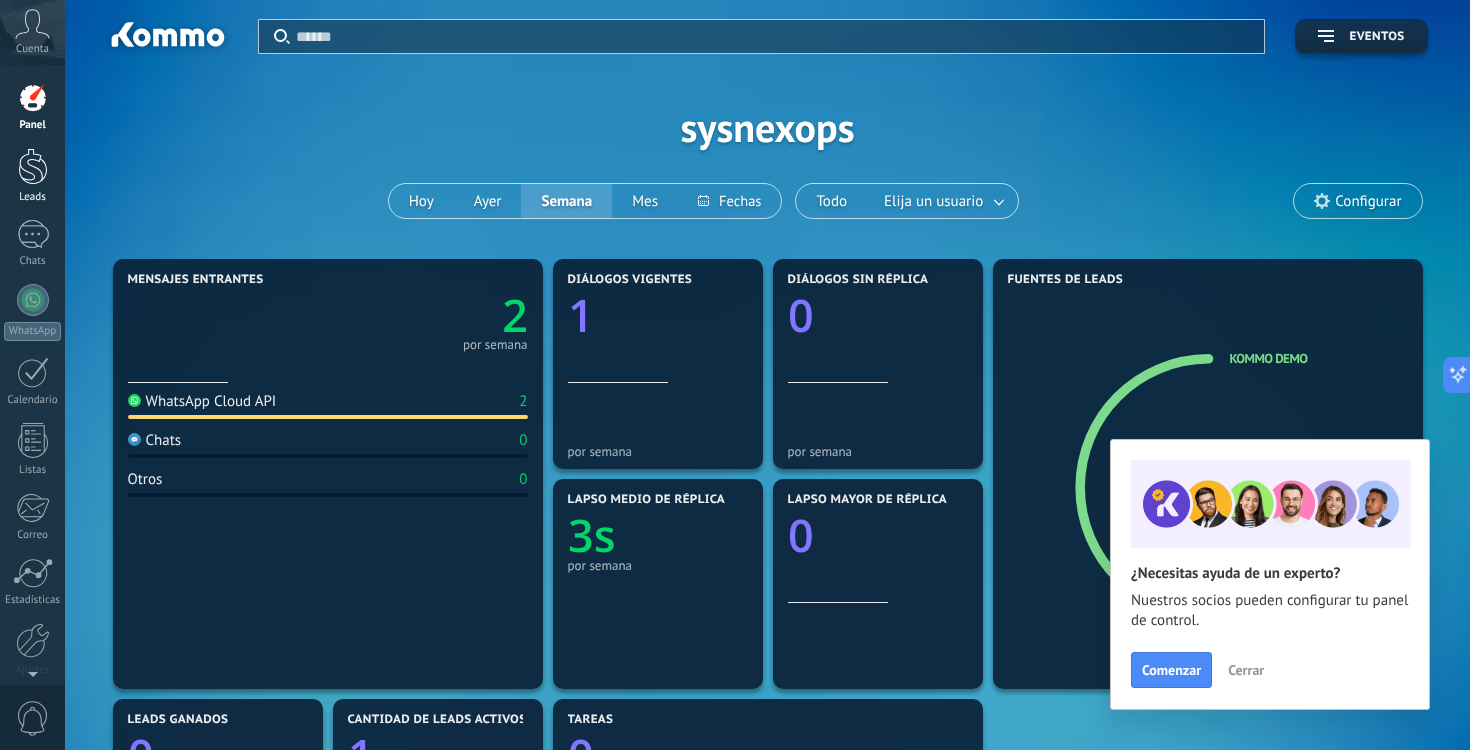 click at bounding box center [33, 166] 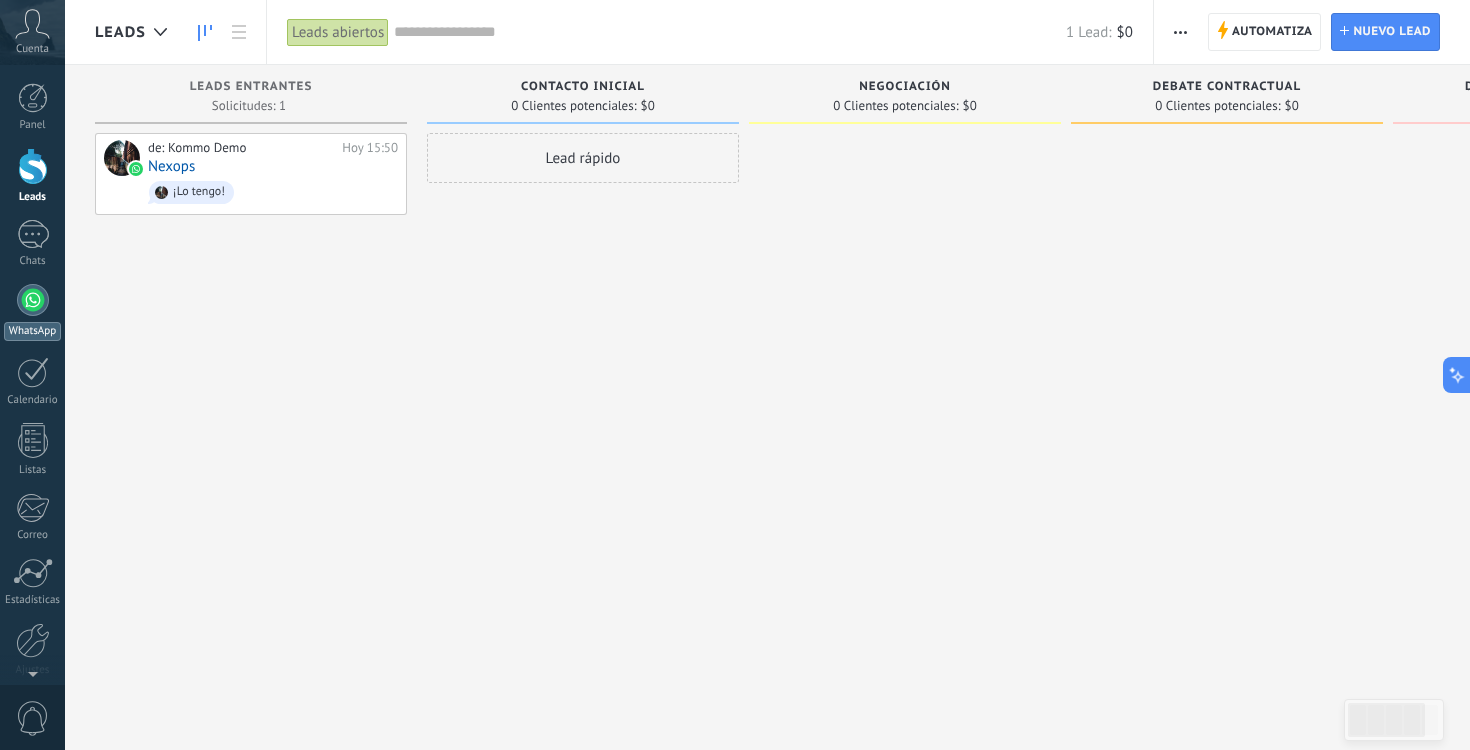 click at bounding box center [33, 300] 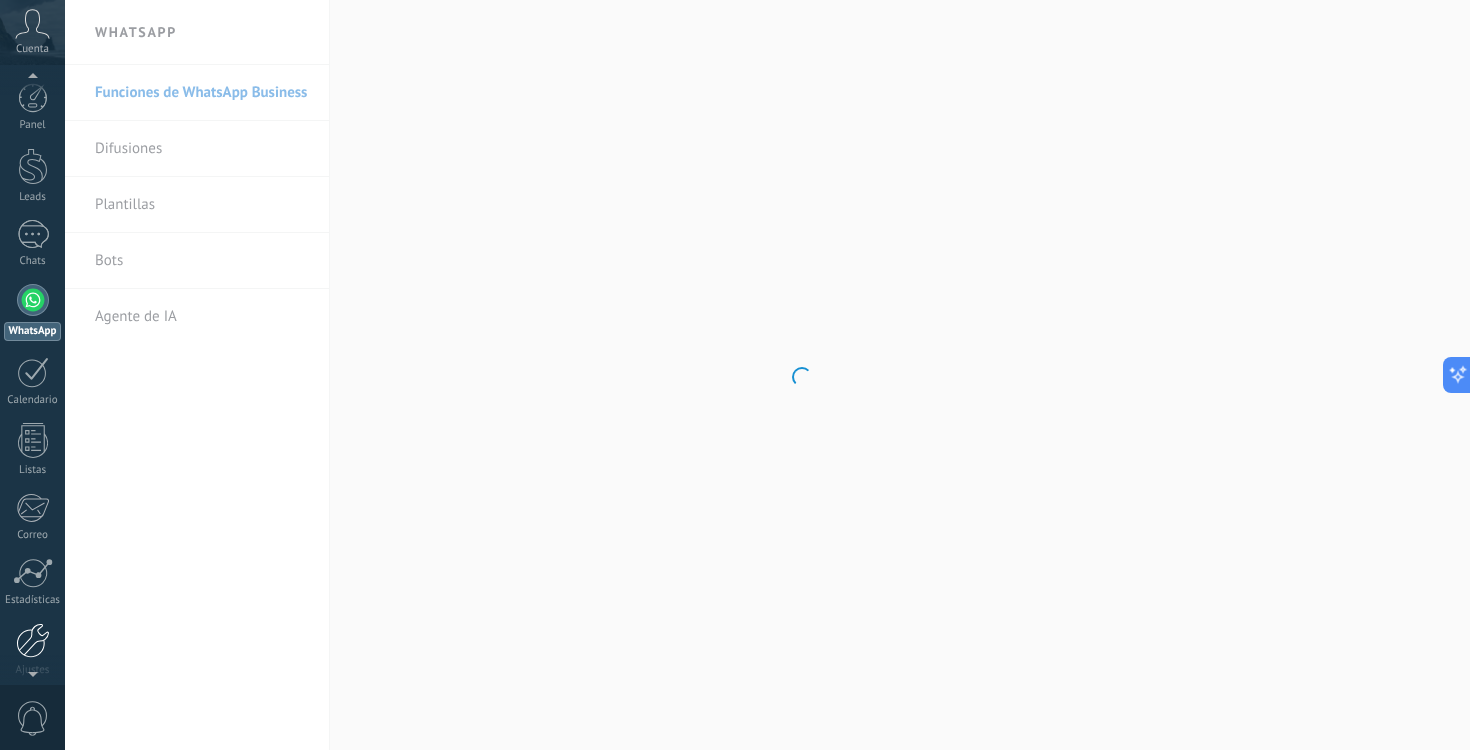 scroll, scrollTop: 82, scrollLeft: 0, axis: vertical 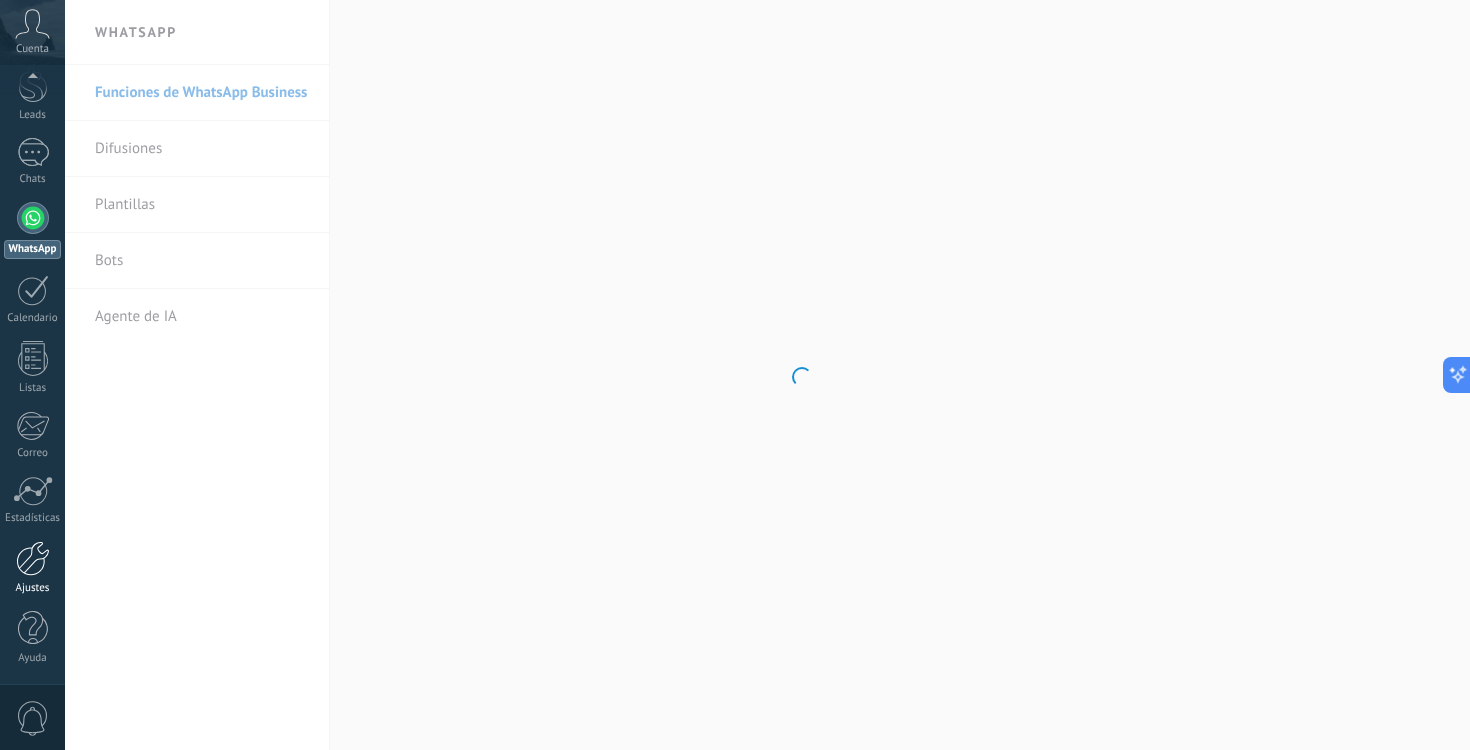 click at bounding box center (33, 558) 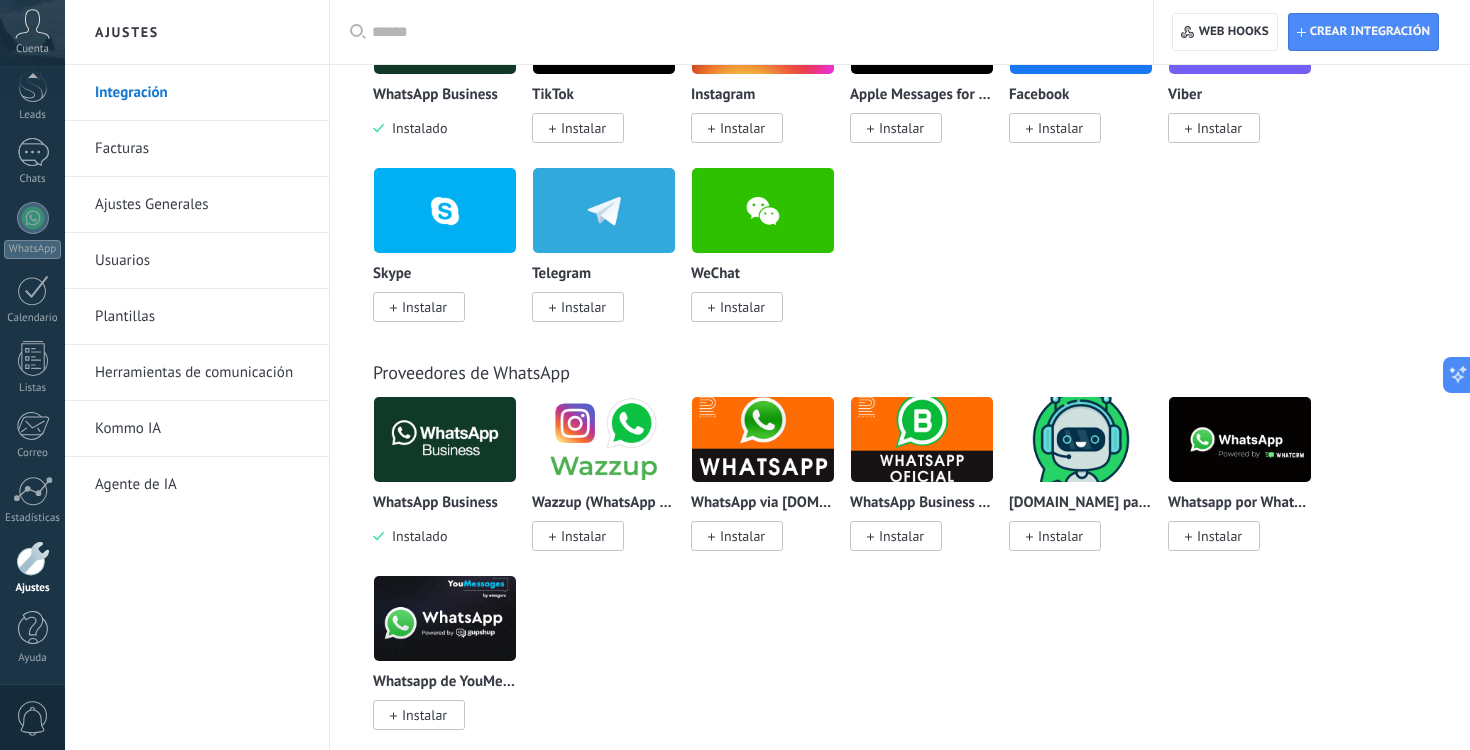 scroll, scrollTop: 4570, scrollLeft: 0, axis: vertical 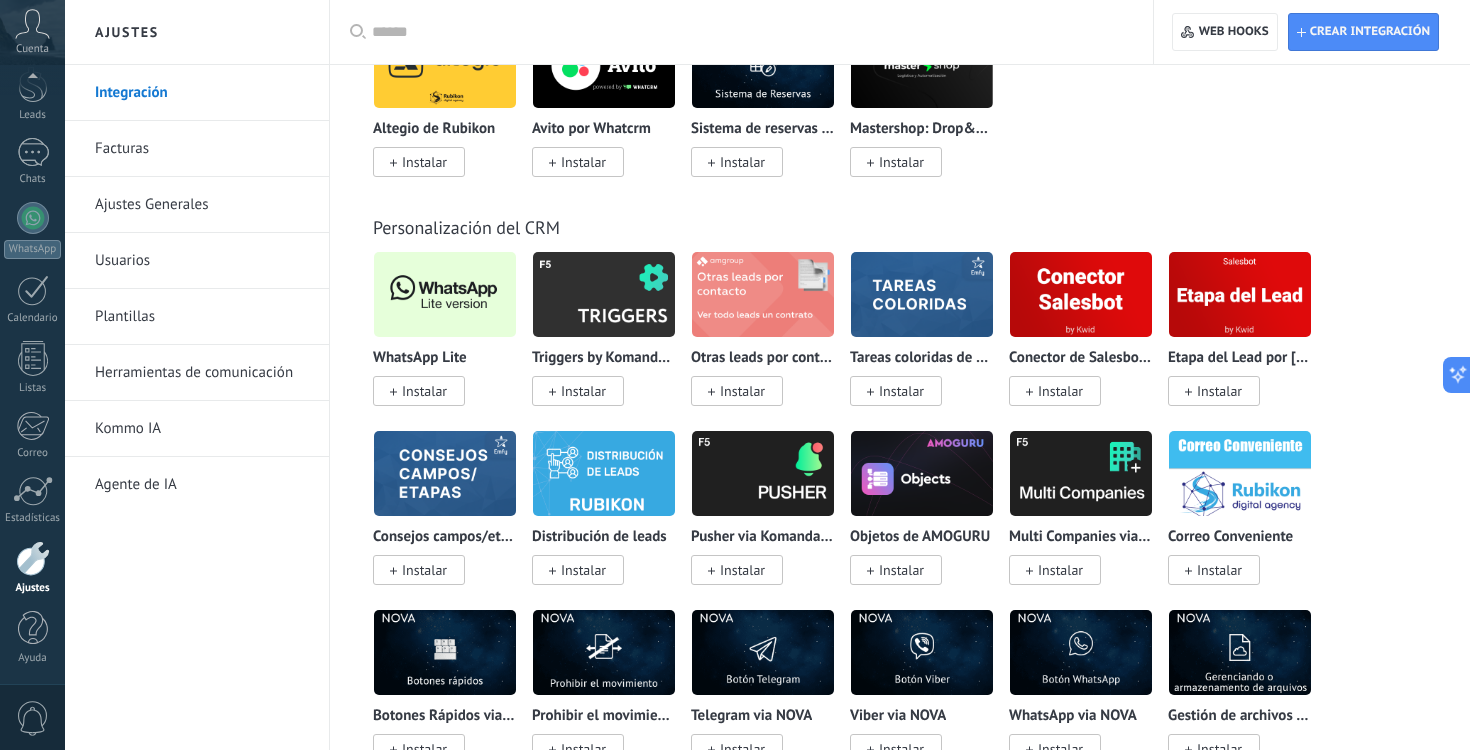 click on "Instalar" at bounding box center (419, 391) 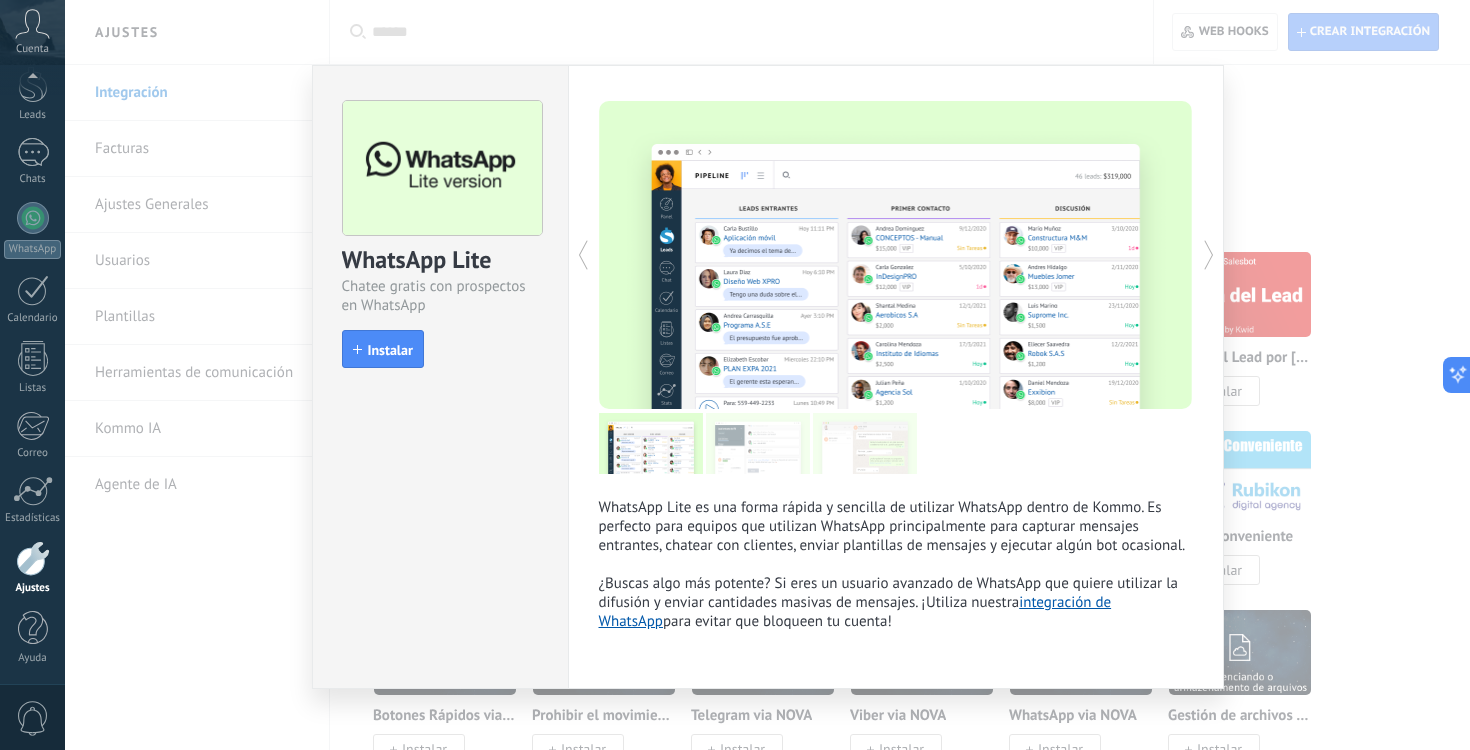 click on "WhatsApp Lite Chatee gratis con prospectos en WhatsApp install Instalar" at bounding box center (440, 225) 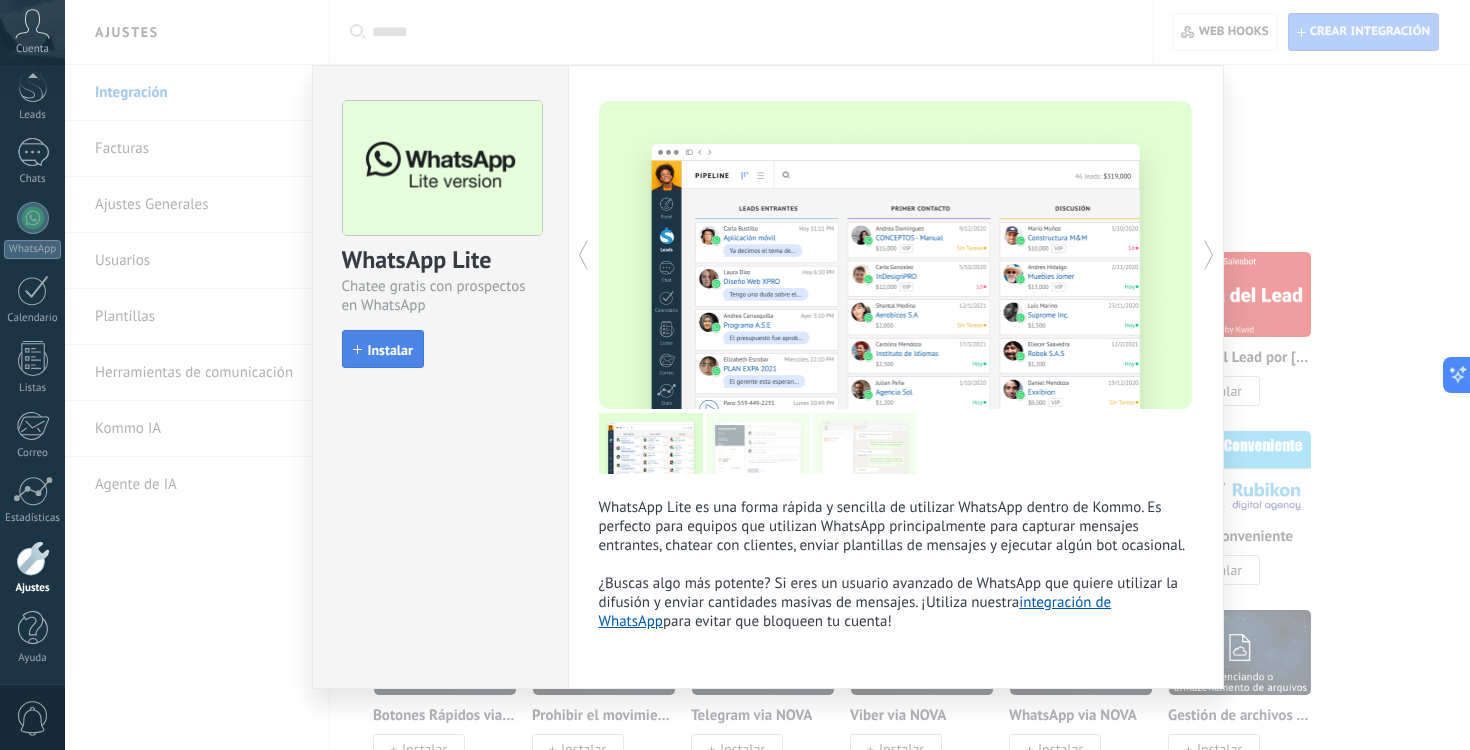 click on "Instalar" at bounding box center (383, 349) 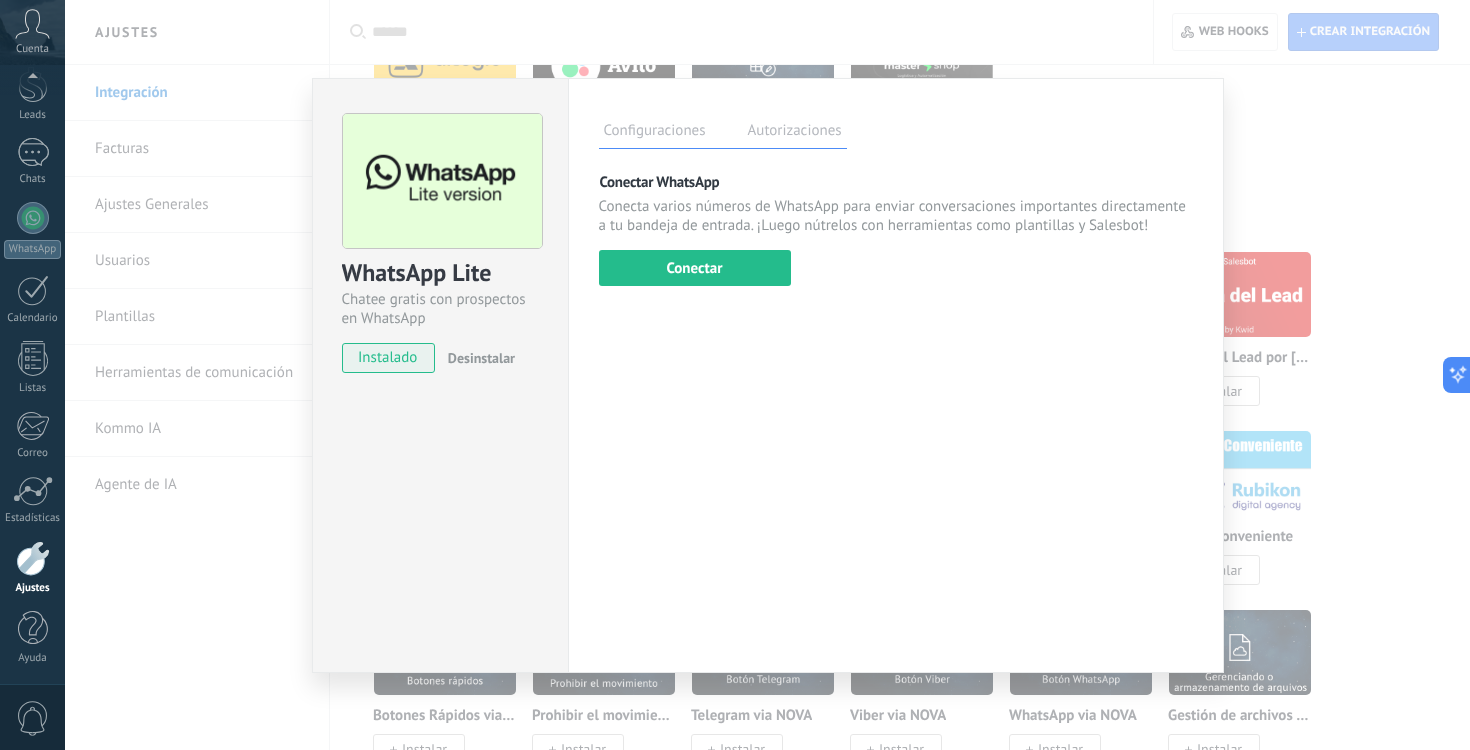 click on "Configuraciones Autorizaciones Esta pestaña registra a los usuarios que han concedido acceso a las integración a esta cuenta. Si deseas remover la posibilidad que un usuario pueda enviar solicitudes a la cuenta en nombre de esta integración, puedes revocar el acceso. Si el acceso a todos los usuarios es revocado, la integración dejará de funcionar. Esta aplicacion está instalada, pero nadie le ha dado acceso aun. Más de 2 mil millones de personas utilizan activamente WhatsApp para conectarse con amigos, familiares y empresas. Esta integración agrega el chat más popular a tu arsenal de comunicación: captura automáticamente leads desde los mensajes entrantes, comparte el acceso al chat con todo tu equipo y potencia todo con las herramientas integradas de Kommo, como el botón de compromiso y Salesbot. más _:  Guardar Conectar WhatsApp Conectar
Usa tu teléfono al menos  una vez en 14 días  , para permanecer conectado." at bounding box center [896, 375] 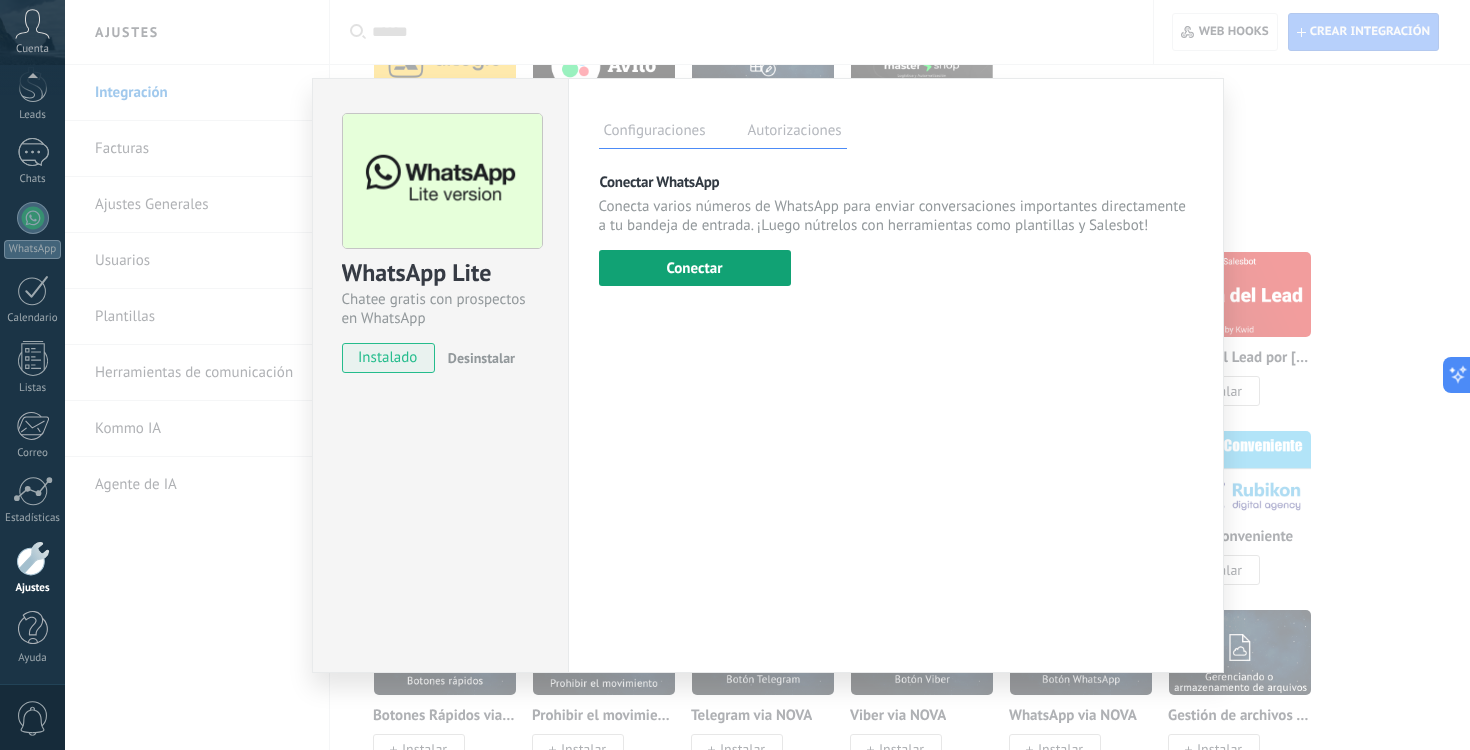 click on "Conectar" at bounding box center (695, 268) 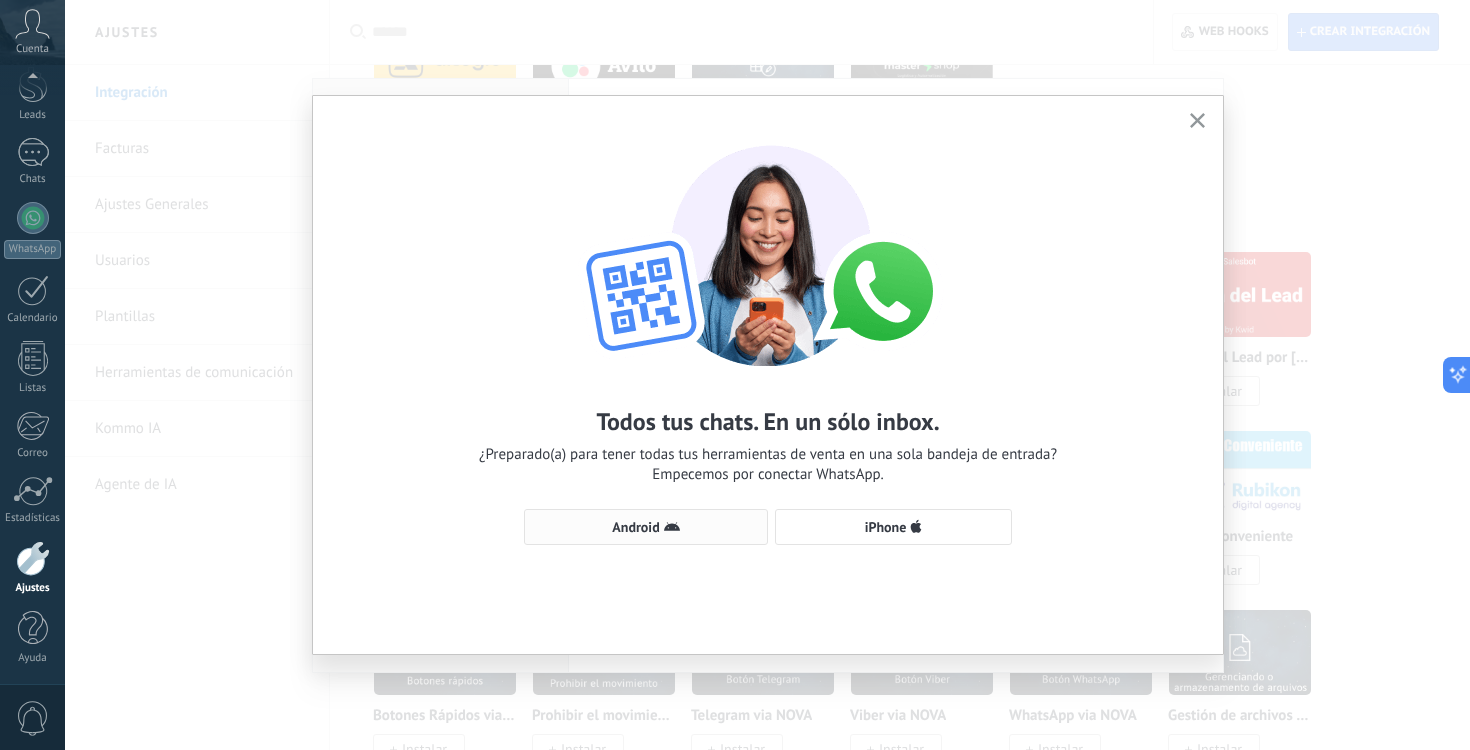 click on "Android" at bounding box center (646, 527) 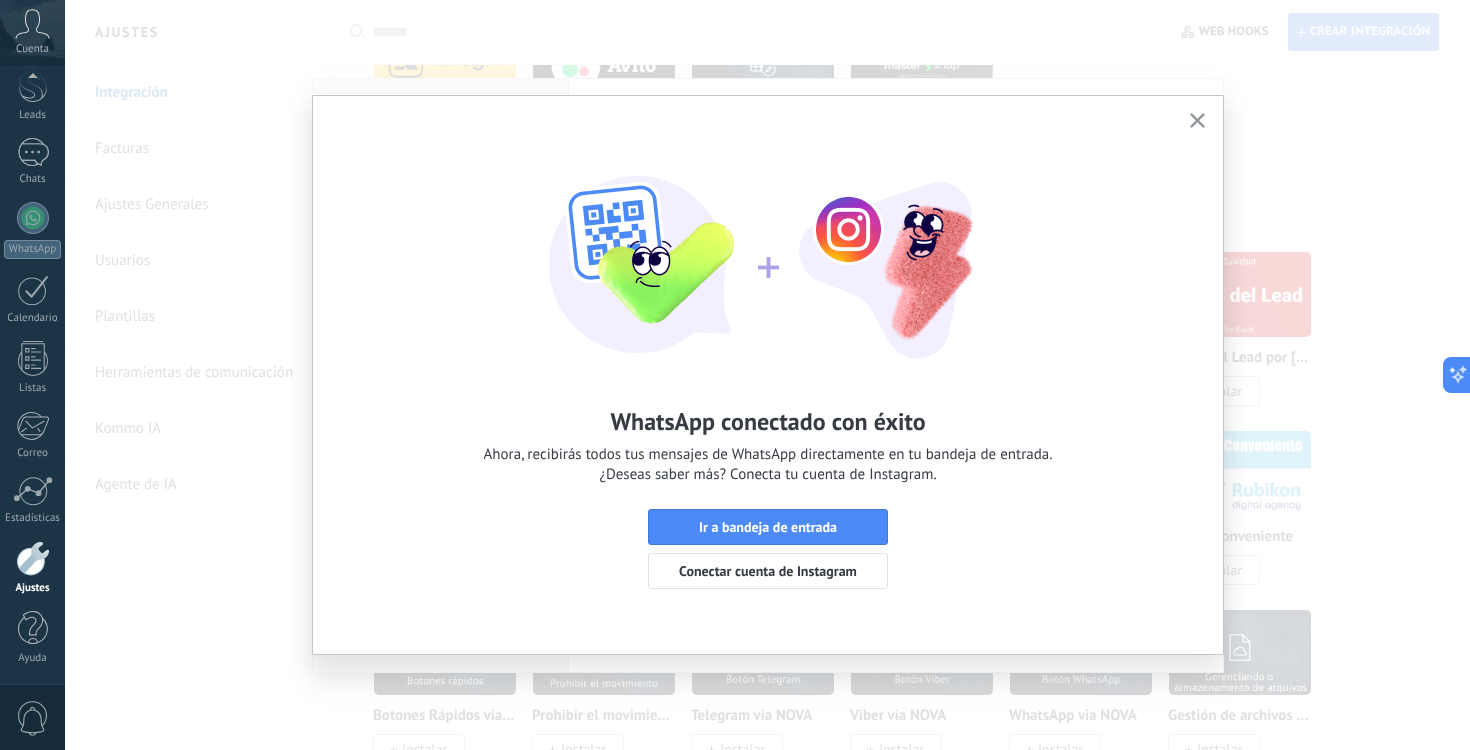 click on "Ir a bandeja de entrada" at bounding box center (768, 527) 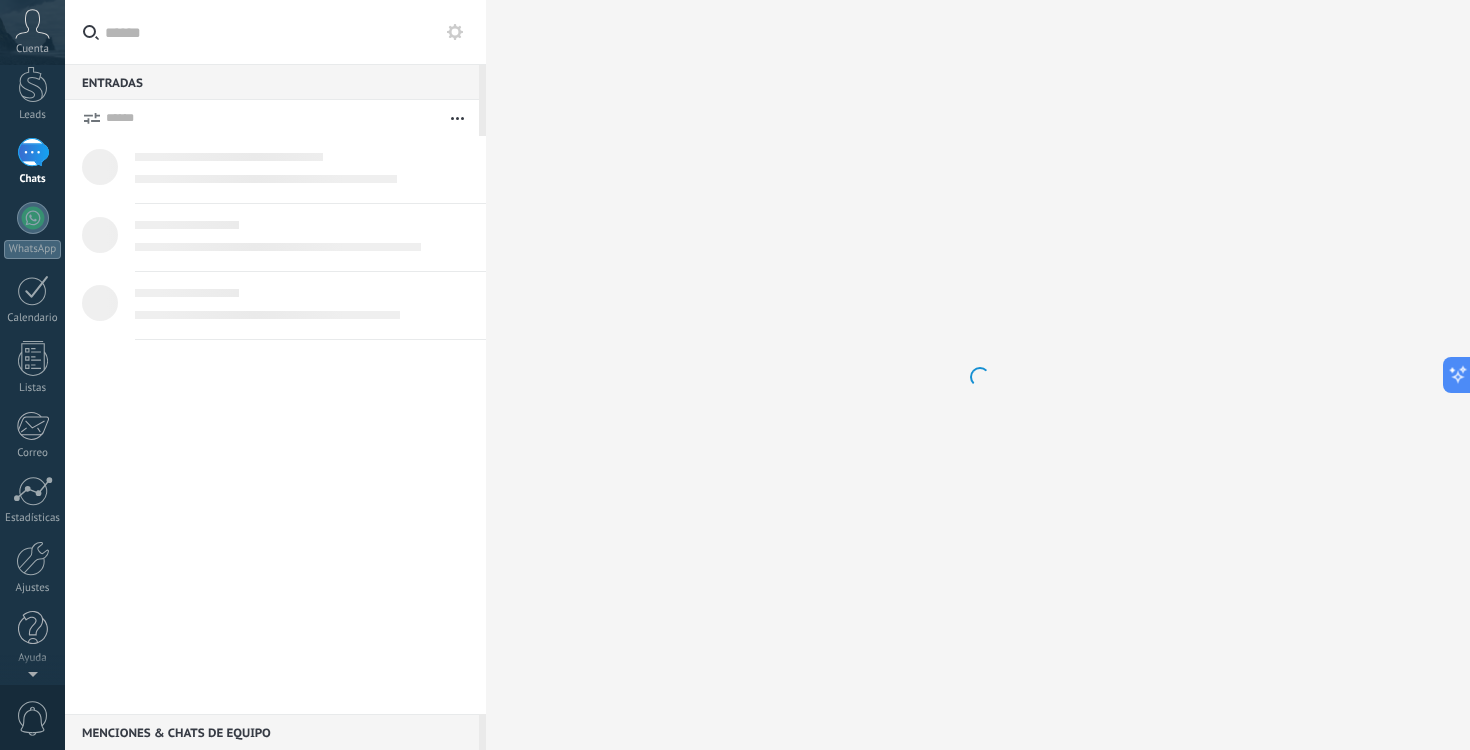 scroll, scrollTop: 0, scrollLeft: 0, axis: both 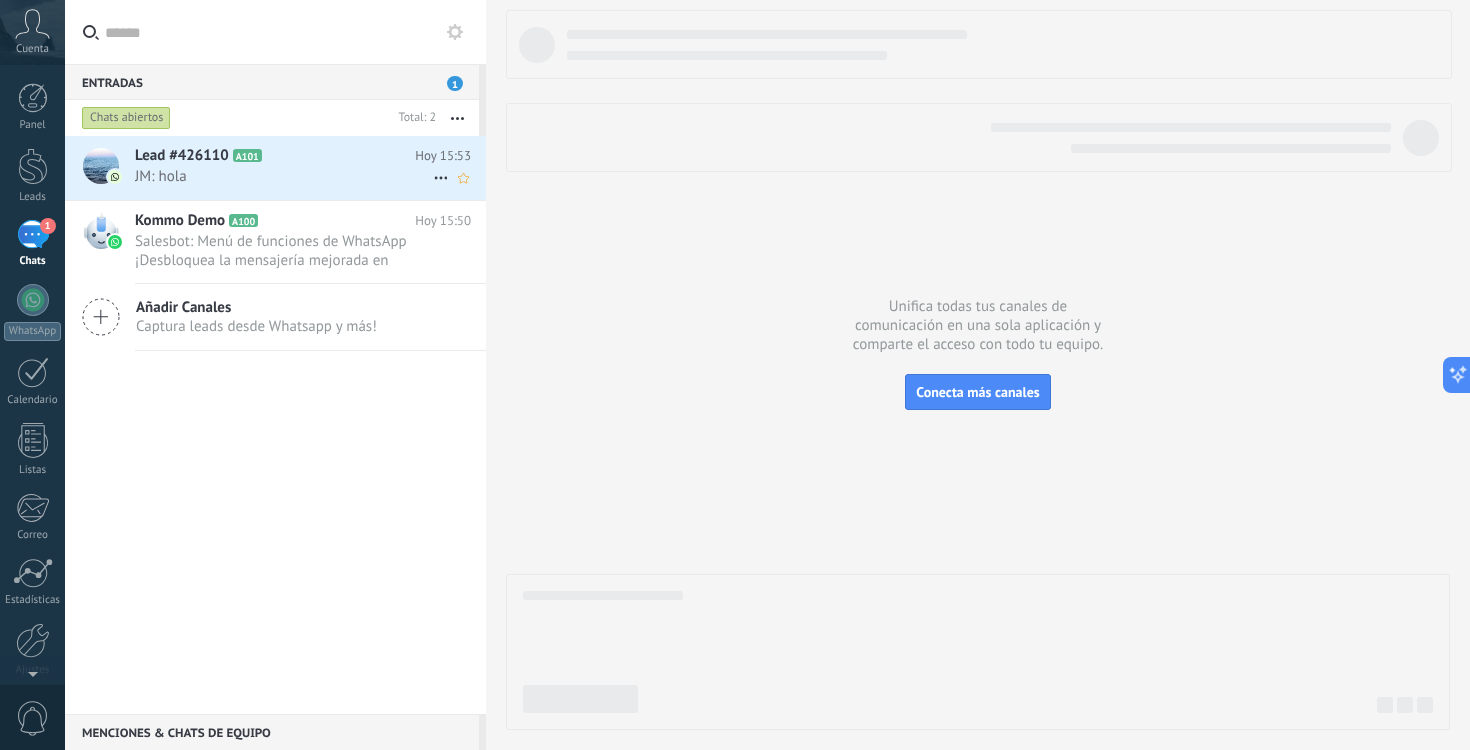 click on "Lead #426110
A101
[DATE] 15:53
JM: hola" at bounding box center [310, 167] 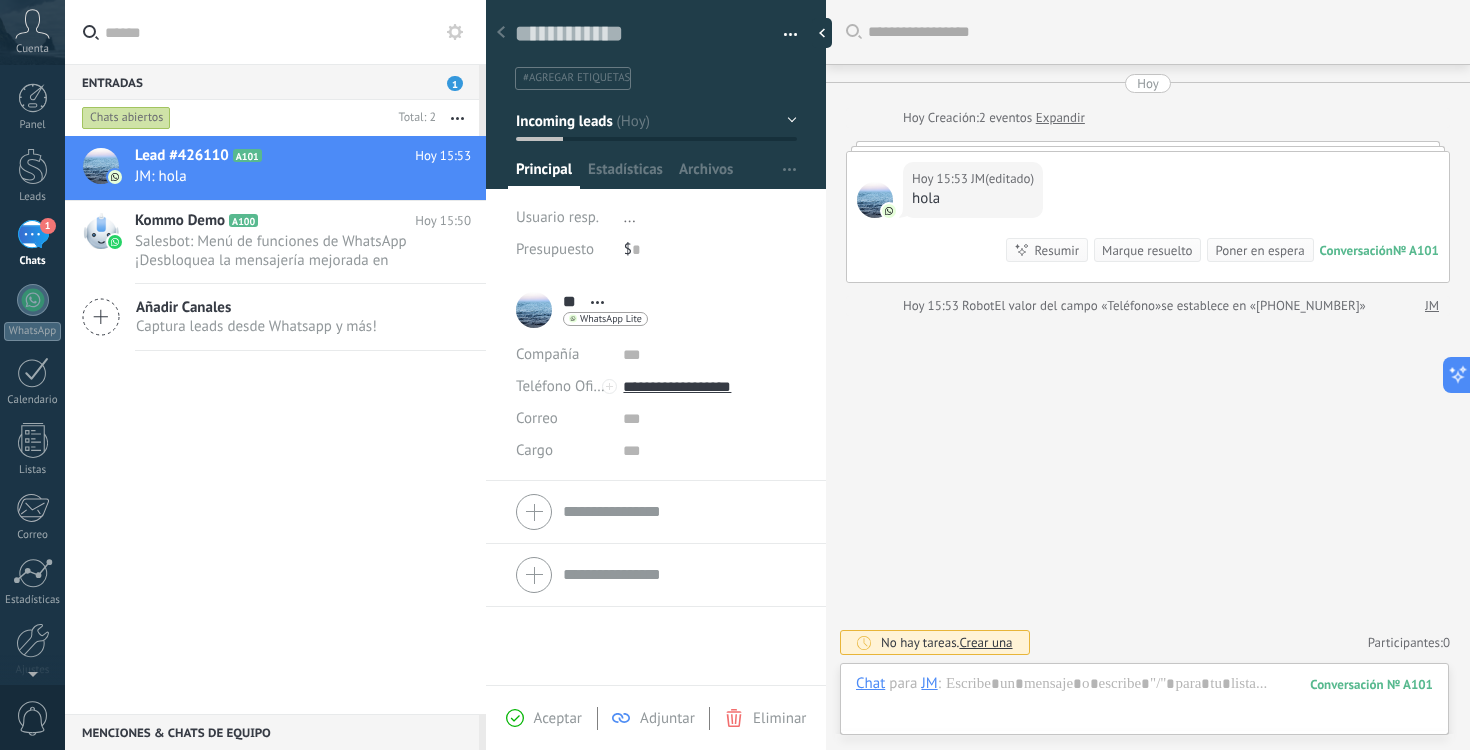 scroll, scrollTop: 30, scrollLeft: 0, axis: vertical 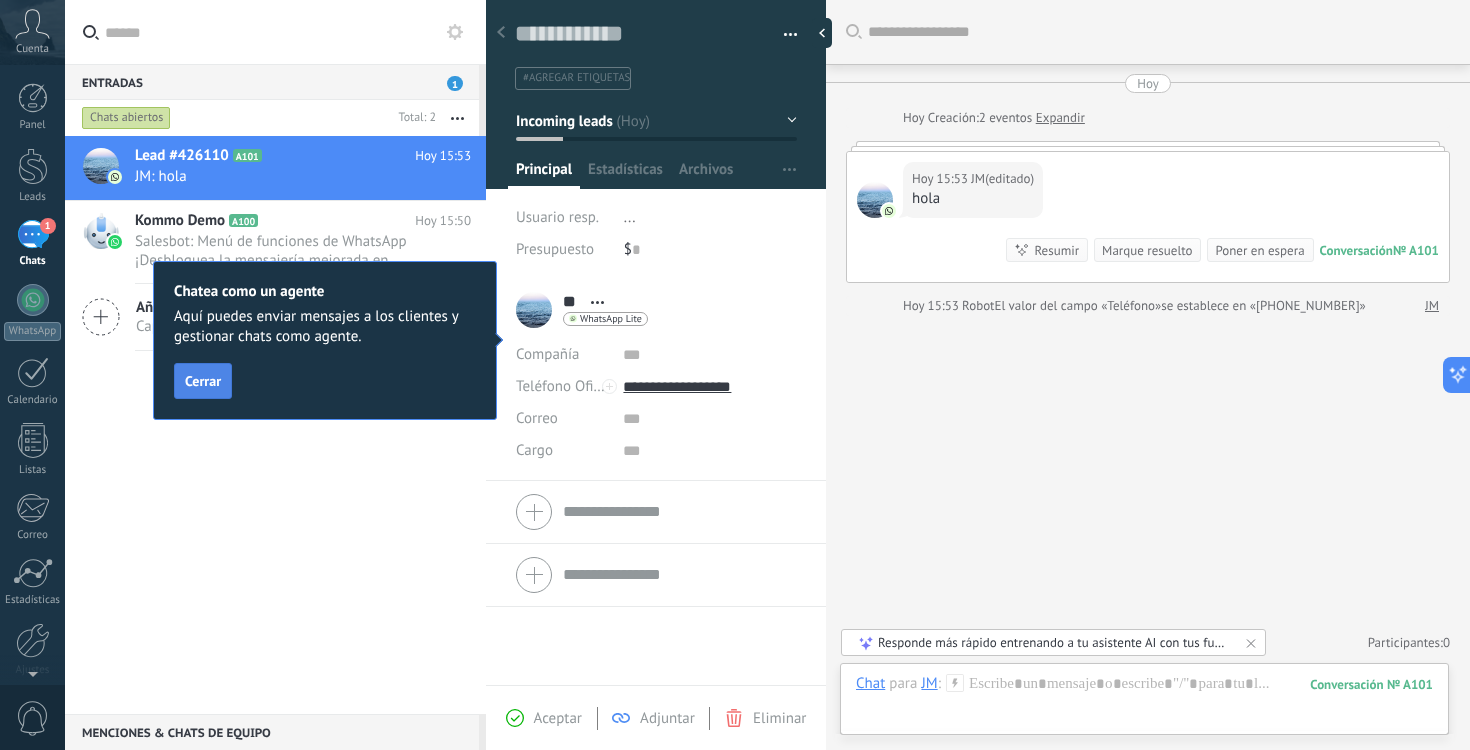 click on "Cerrar" at bounding box center (203, 381) 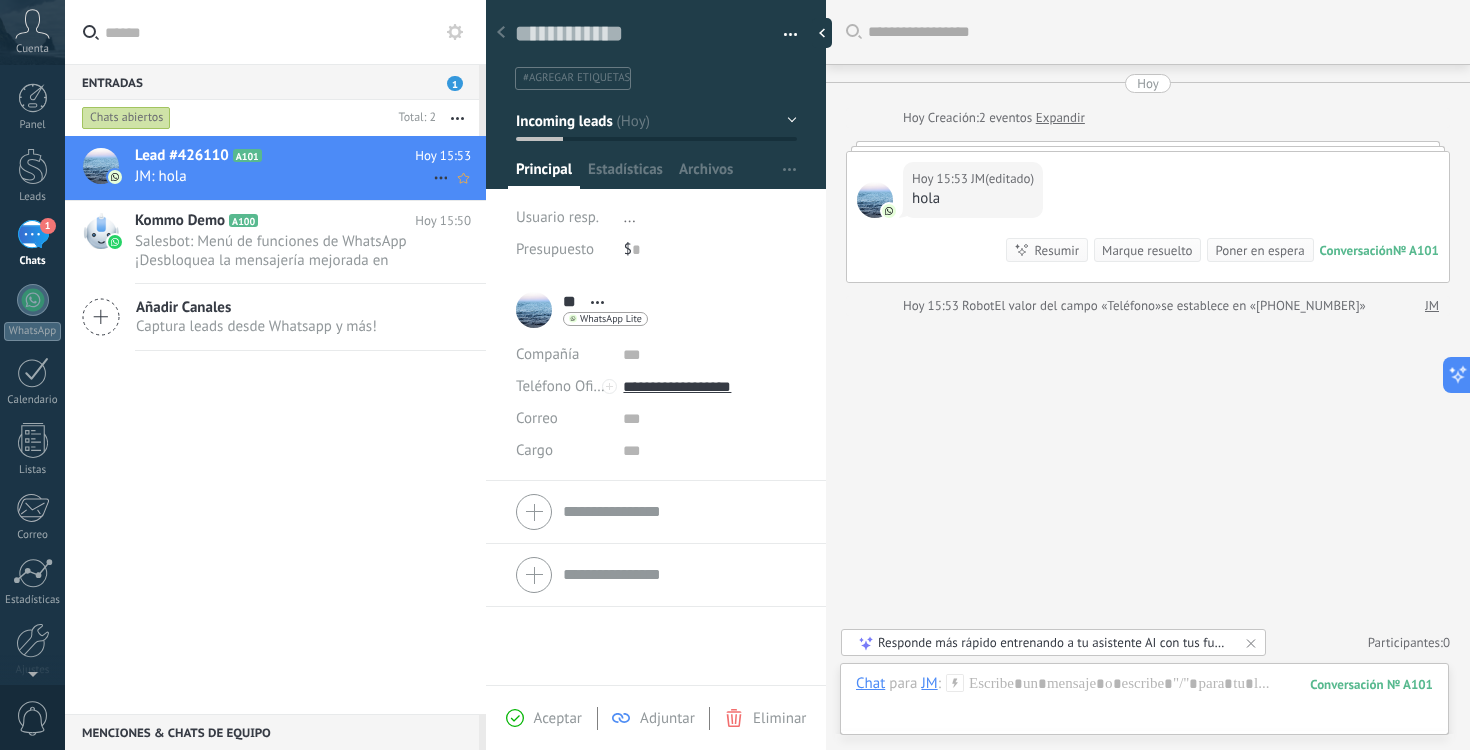 click at bounding box center (100, 168) 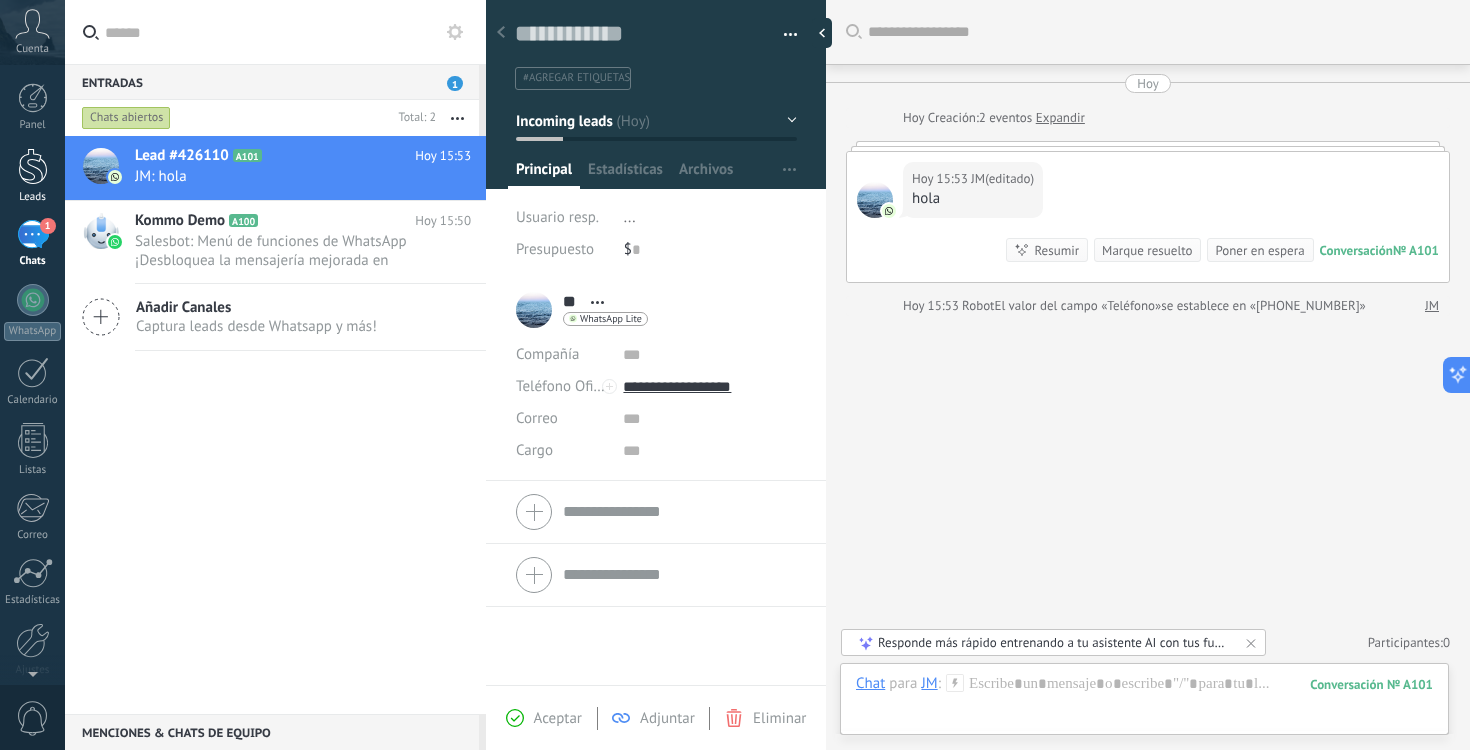 click on "Leads" at bounding box center [32, 176] 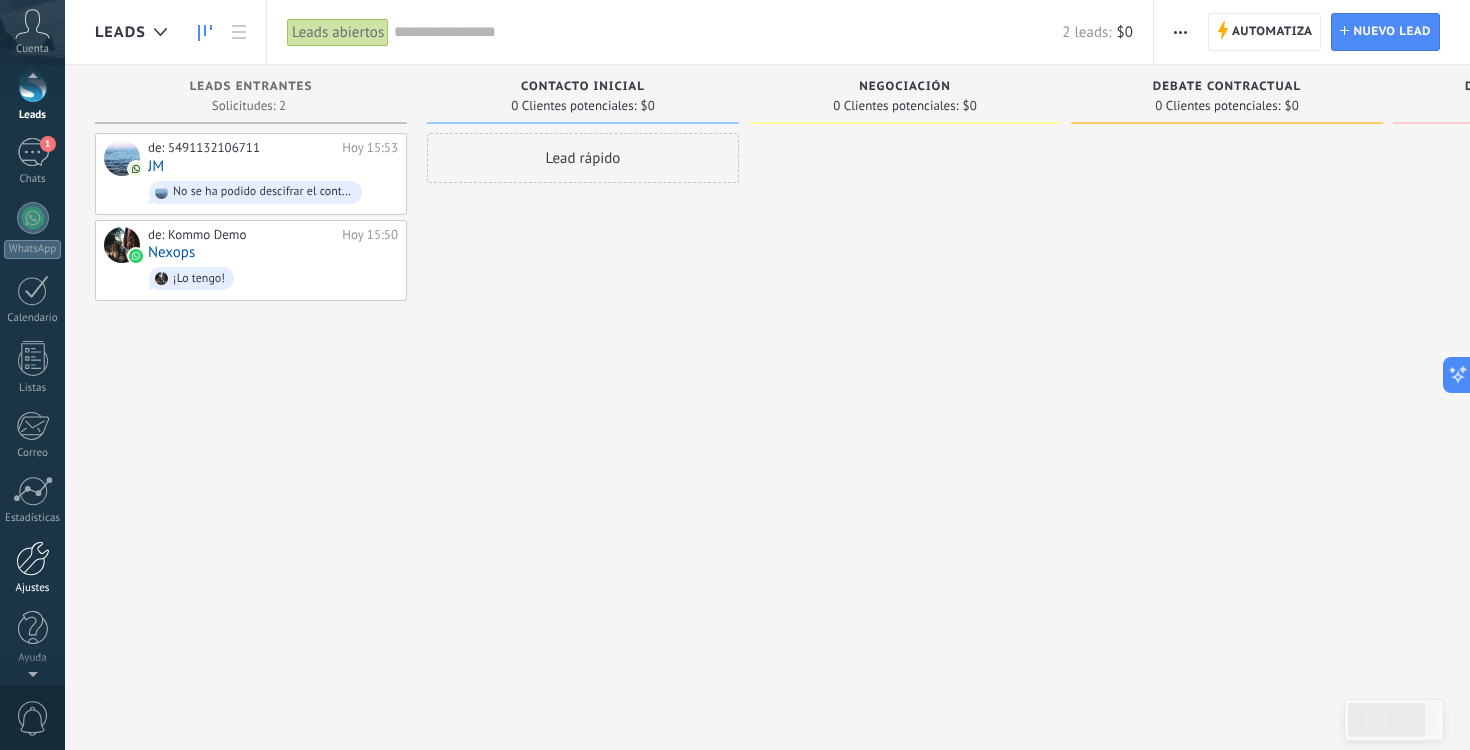 scroll, scrollTop: 0, scrollLeft: 0, axis: both 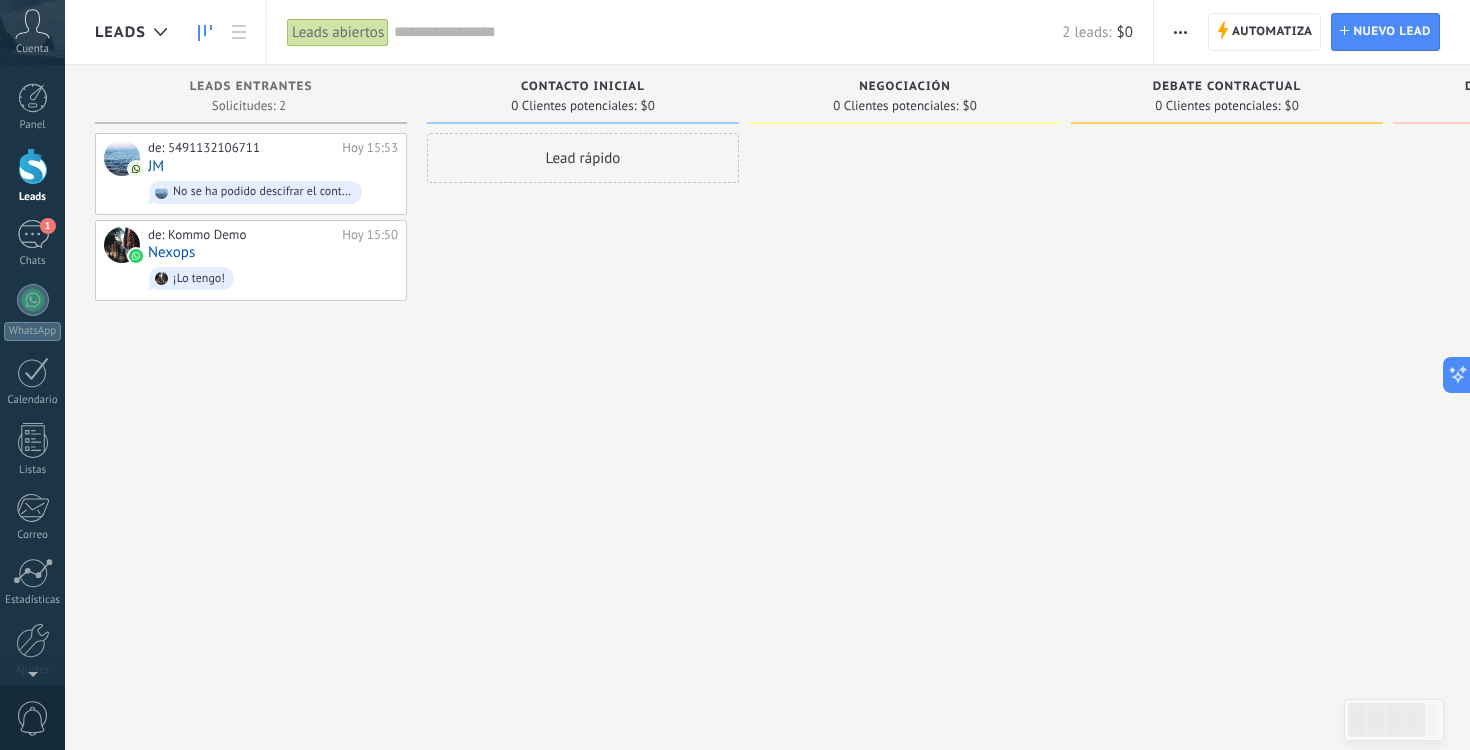 click 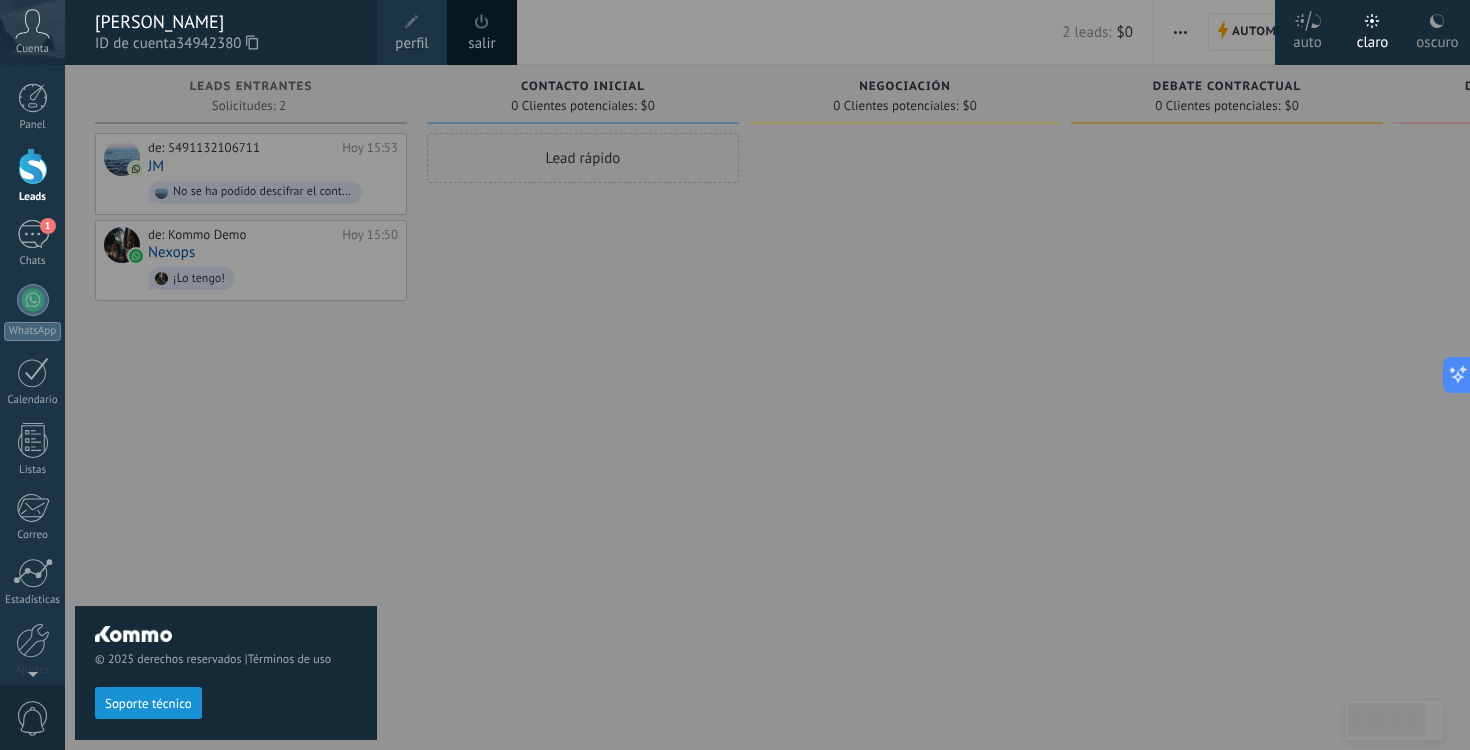 click at bounding box center [800, 375] 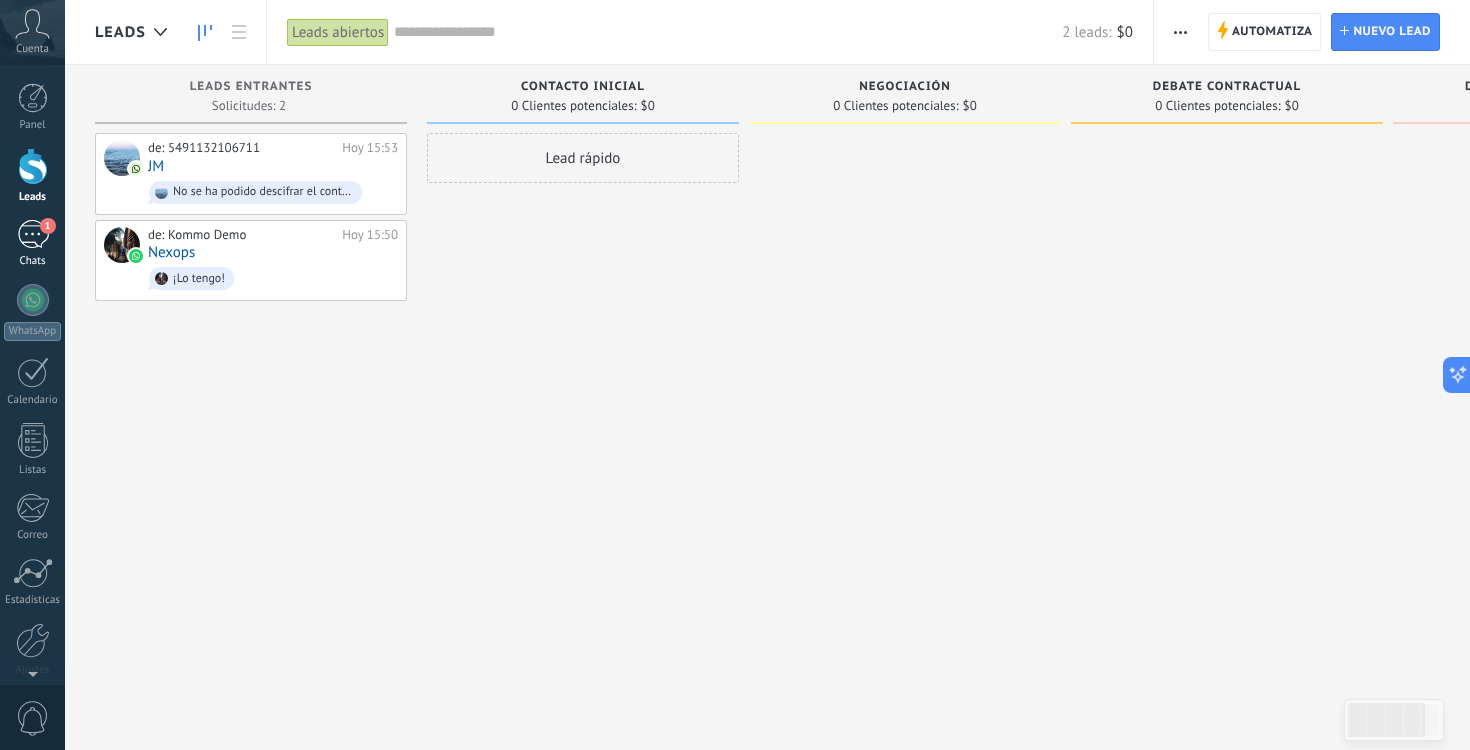 click on "Panel
Leads
1
Chats
WhatsApp
Clientes" at bounding box center [32, 425] 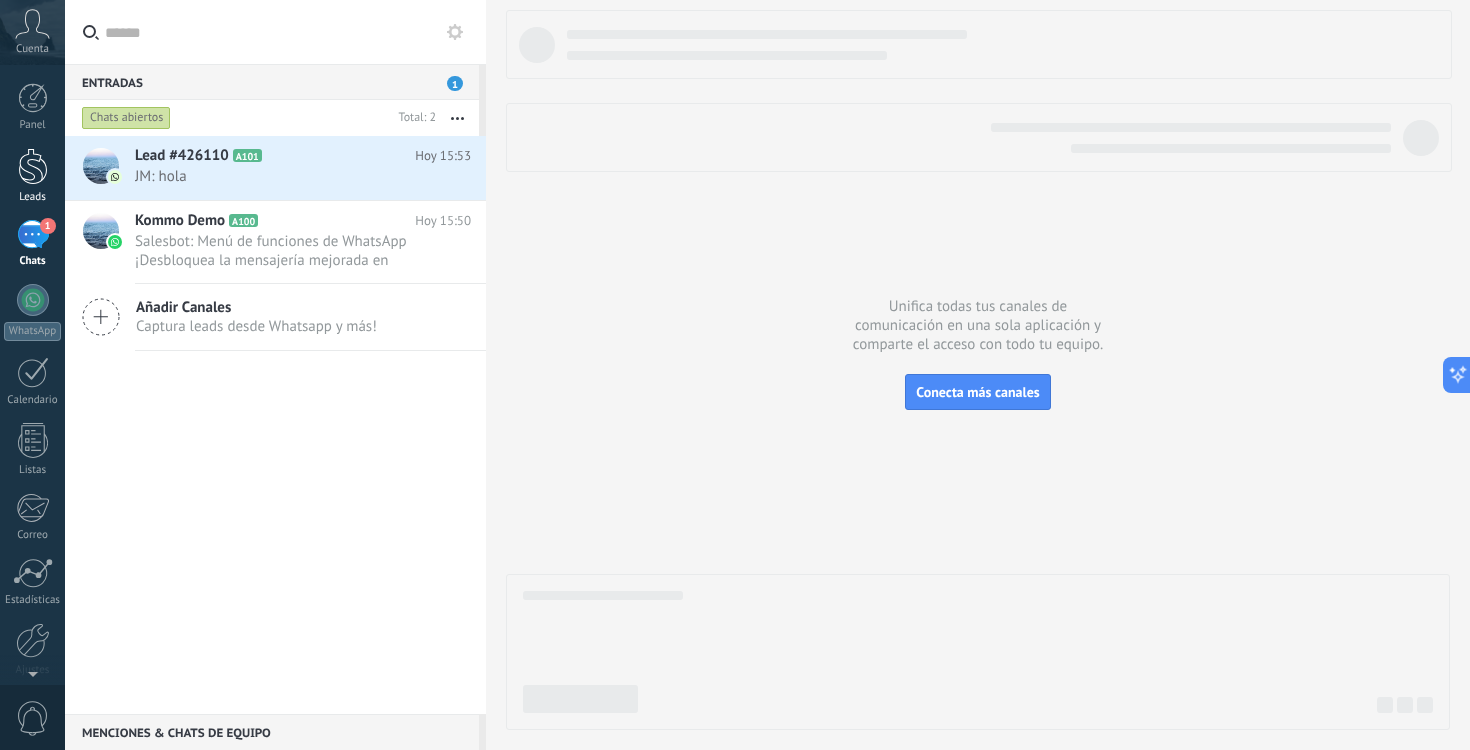 click at bounding box center [33, 166] 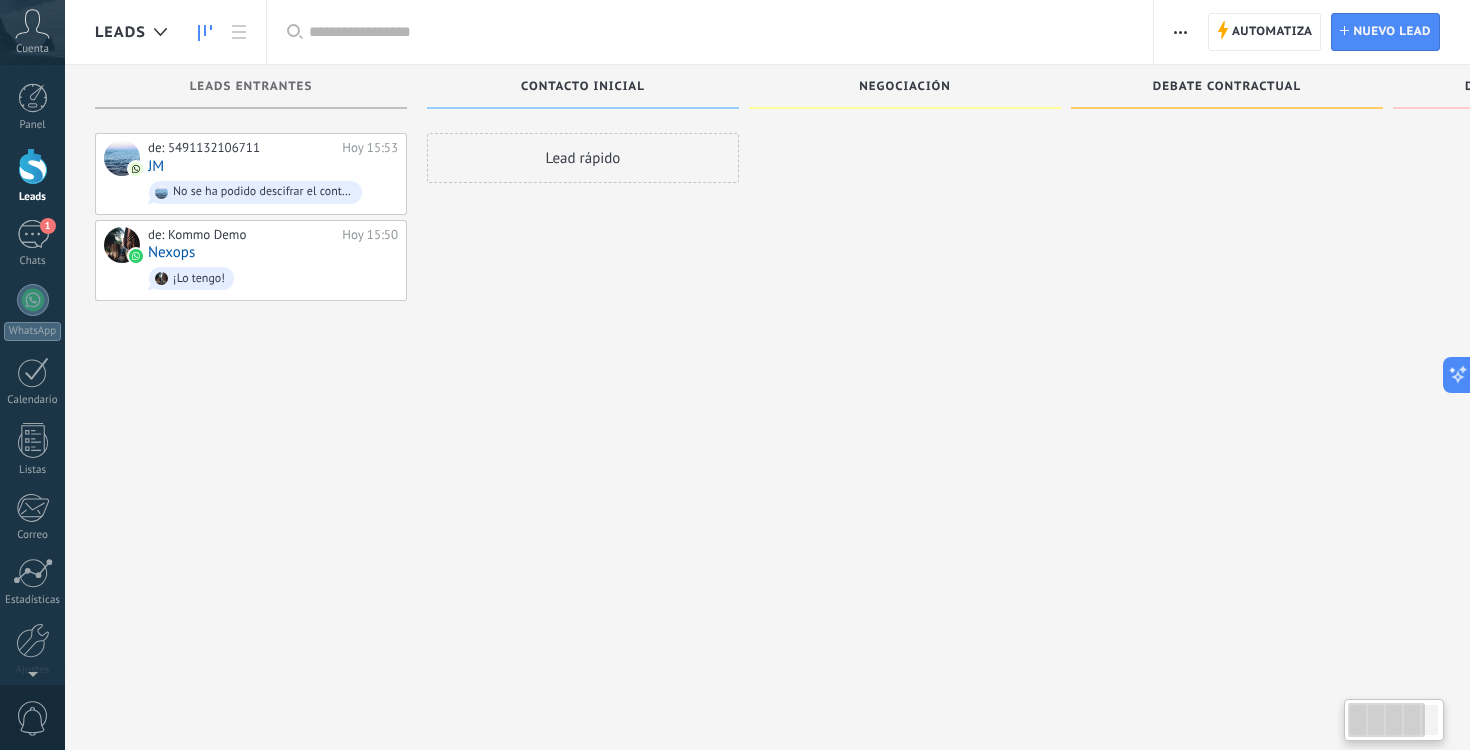 click on "Panel
Leads
1
Chats
WhatsApp
Clientes" at bounding box center (32, 425) 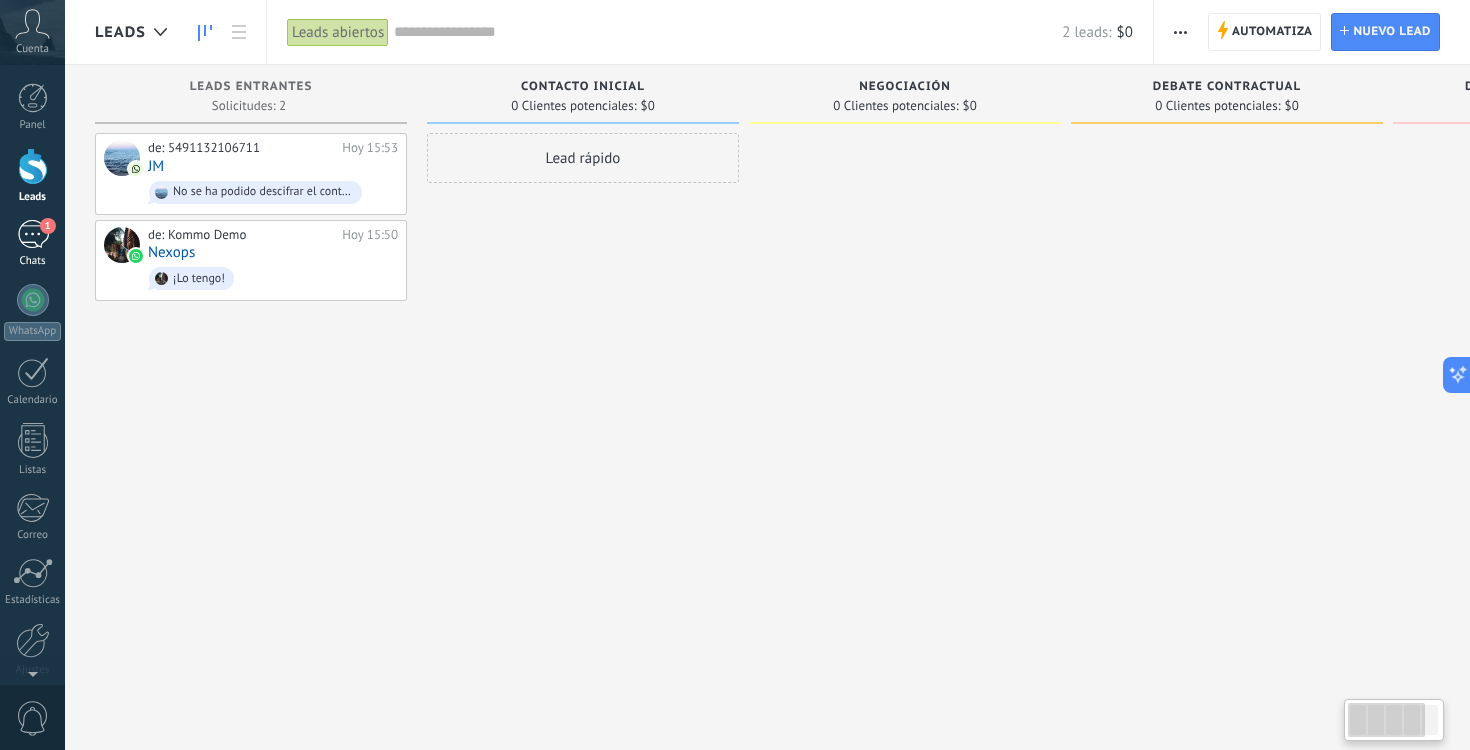 click on "Chats" at bounding box center (33, 261) 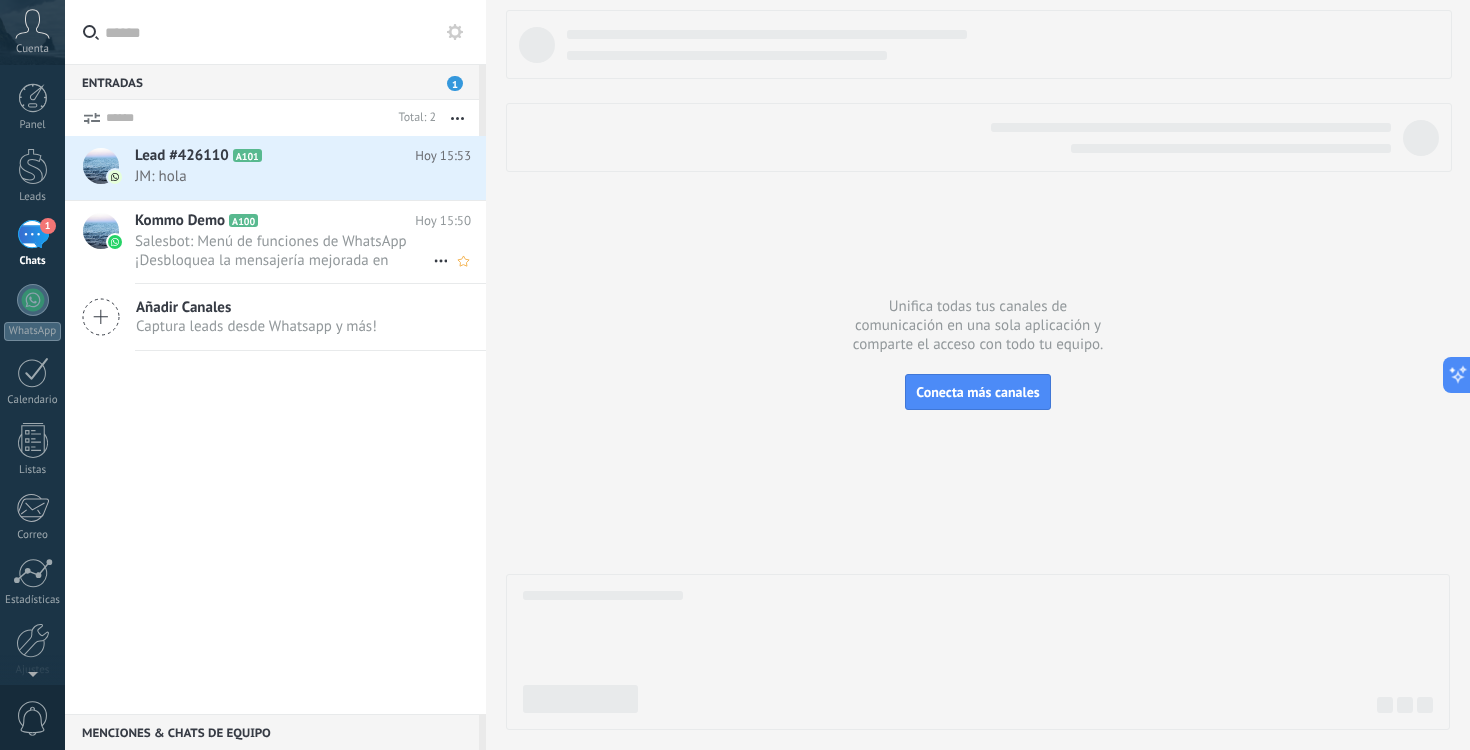 click on "Salesbot: Menú de funciones de WhatsApp
¡Desbloquea la mensajería mejorada en WhatsApp! Haz clic en «Más información» pa..." at bounding box center (284, 251) 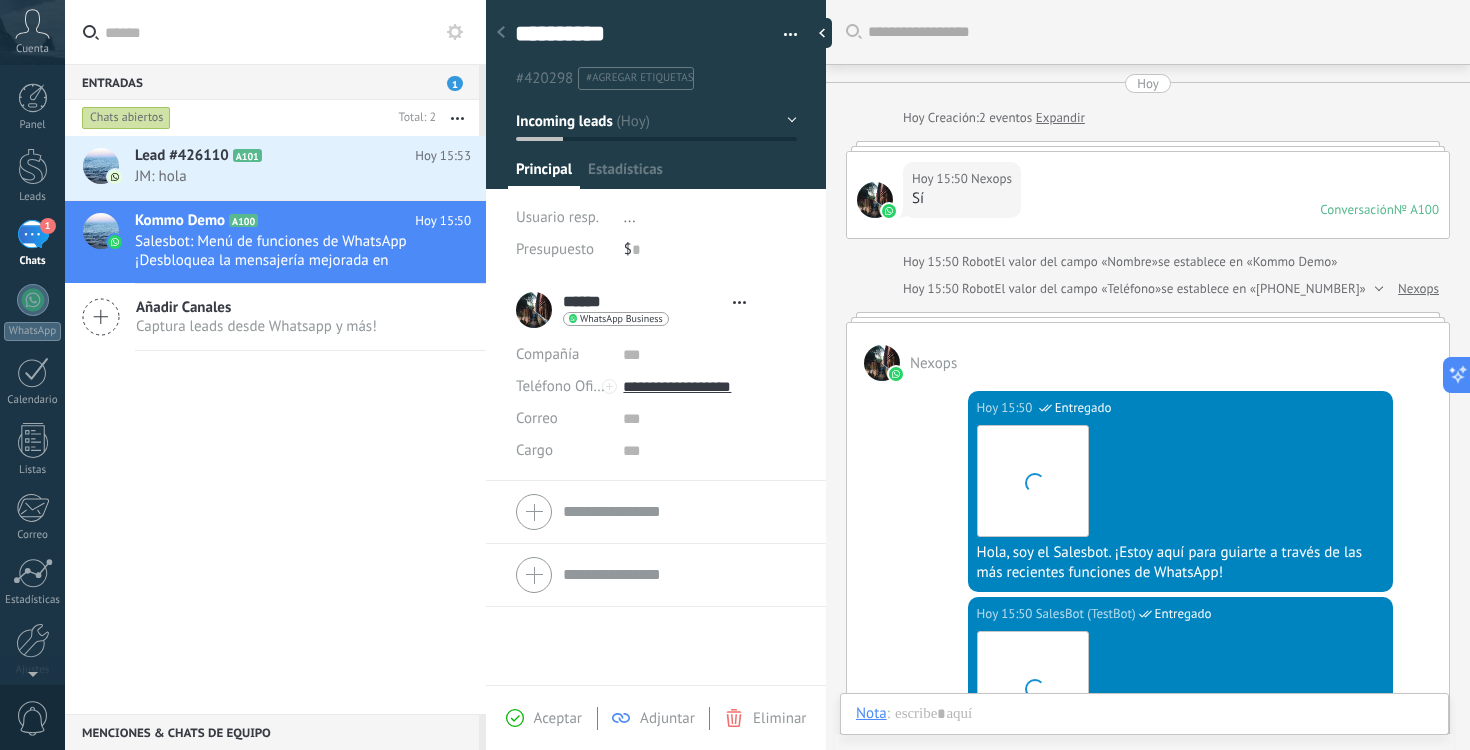 scroll, scrollTop: 30, scrollLeft: 0, axis: vertical 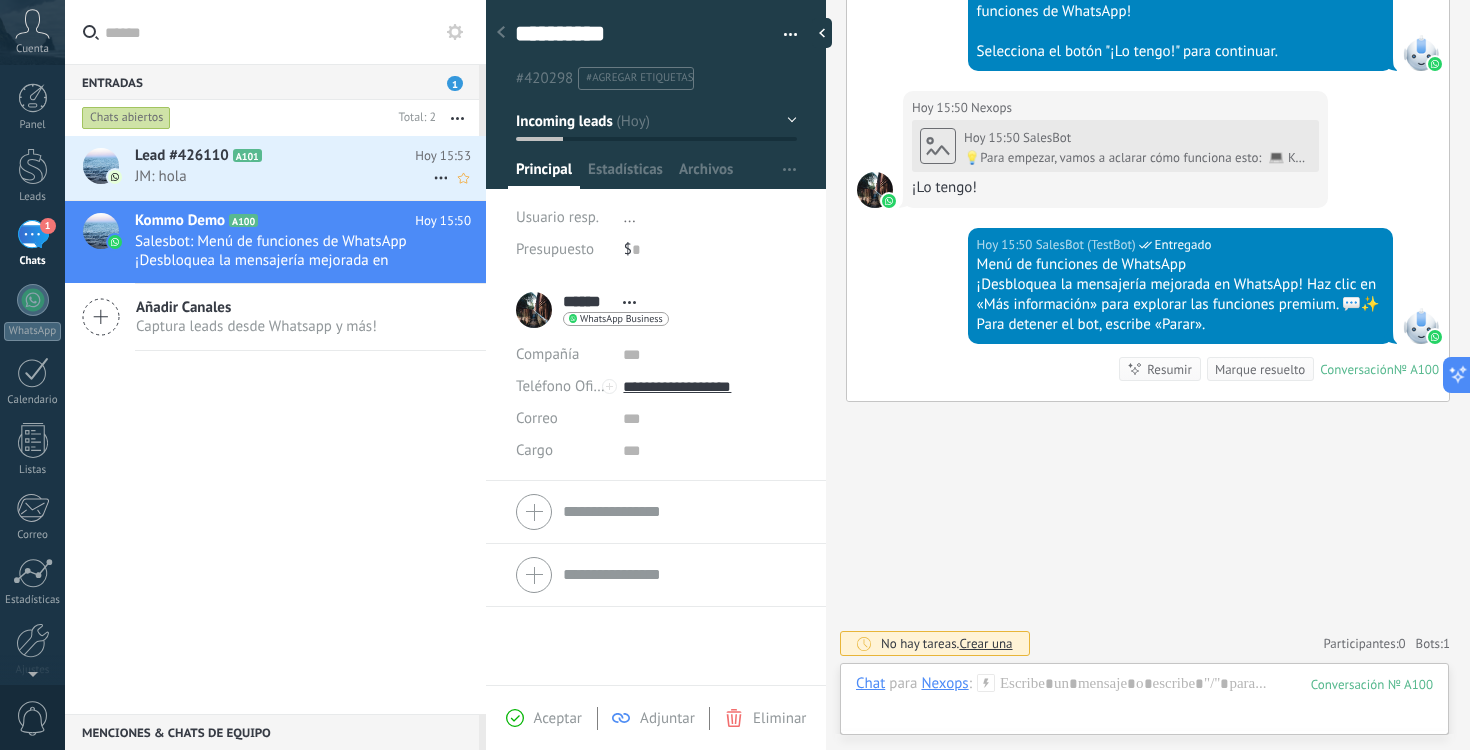click on "Lead #426110
A101
[DATE] 15:53
JM: hola" at bounding box center (310, 167) 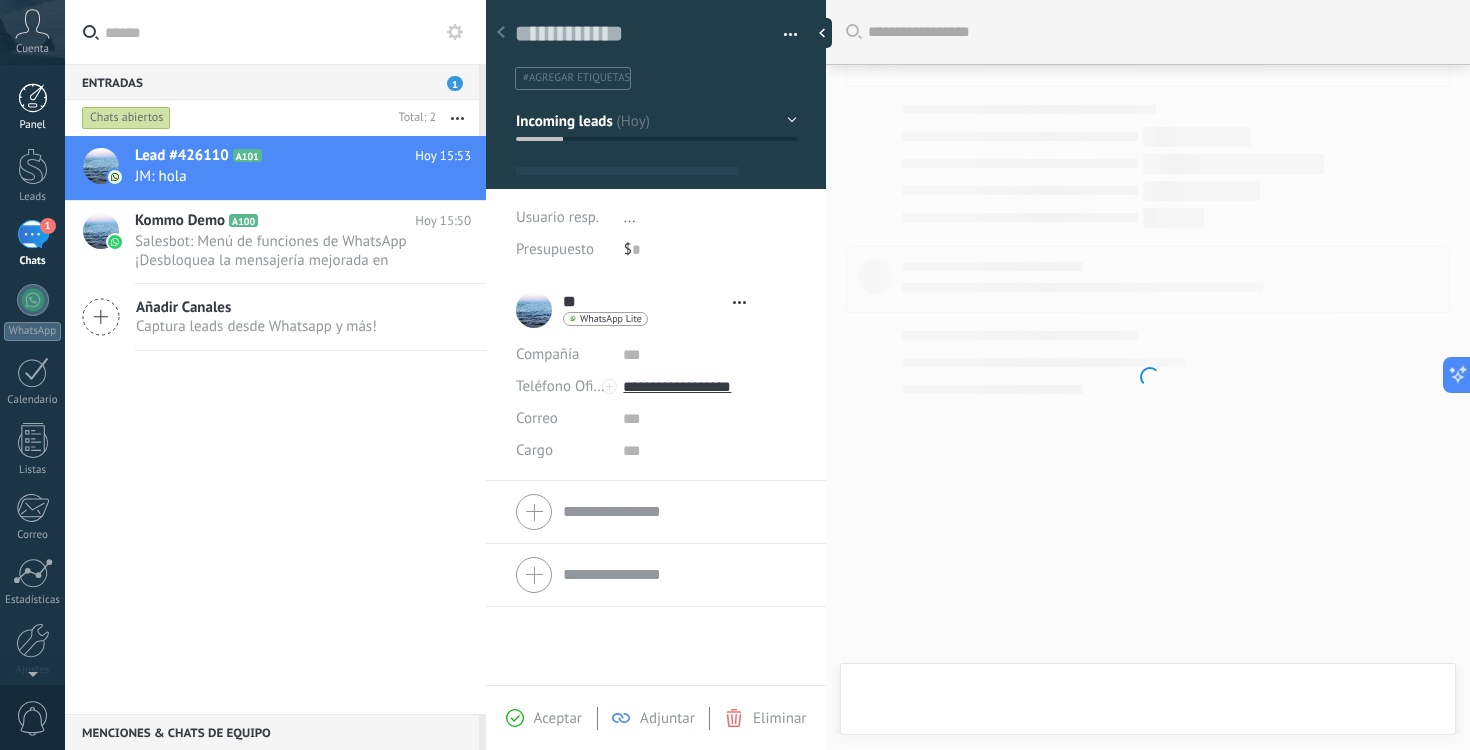 type on "**********" 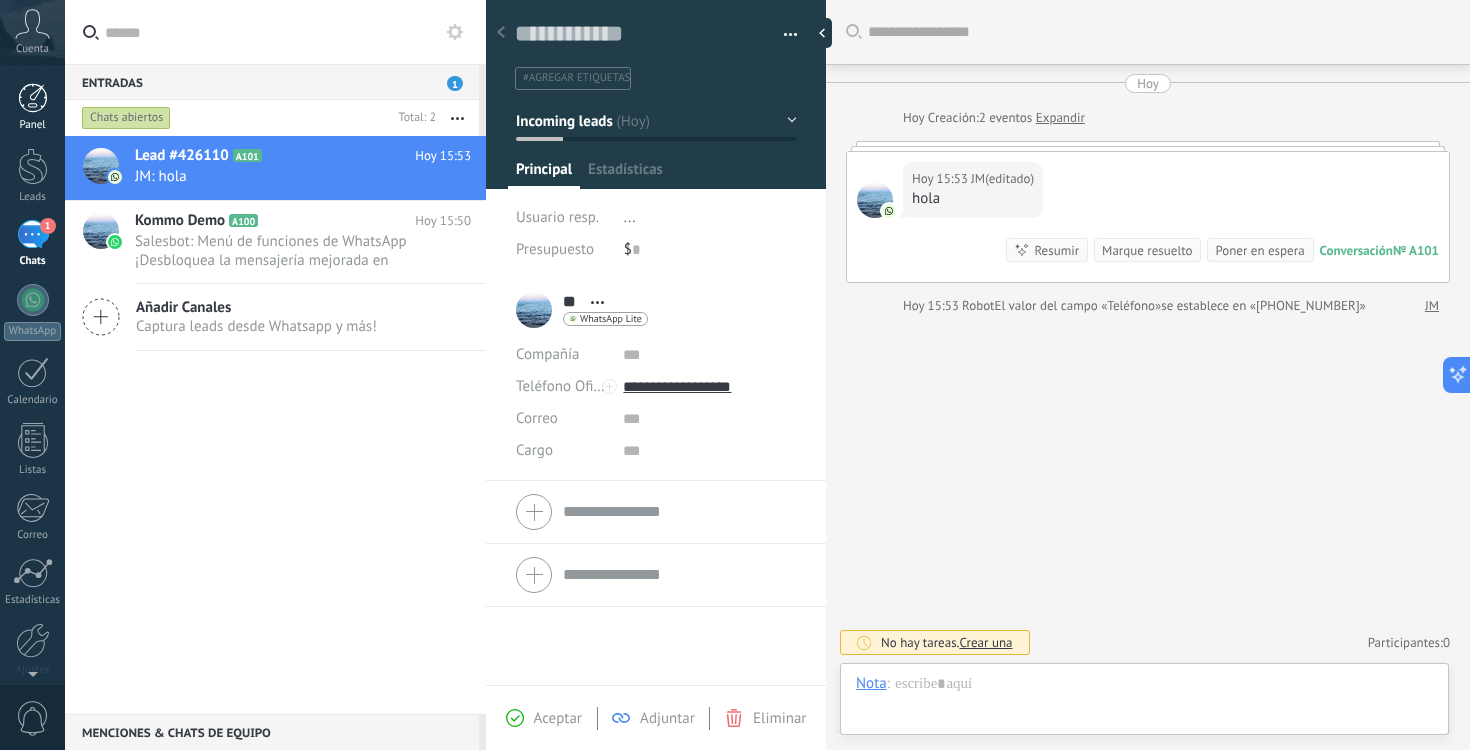 click on "Panel" at bounding box center (32, 107) 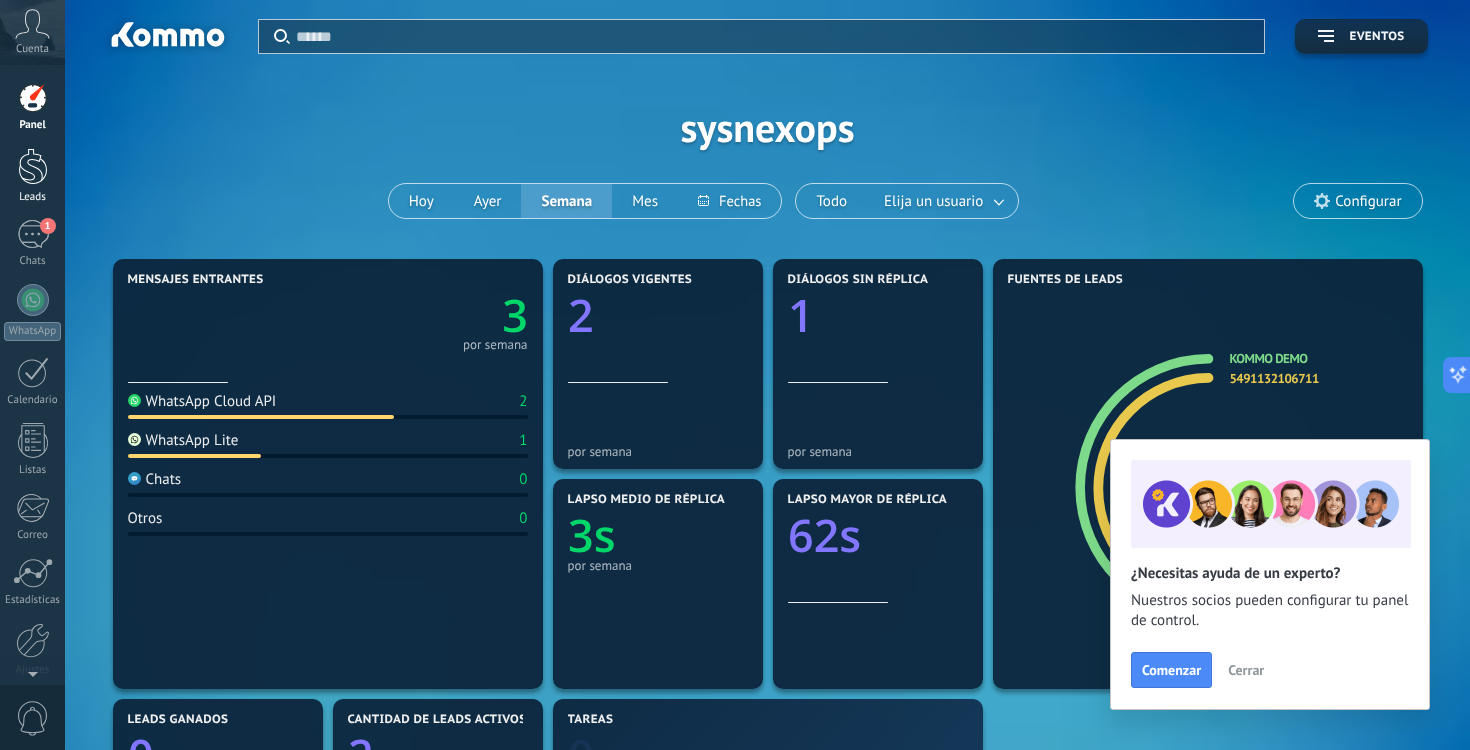 click on "Leads" at bounding box center (32, 176) 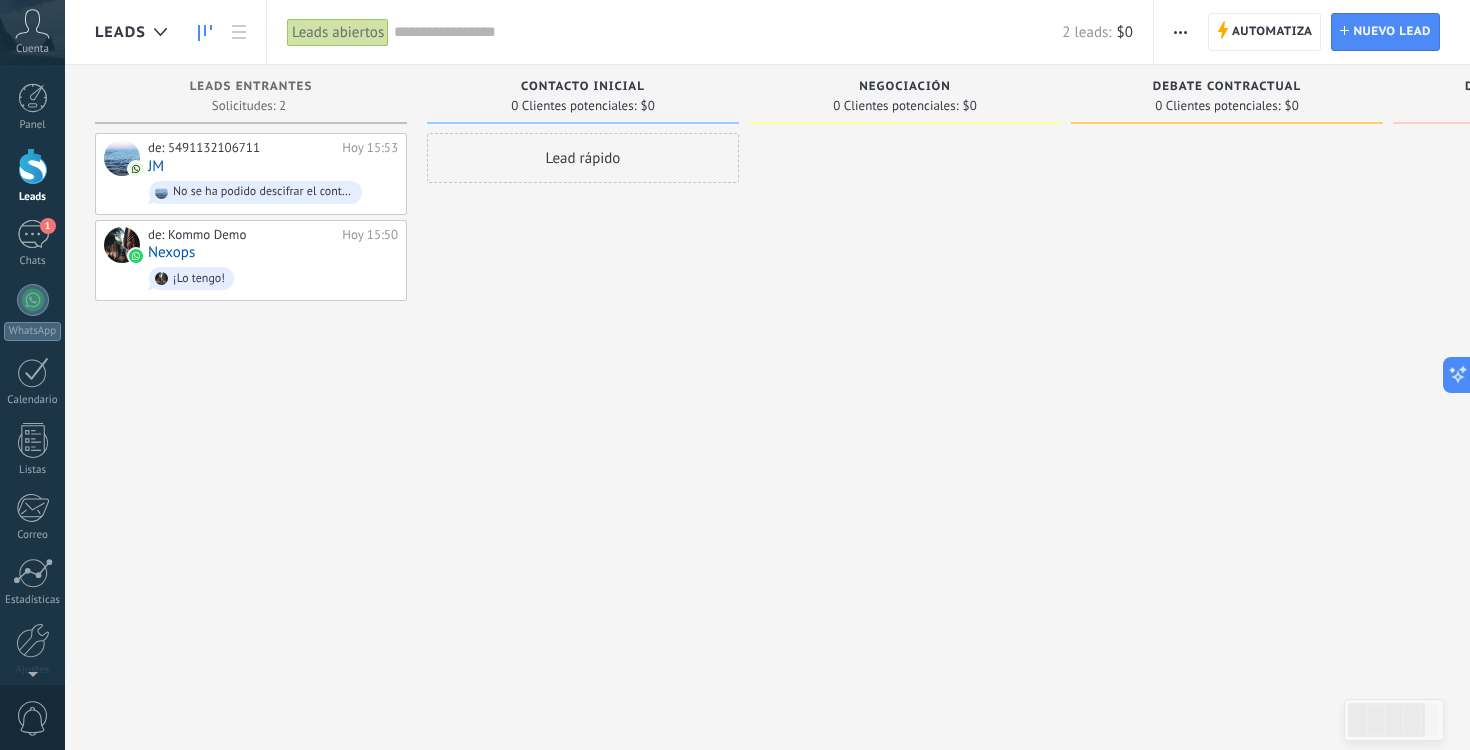click on "Cuenta" at bounding box center [32, 32] 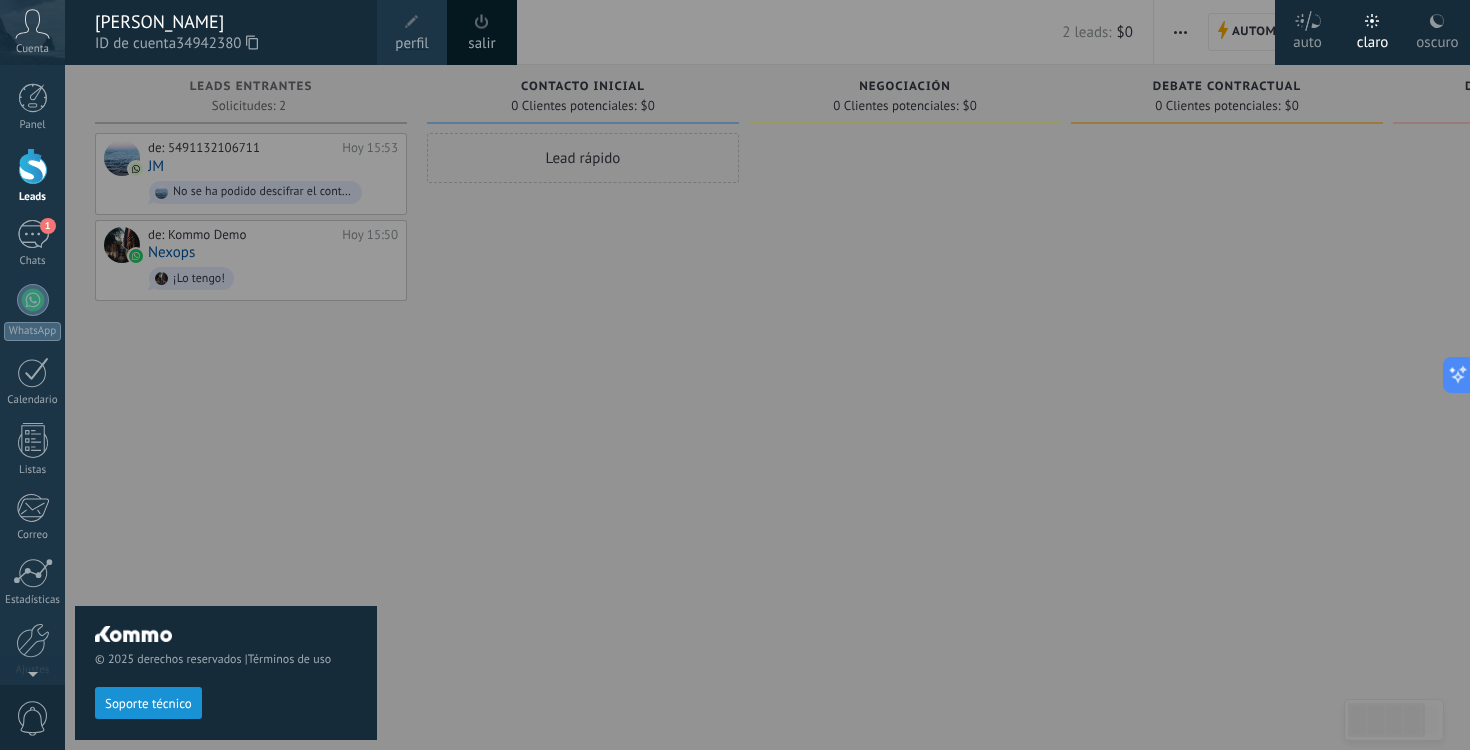 click at bounding box center [800, 375] 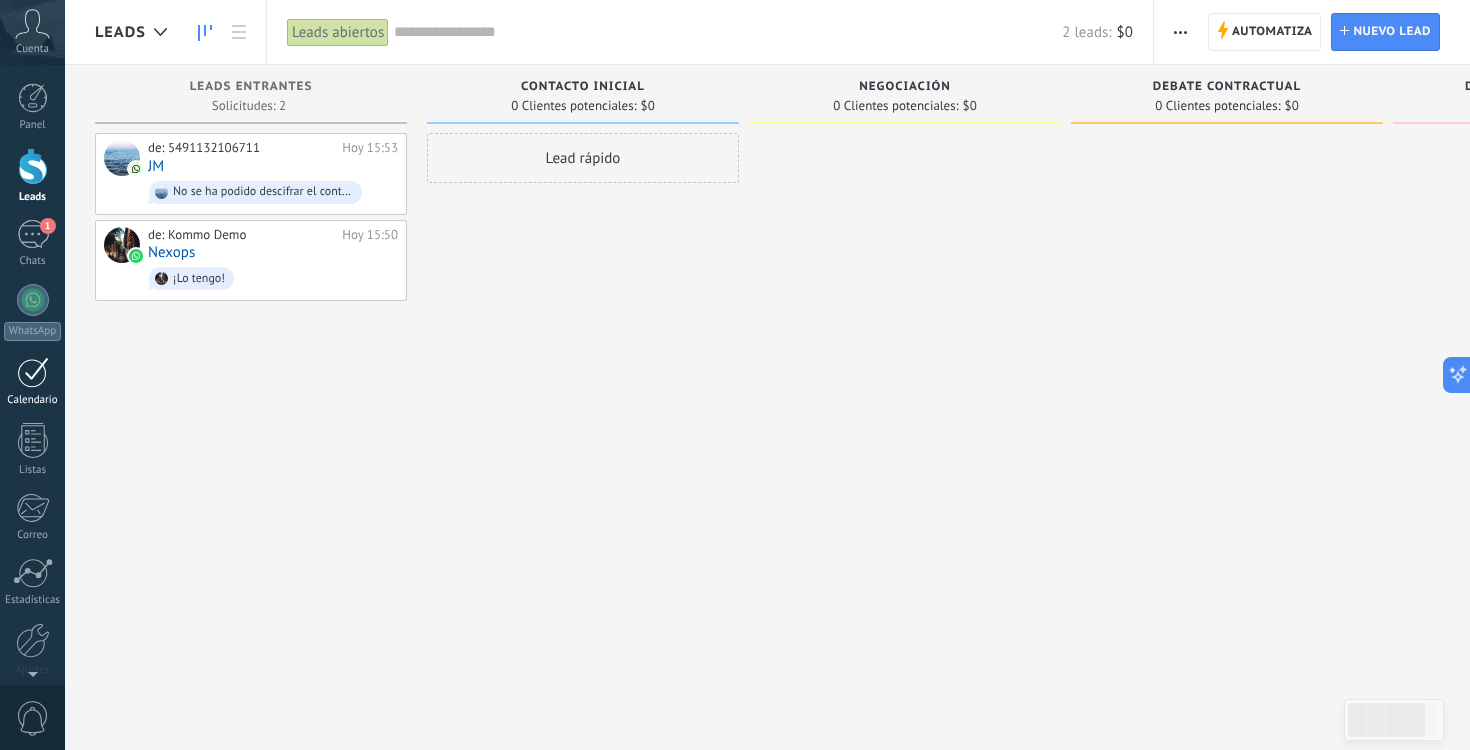 click at bounding box center [33, 372] 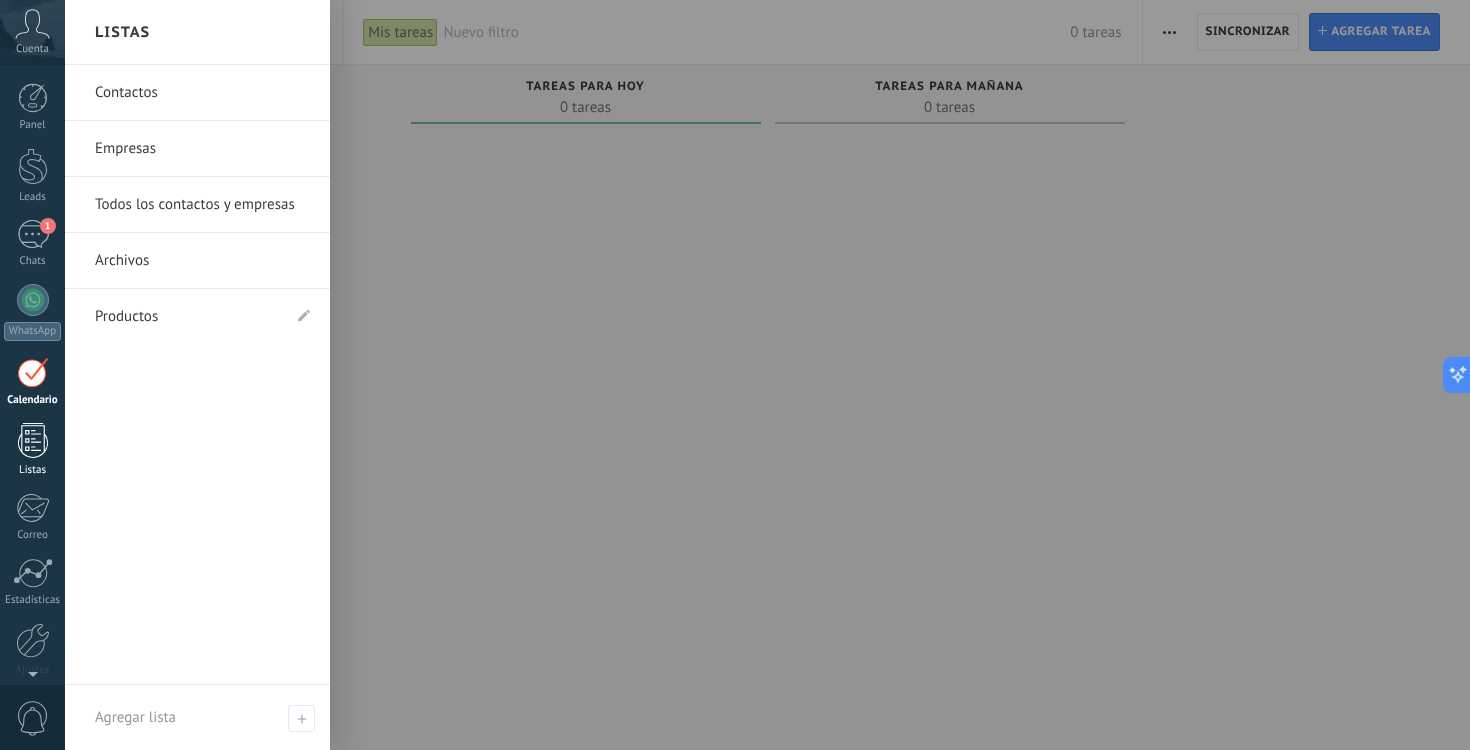click at bounding box center (33, 440) 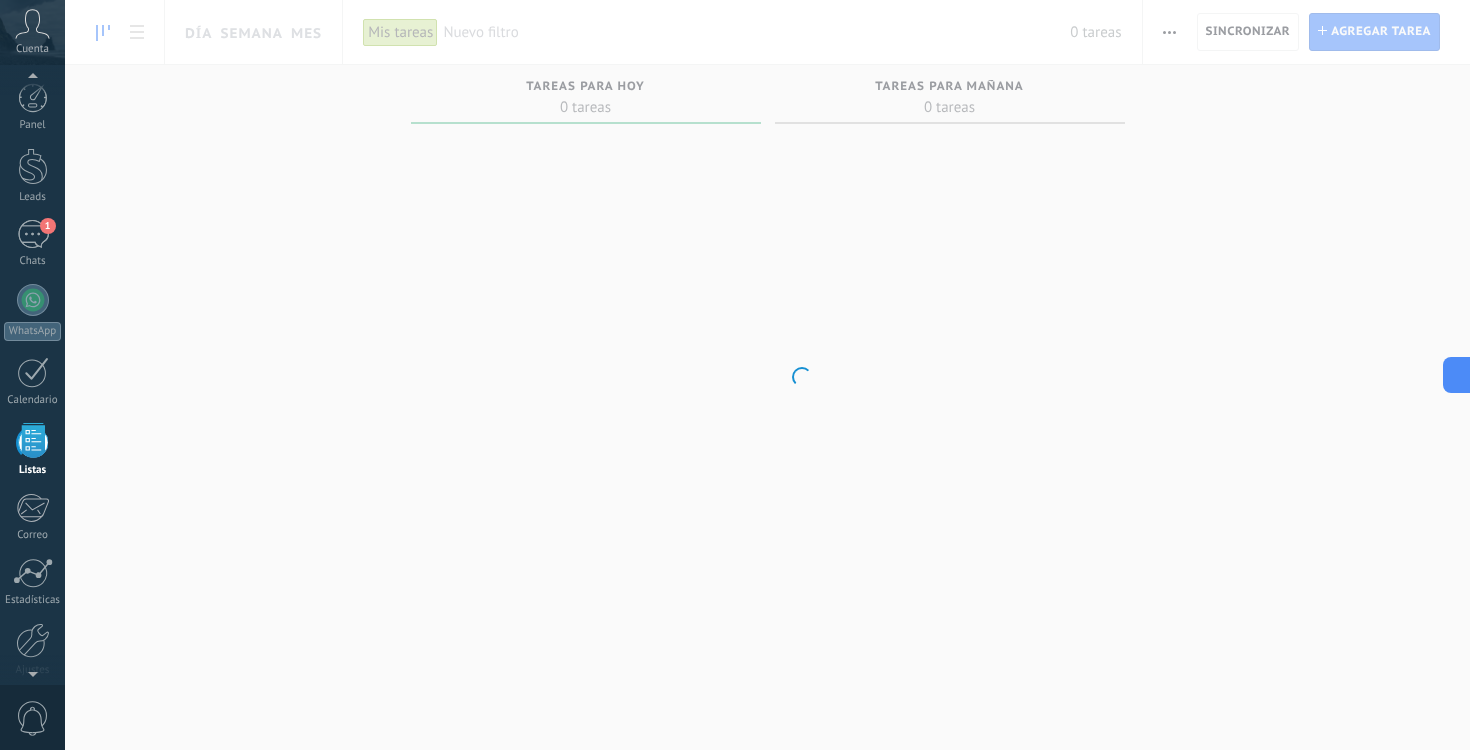 scroll, scrollTop: 52, scrollLeft: 0, axis: vertical 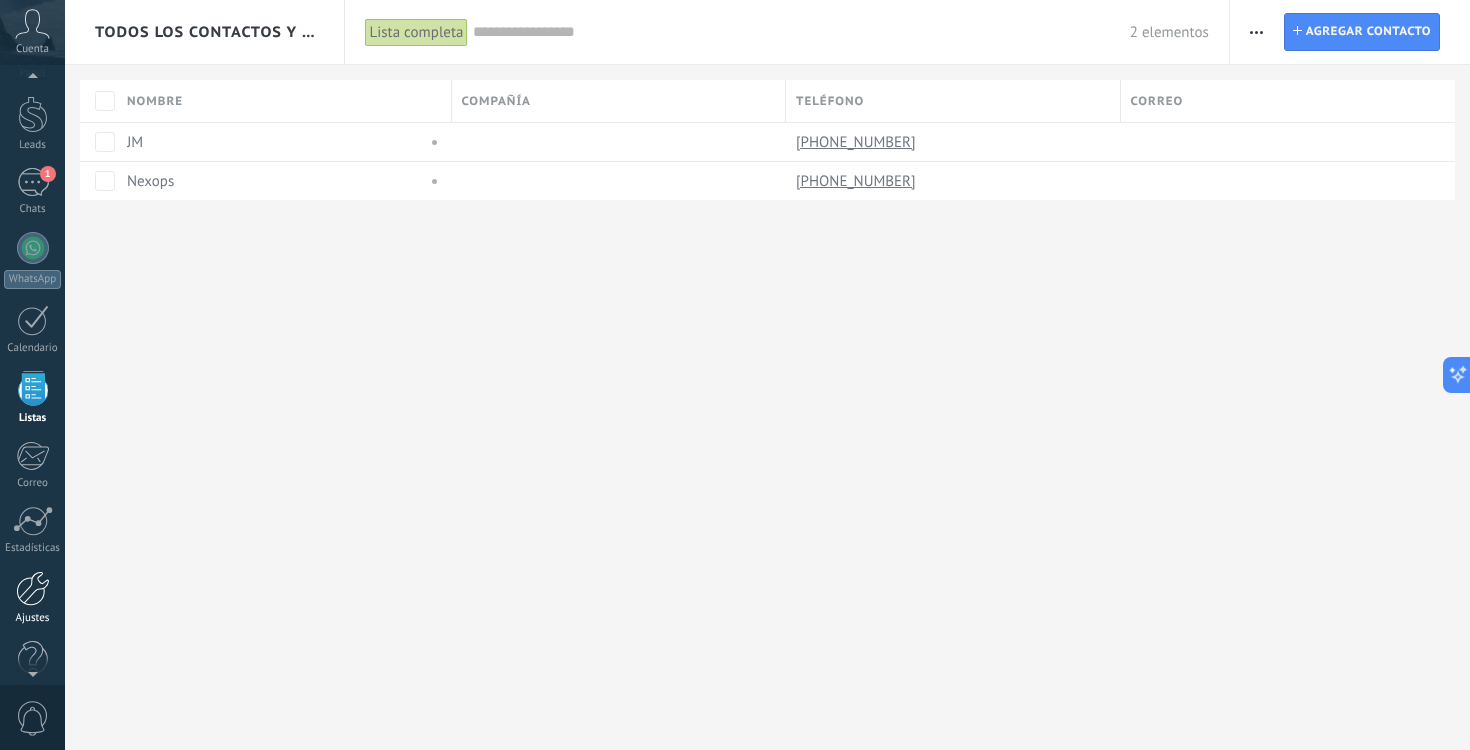 click on "Ajustes" at bounding box center [33, 618] 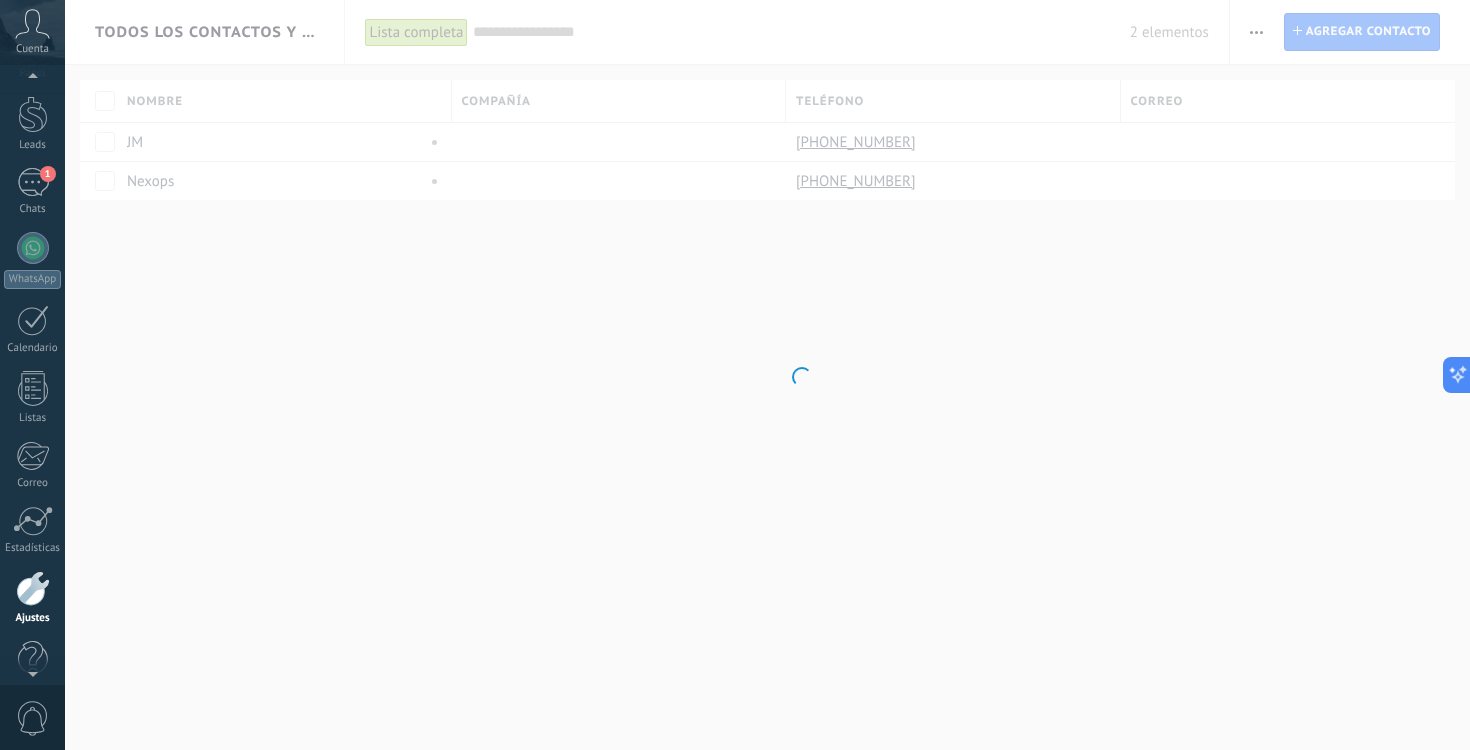 scroll, scrollTop: 82, scrollLeft: 0, axis: vertical 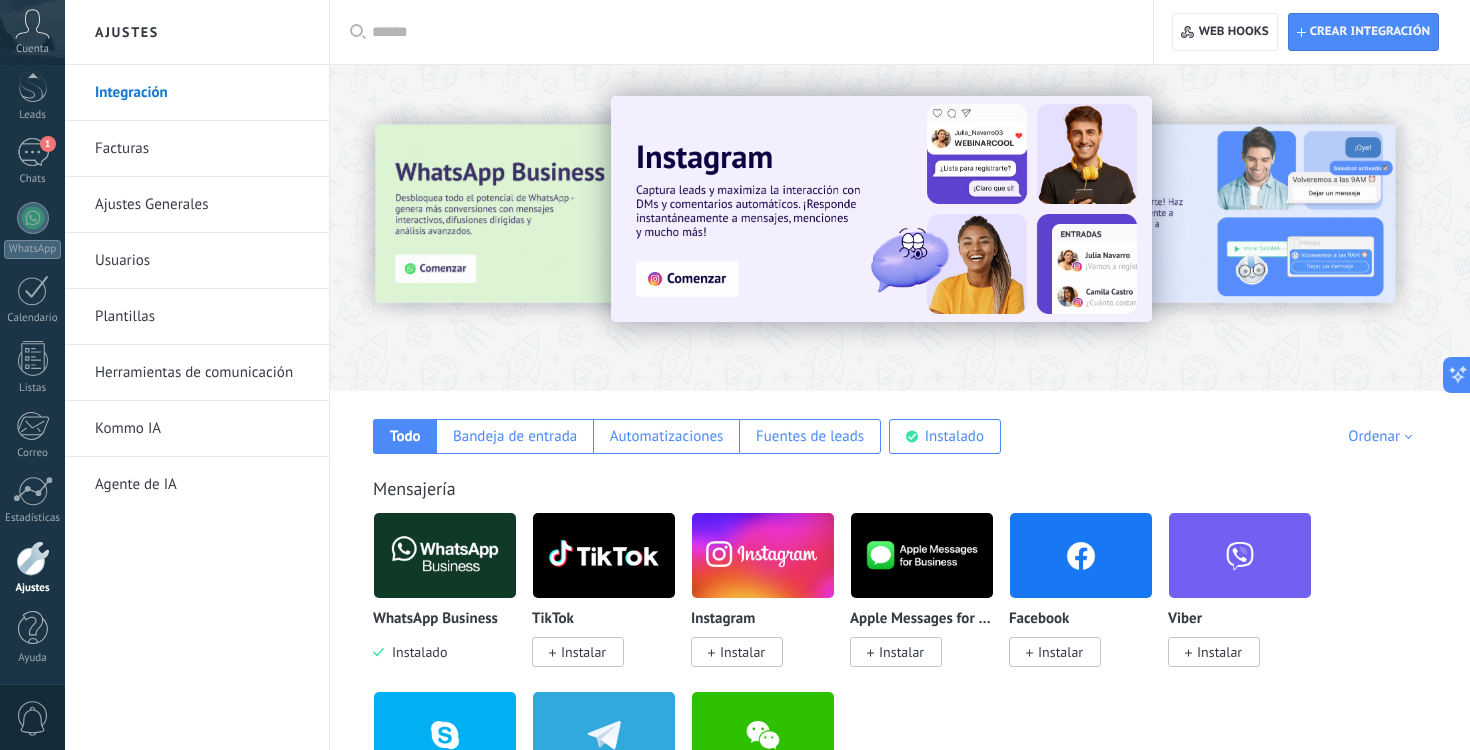 click on "Usuarios" at bounding box center [202, 261] 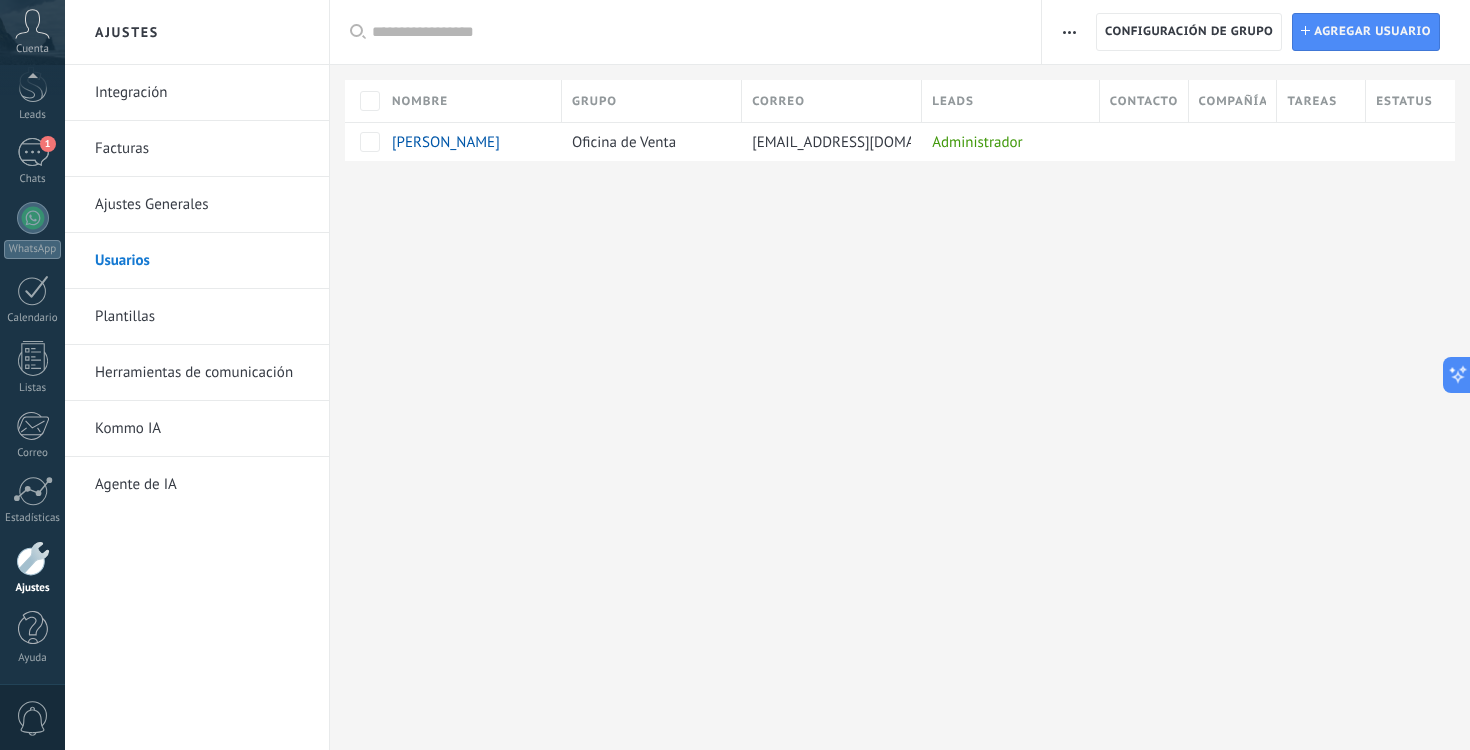click on "Herramientas de comunicación" at bounding box center (202, 373) 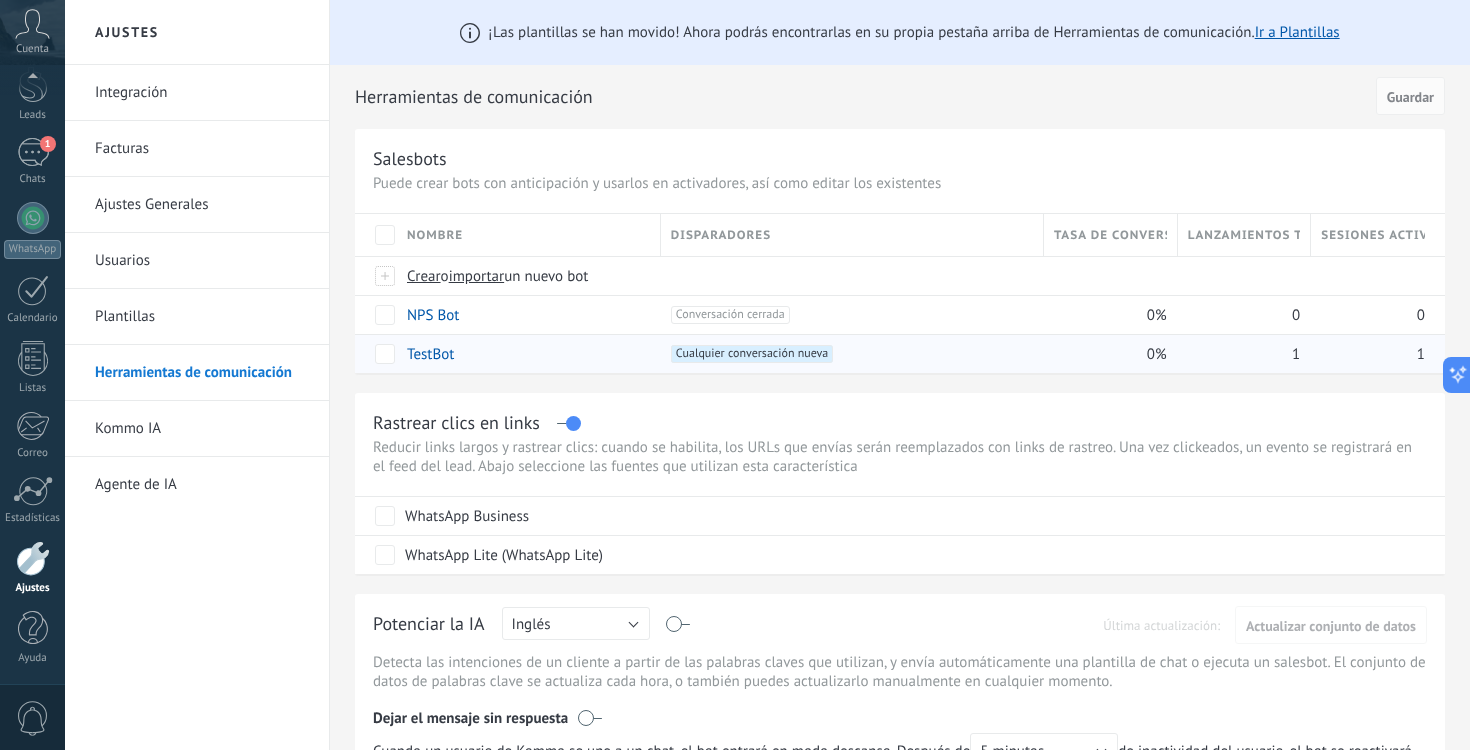 click on "TestBot" at bounding box center [430, 354] 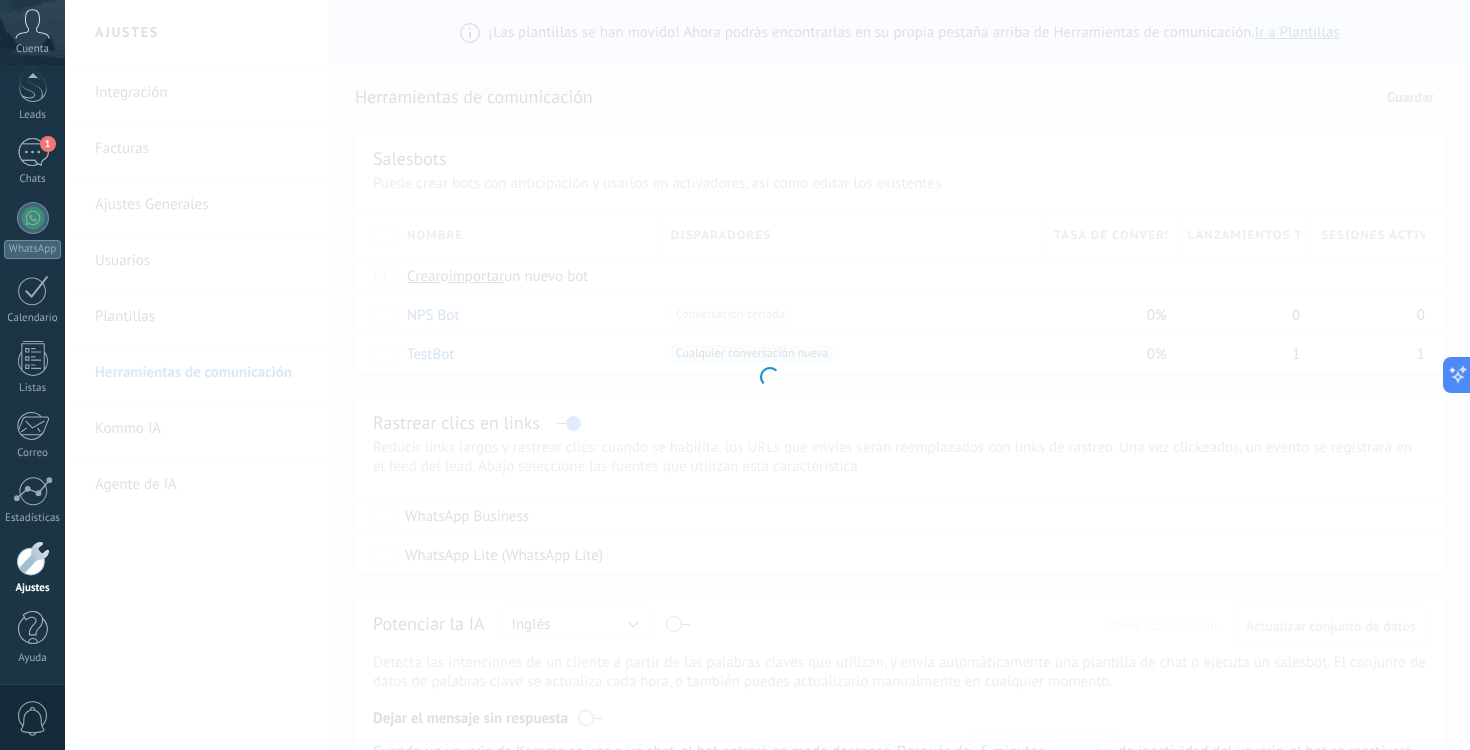 type on "*******" 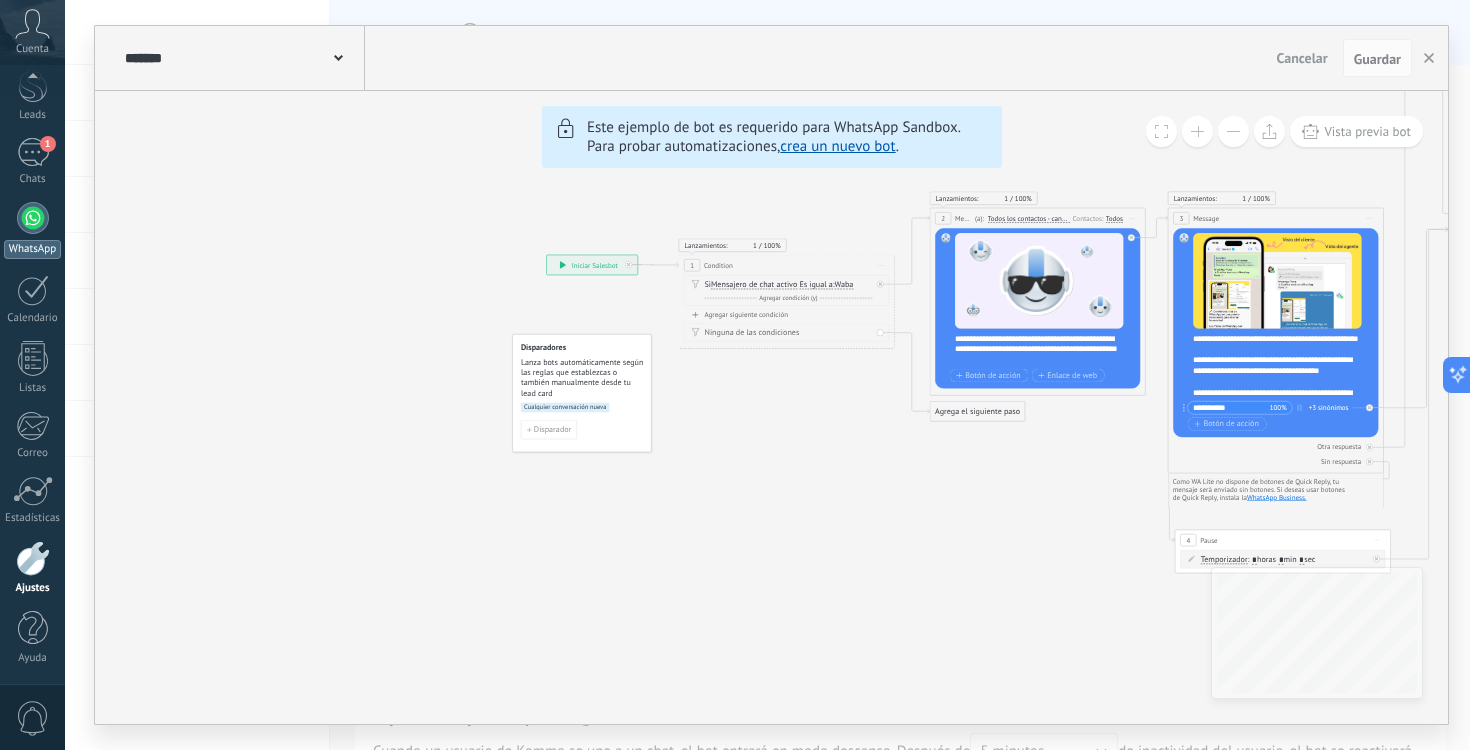 click at bounding box center (33, 218) 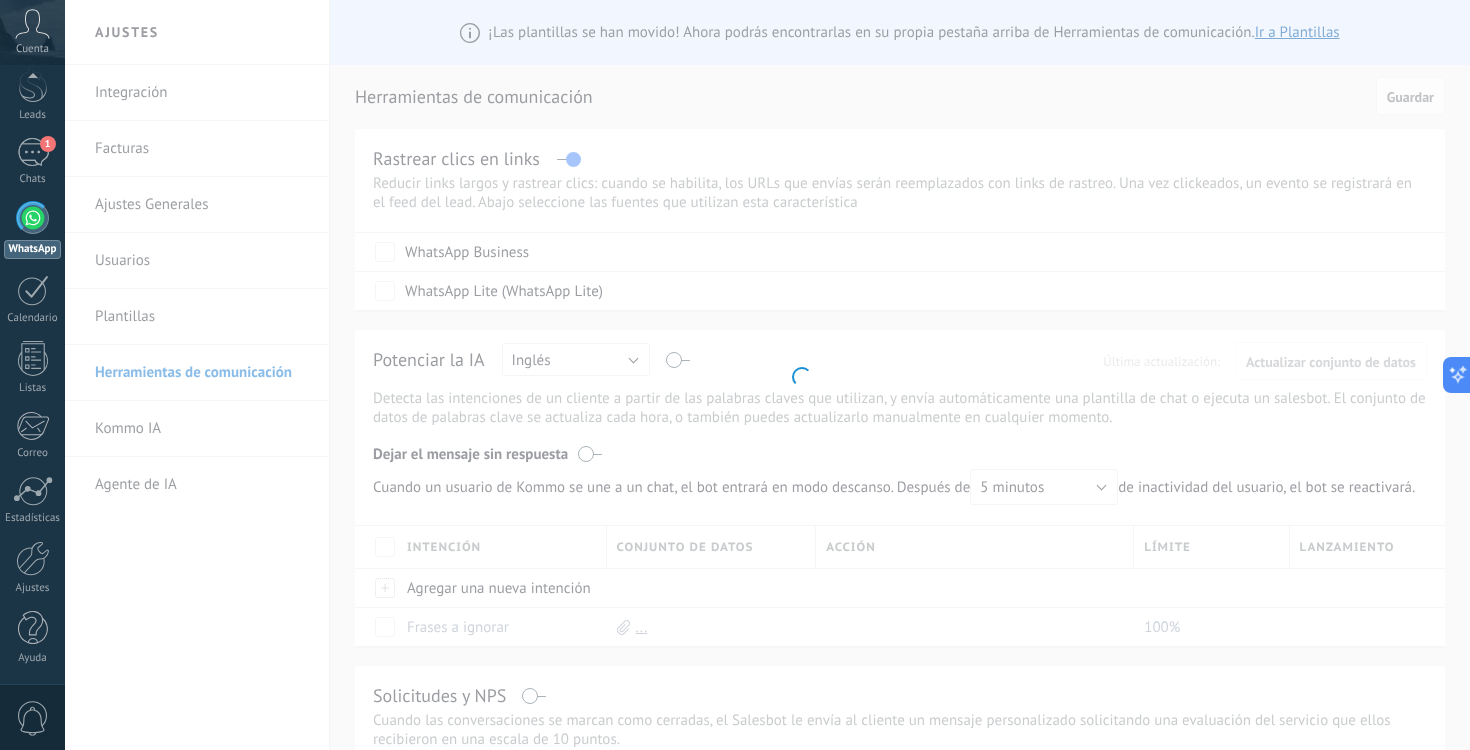 scroll, scrollTop: 0, scrollLeft: 0, axis: both 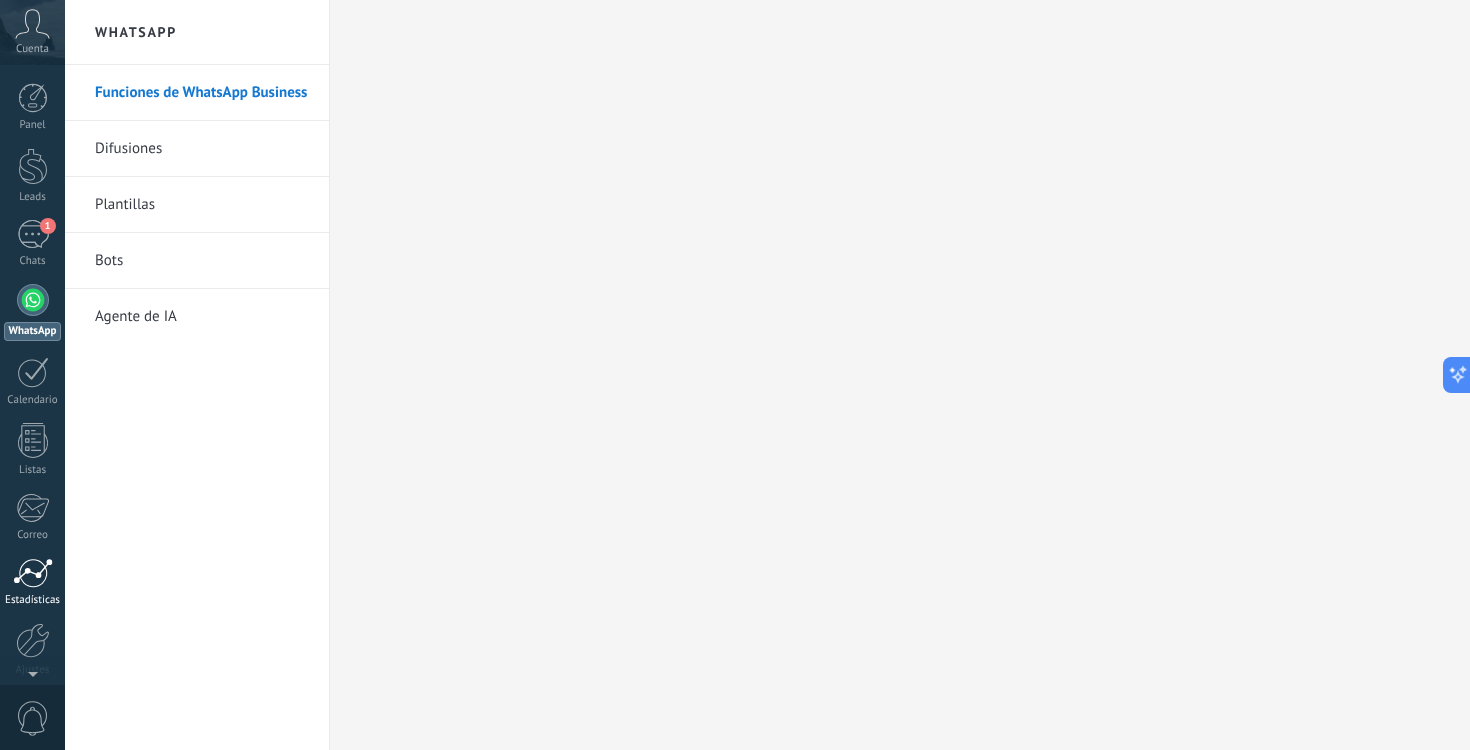click at bounding box center (33, 573) 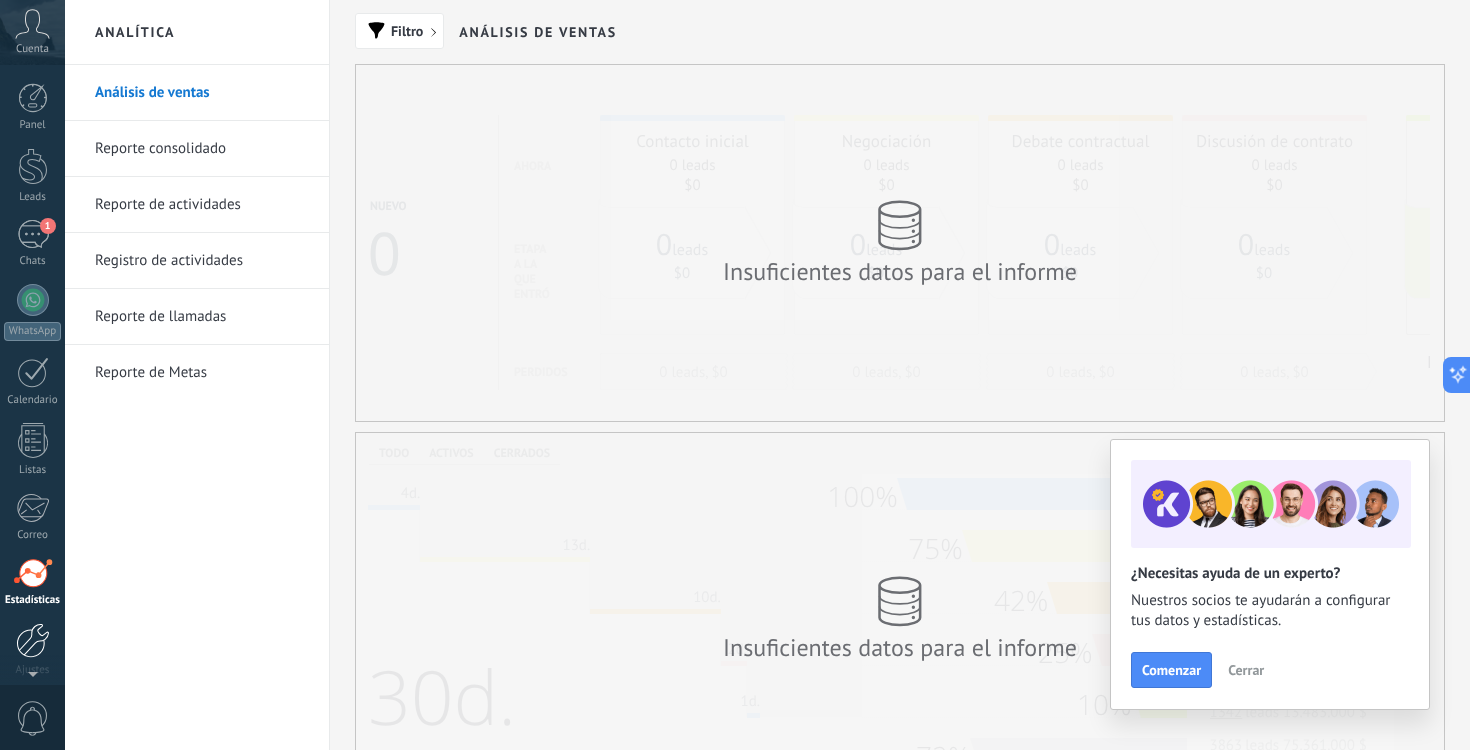 click on "Panel
Leads
1
Chats
WhatsApp
Clientes" at bounding box center [32, 425] 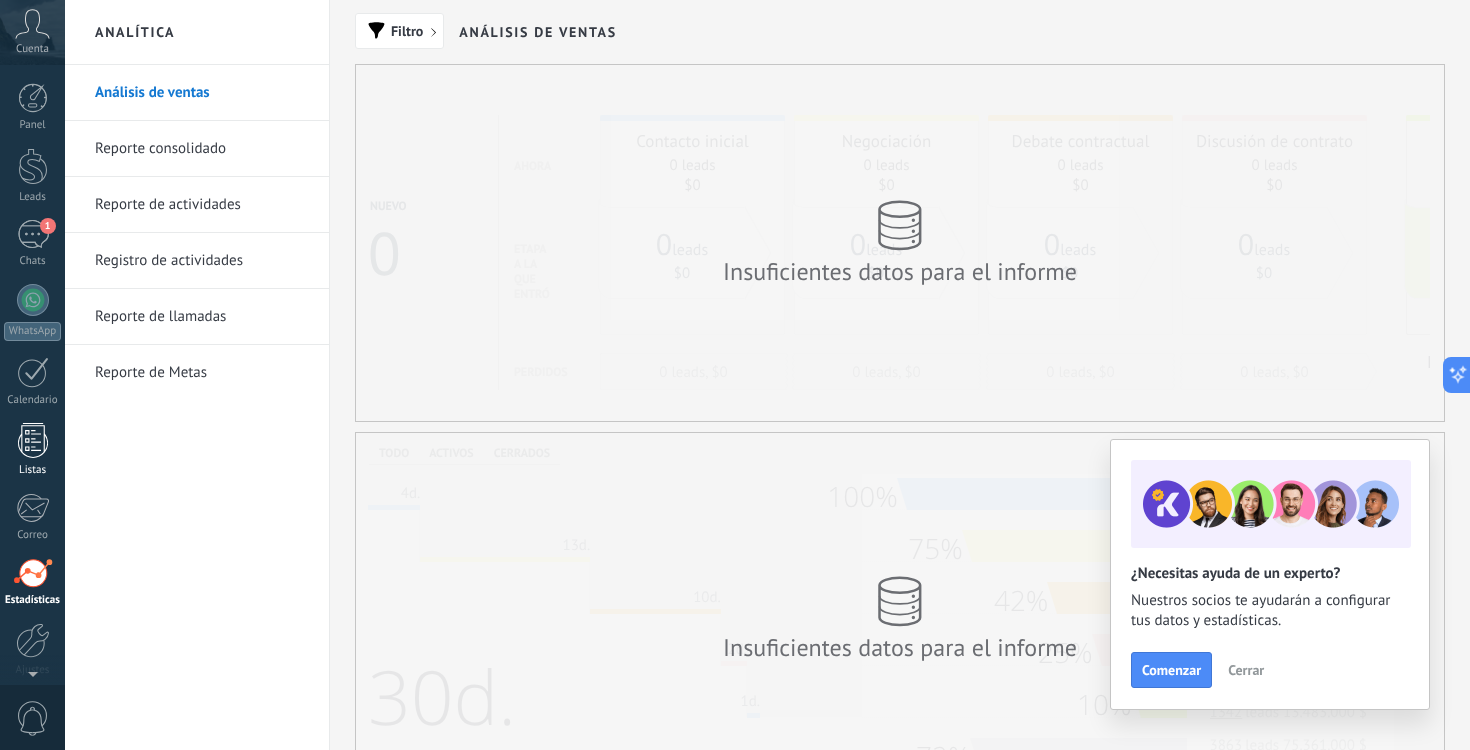 click at bounding box center (33, 440) 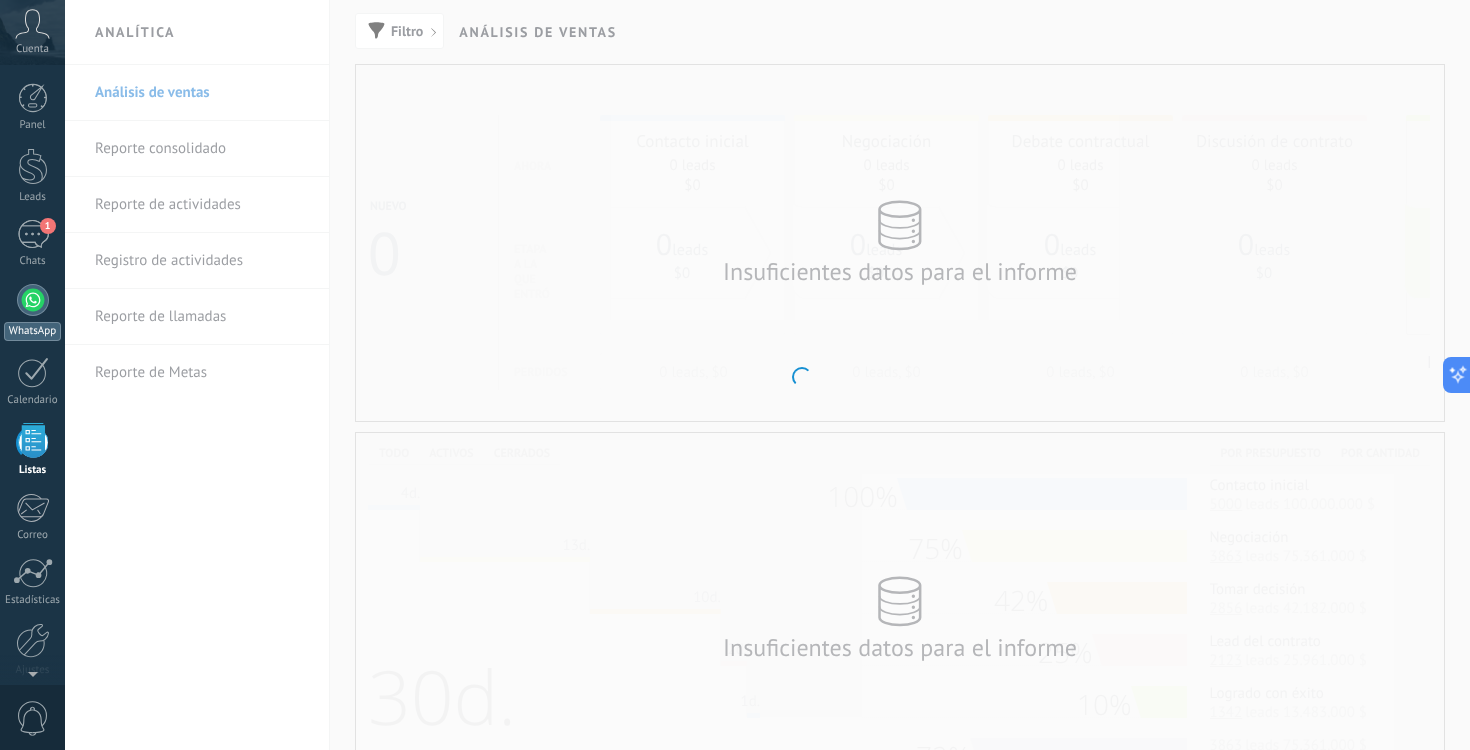 click at bounding box center [33, 300] 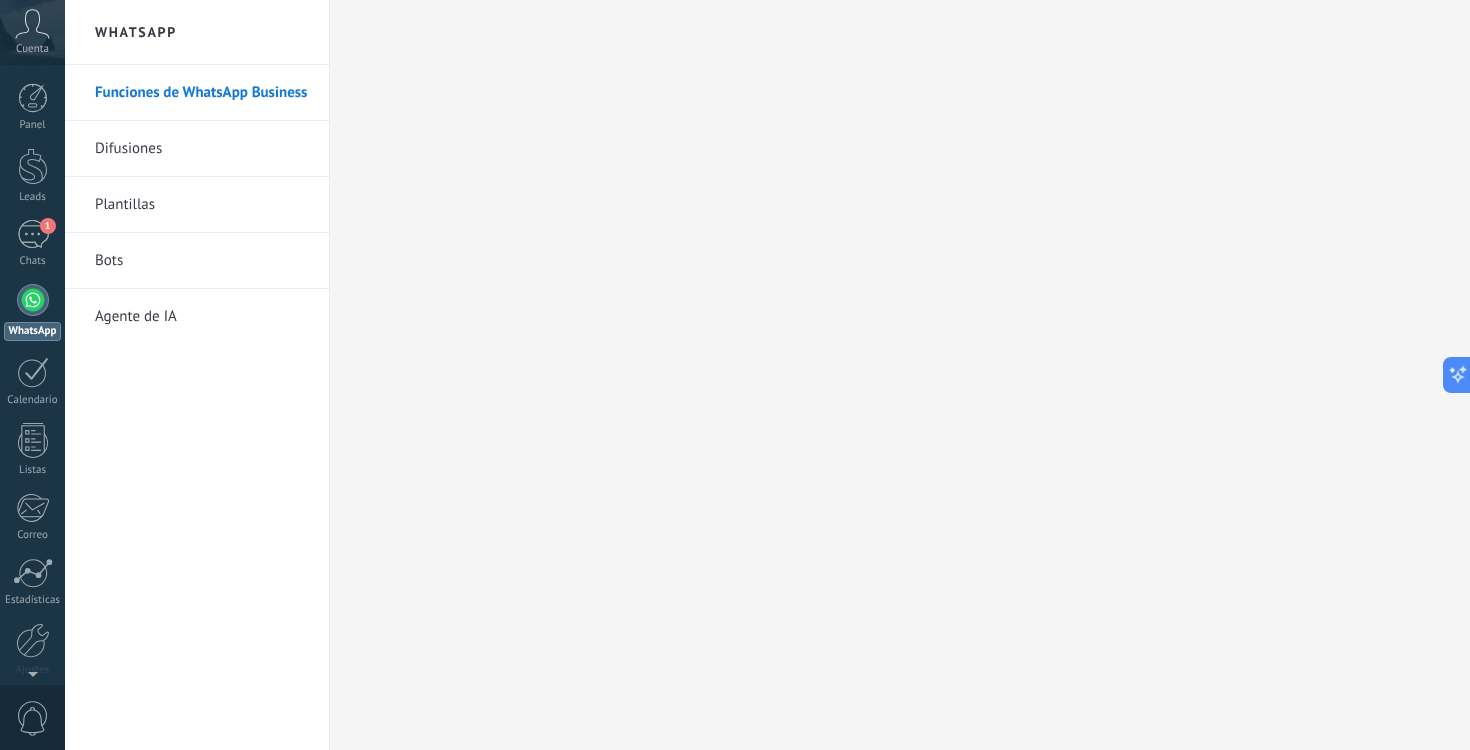 click on "Difusiones" at bounding box center [202, 149] 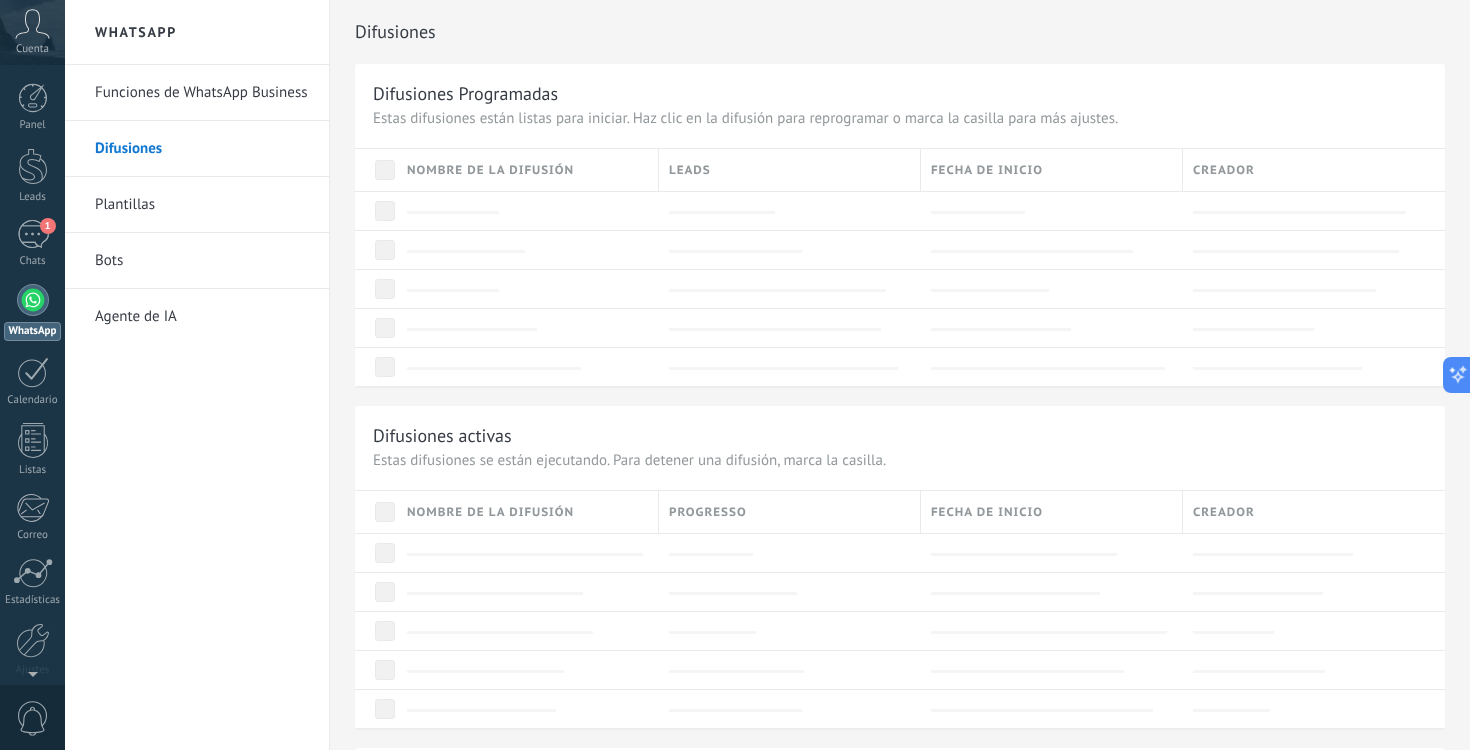click on "Plantillas" at bounding box center [202, 205] 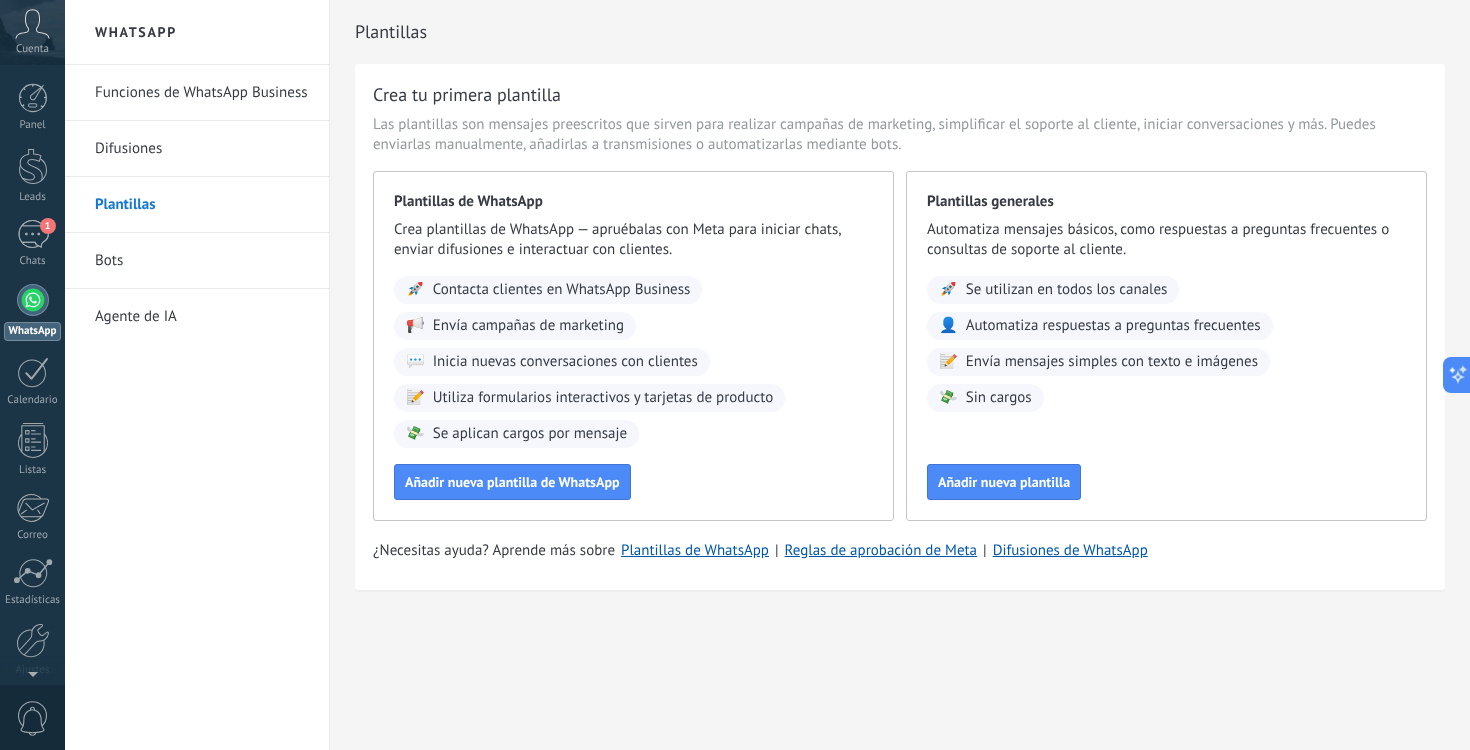 click on "Bots" at bounding box center (202, 261) 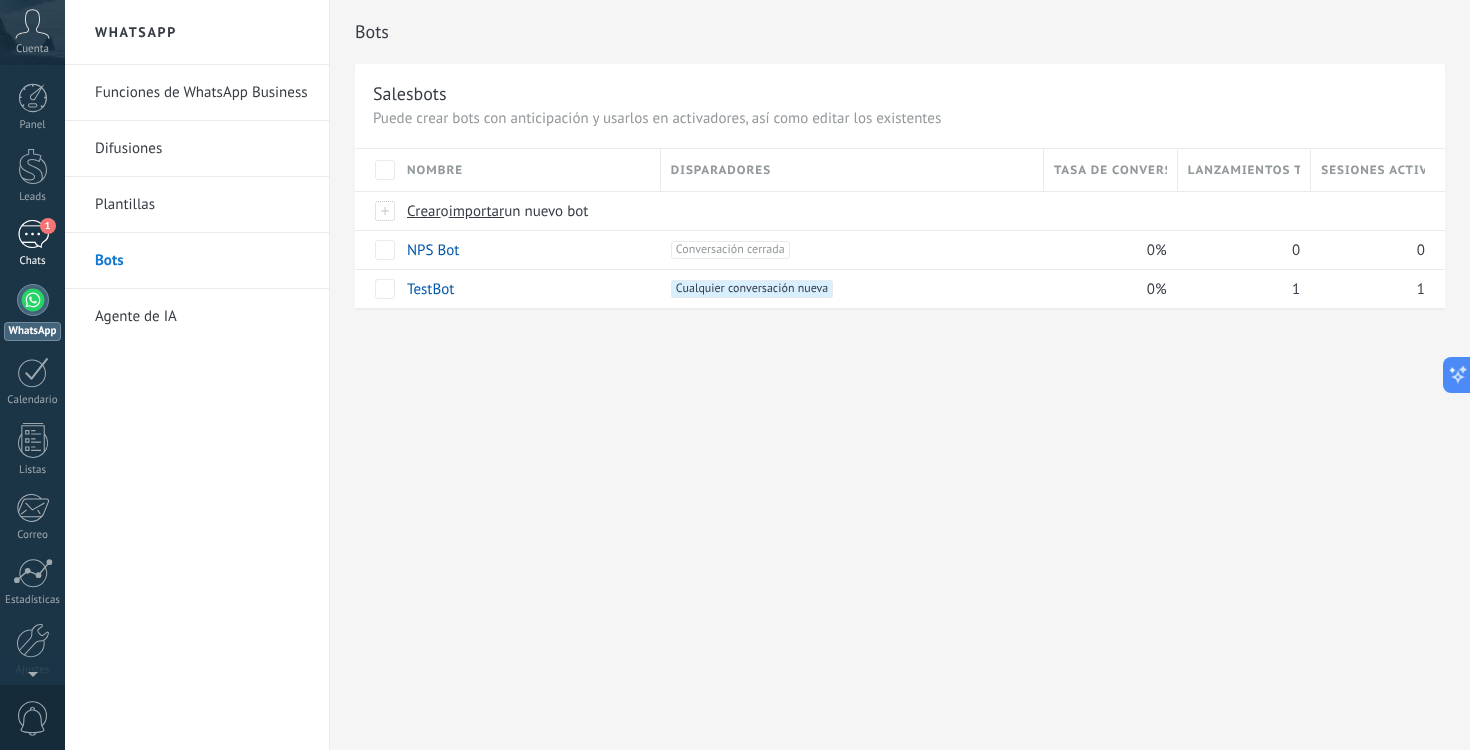 click on "Chats" at bounding box center [33, 261] 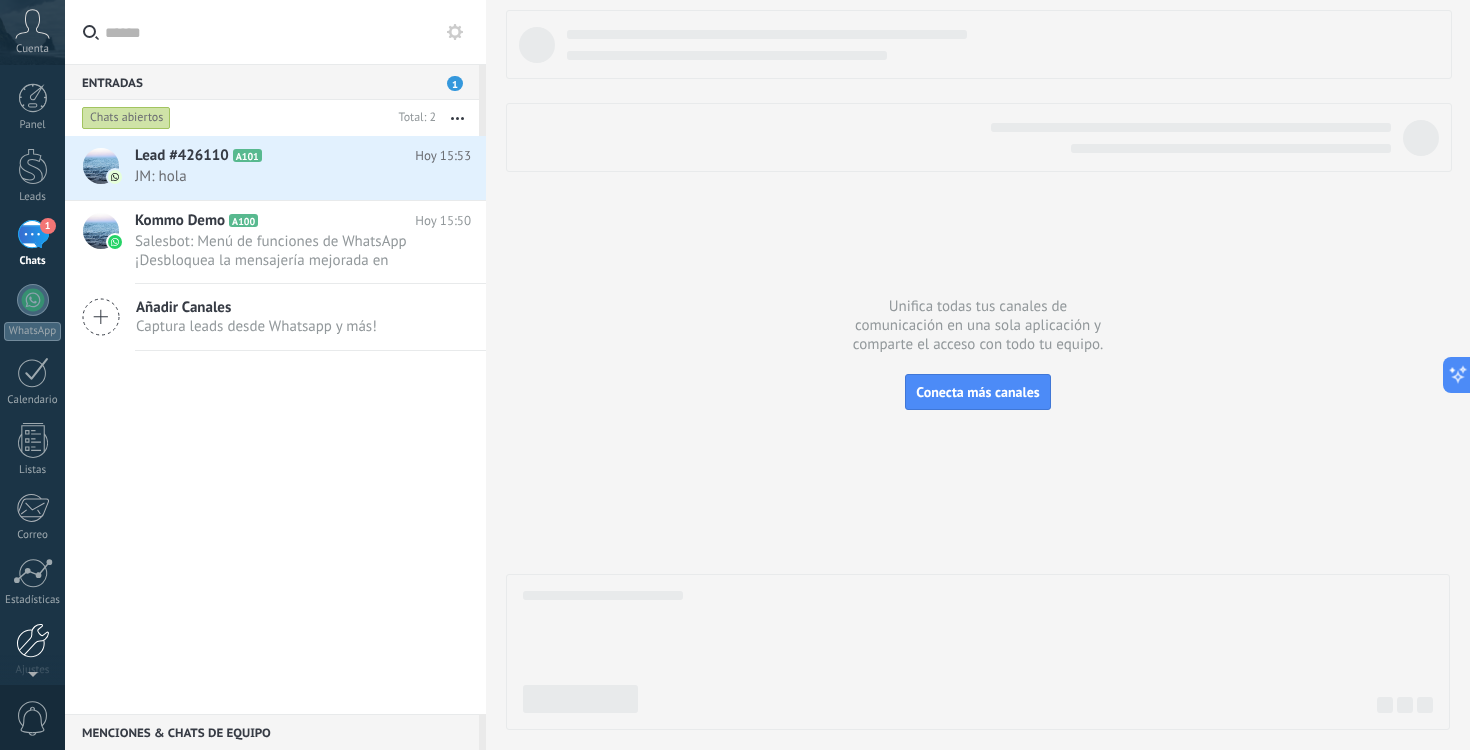 click at bounding box center (33, 640) 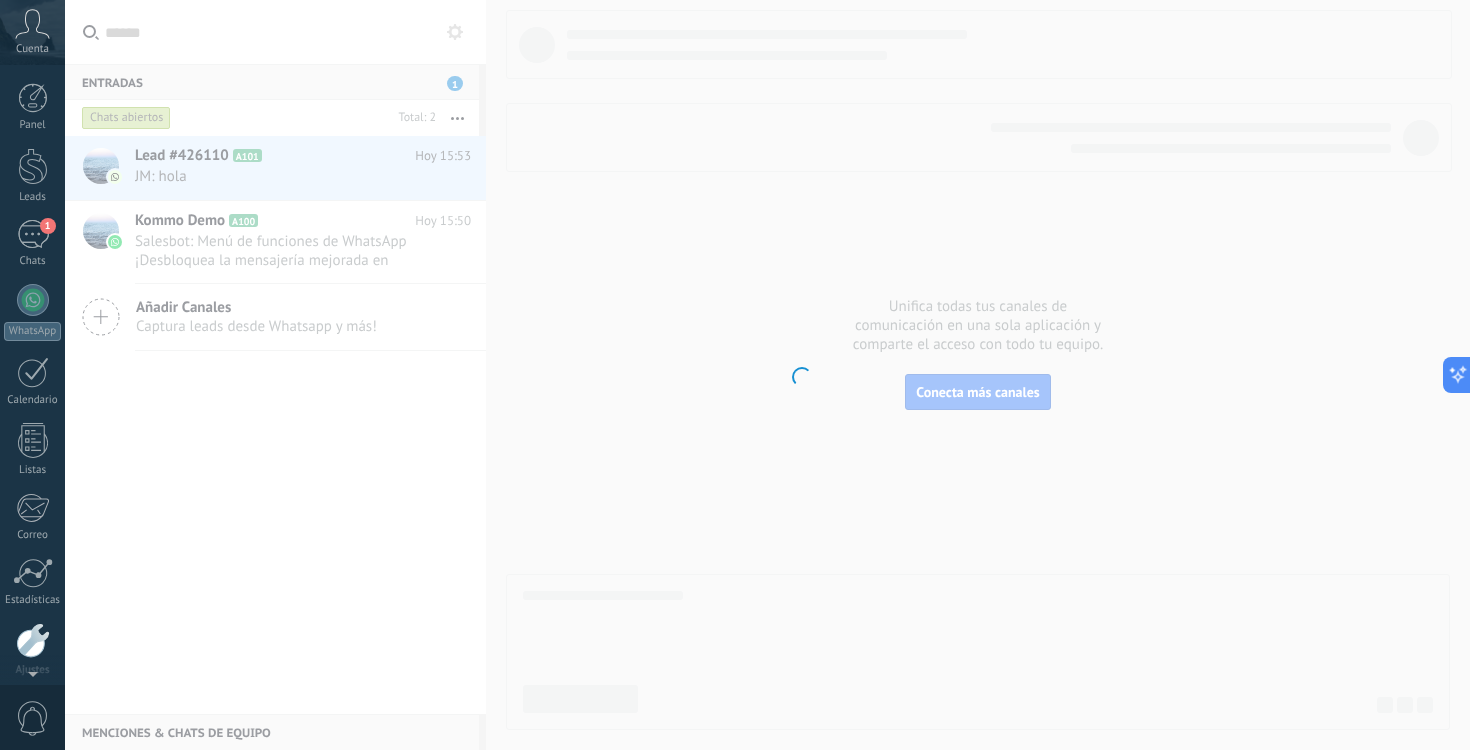 scroll, scrollTop: 82, scrollLeft: 0, axis: vertical 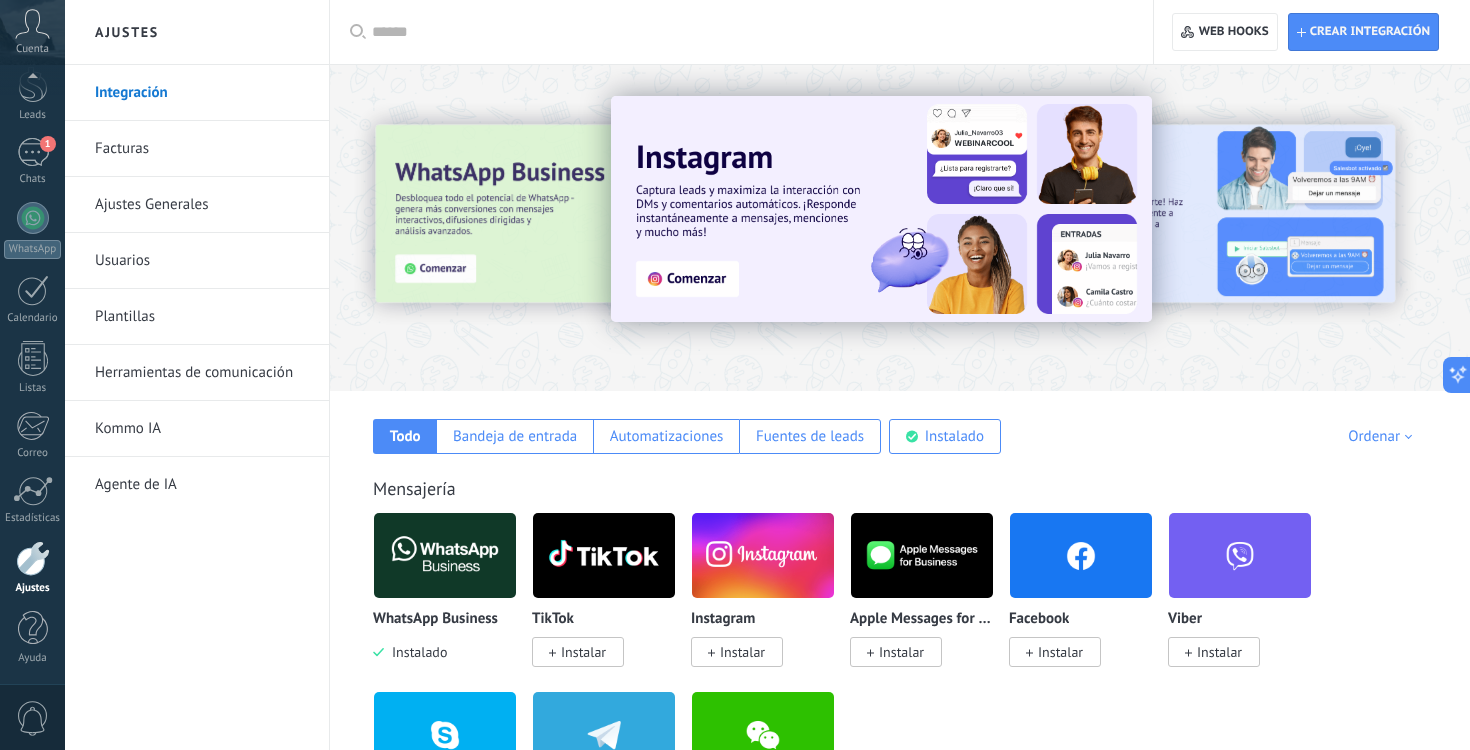 click on "Herramientas de comunicación" at bounding box center [202, 373] 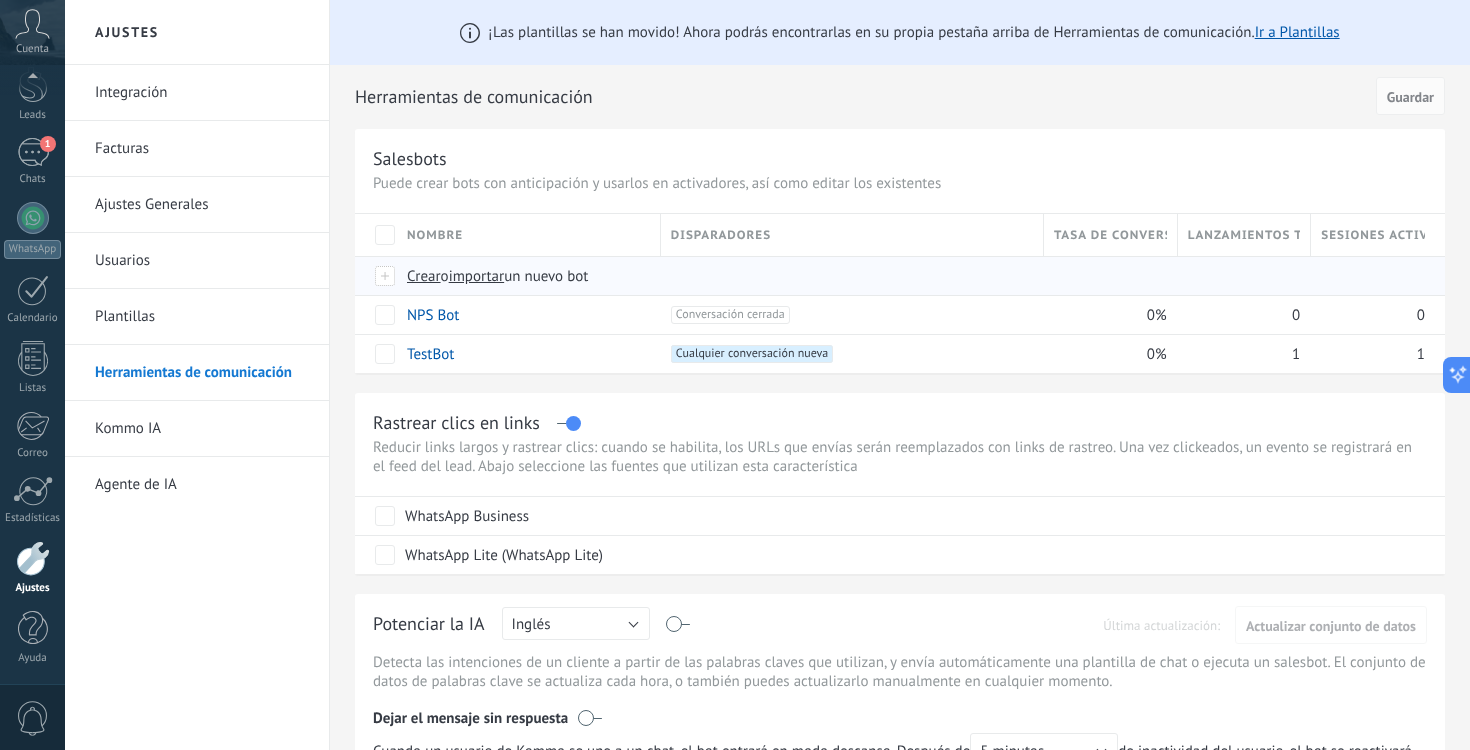 click on "Crear  o  importar  un nuevo bot" at bounding box center (752, 276) 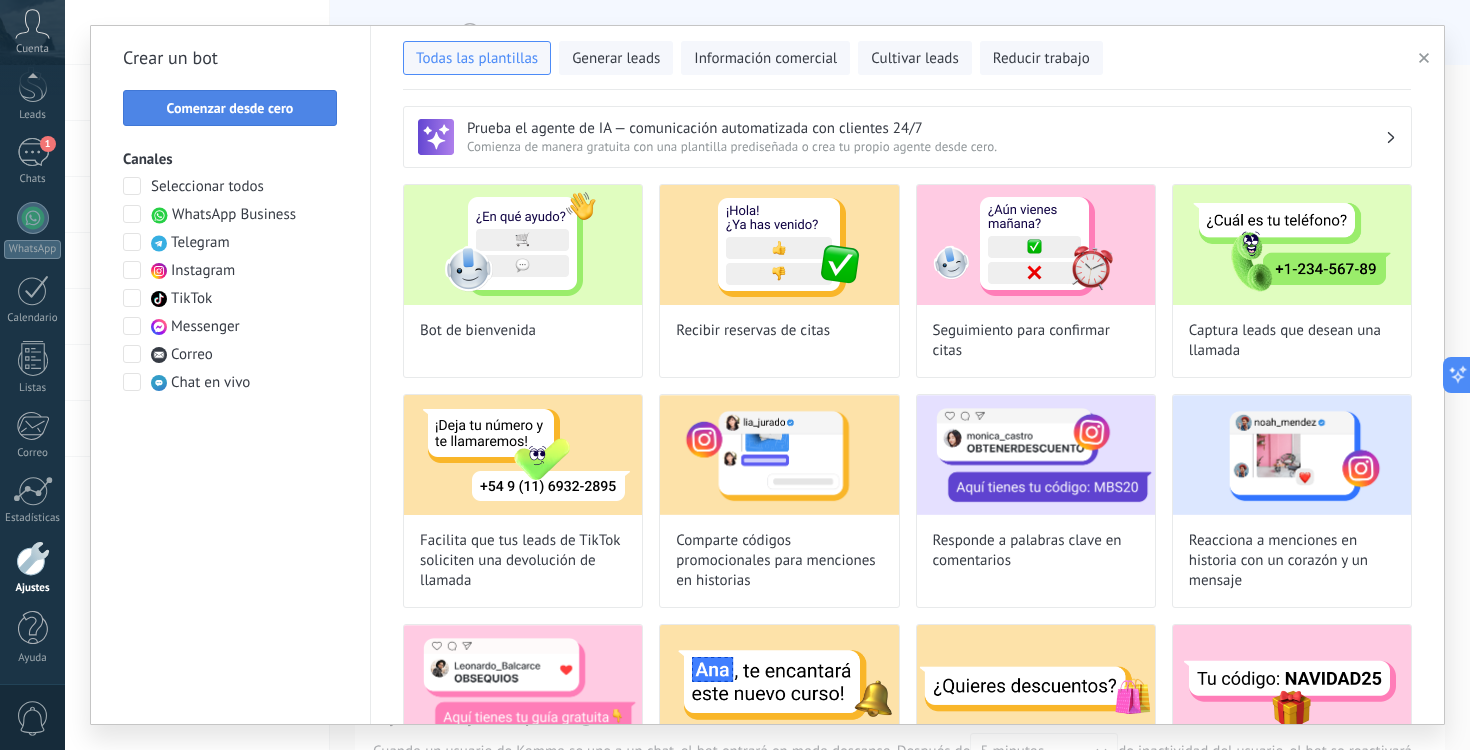 click on "Comenzar desde cero" at bounding box center [230, 108] 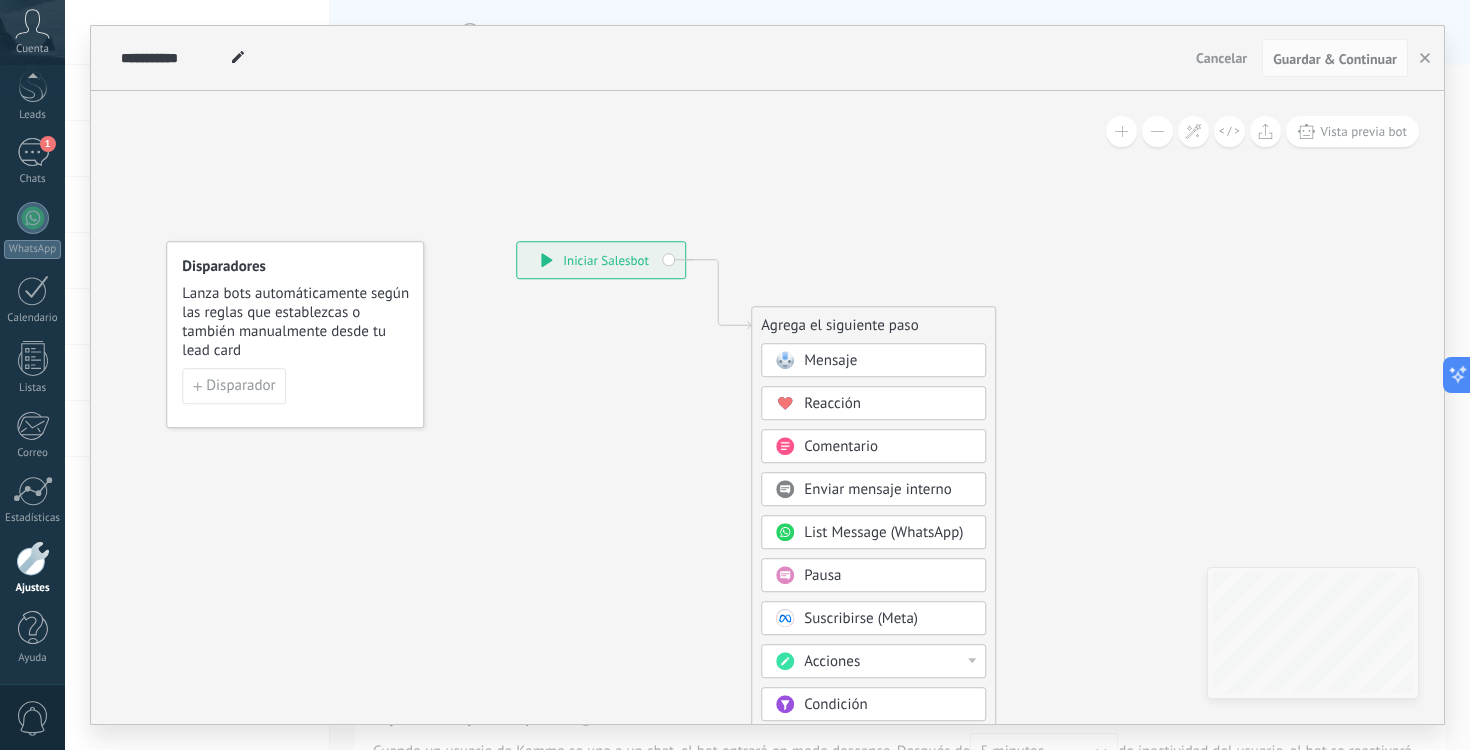 click 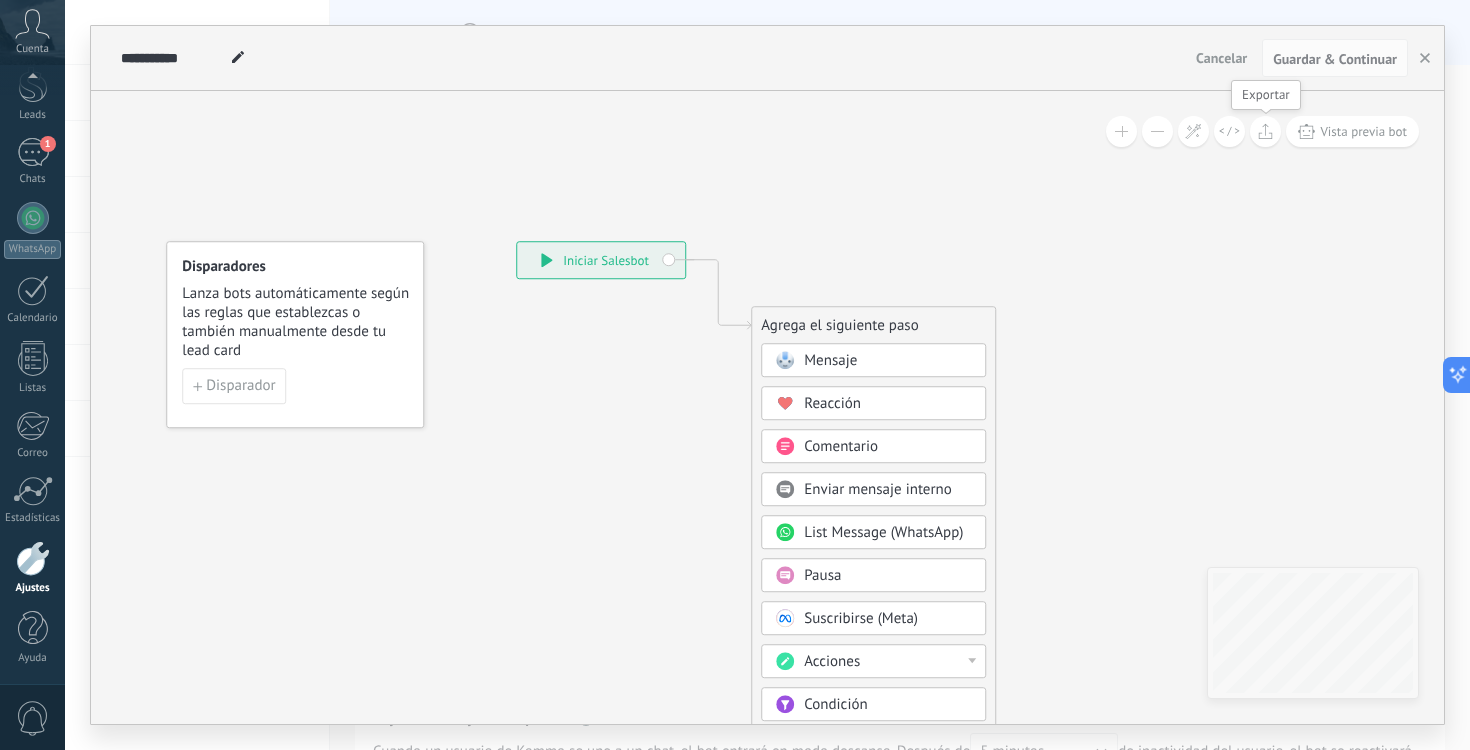 click 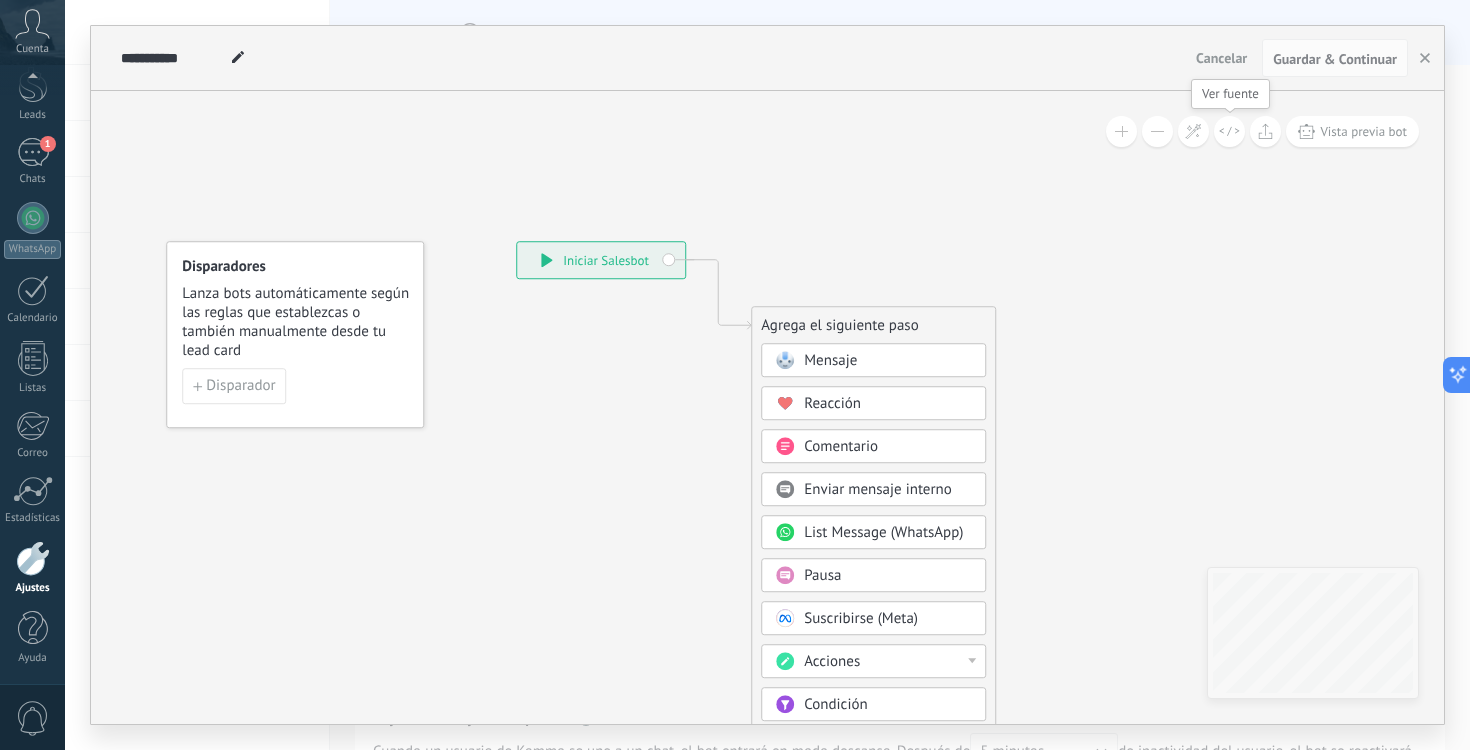 click 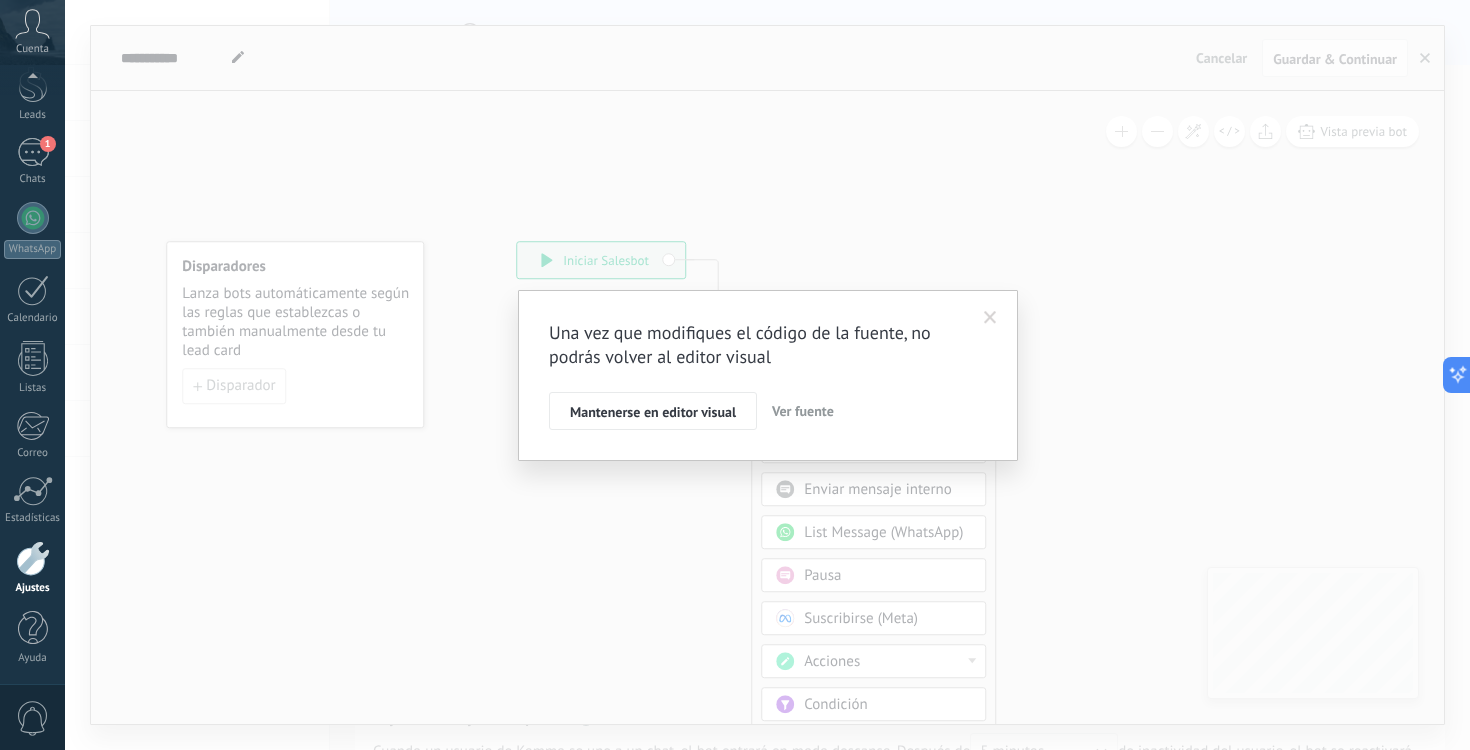 click on "Ver fuente" at bounding box center (803, 411) 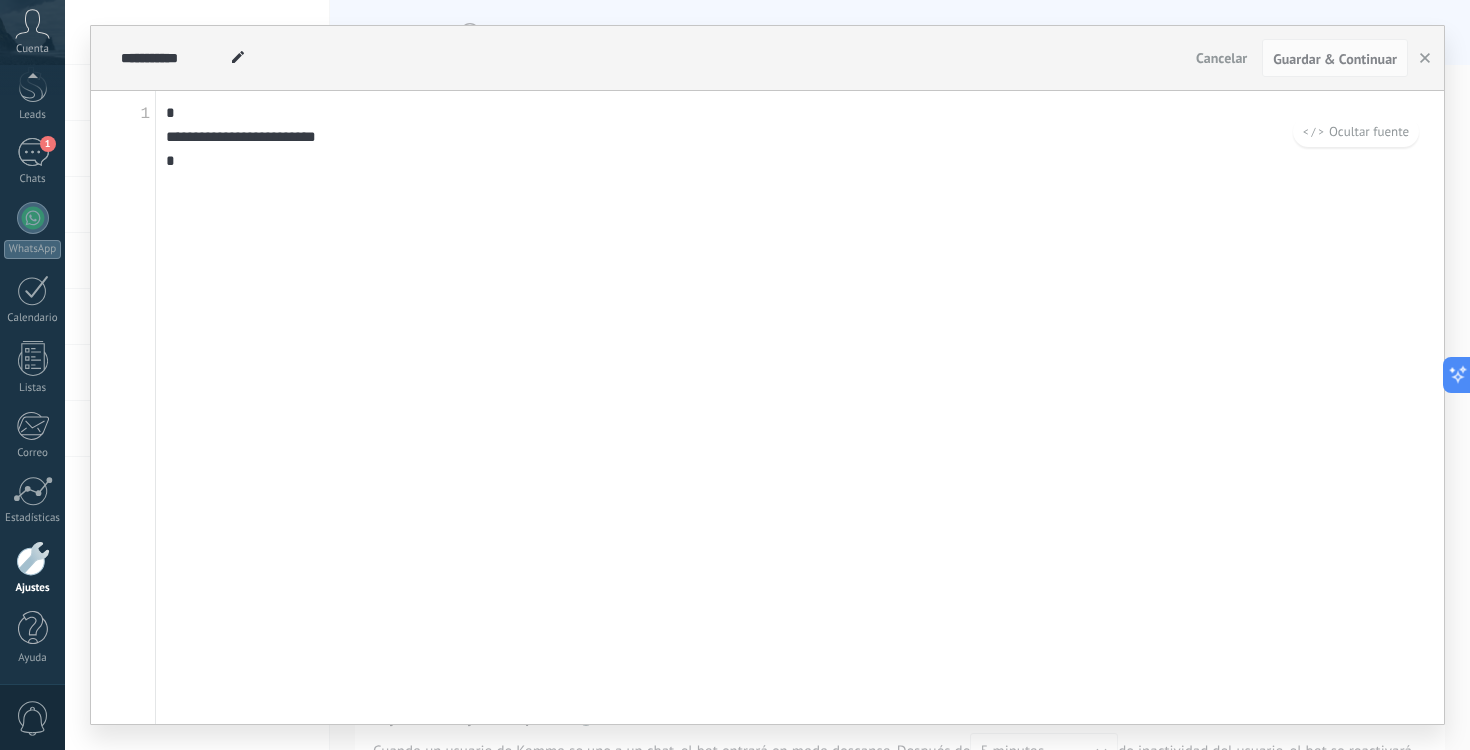 drag, startPoint x: 640, startPoint y: 429, endPoint x: 522, endPoint y: 12, distance: 433.37396 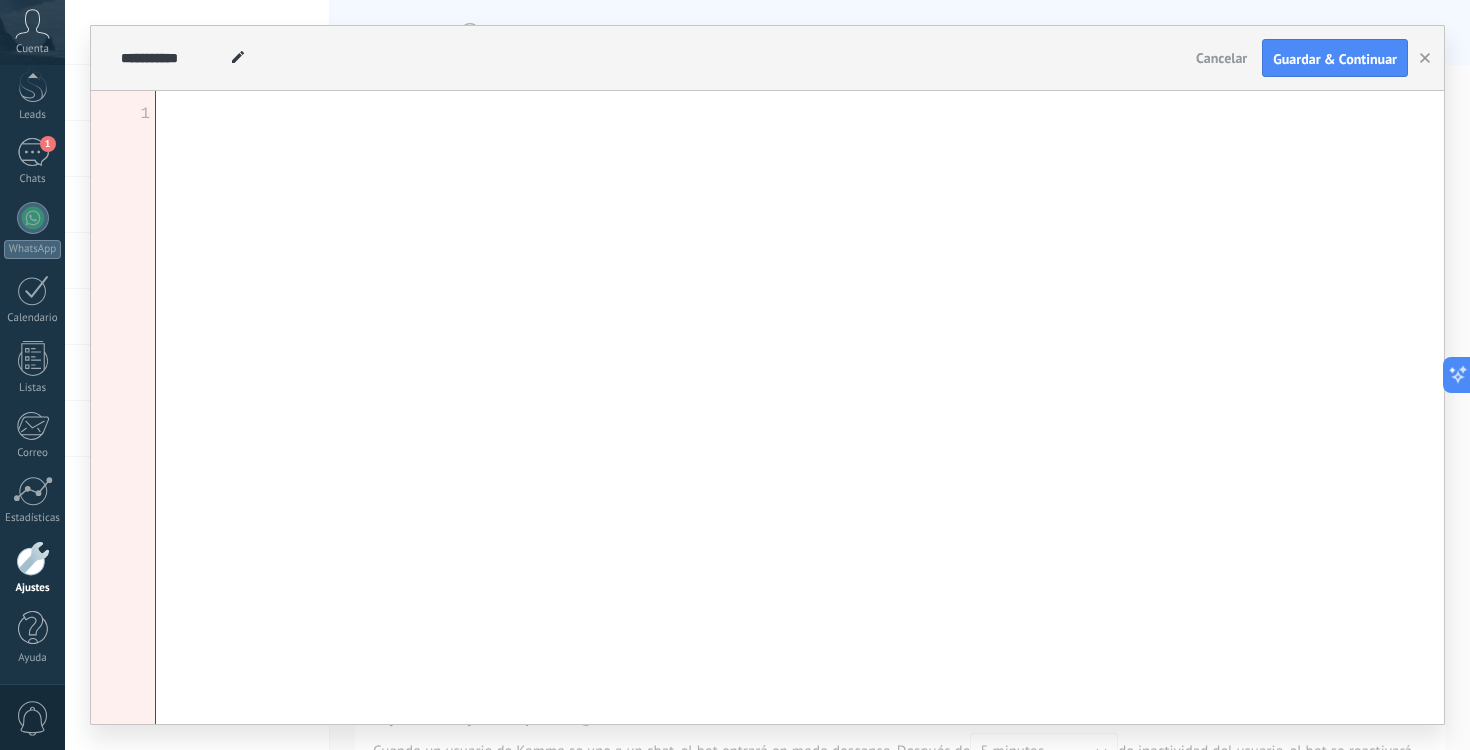 click at bounding box center [800, 407] 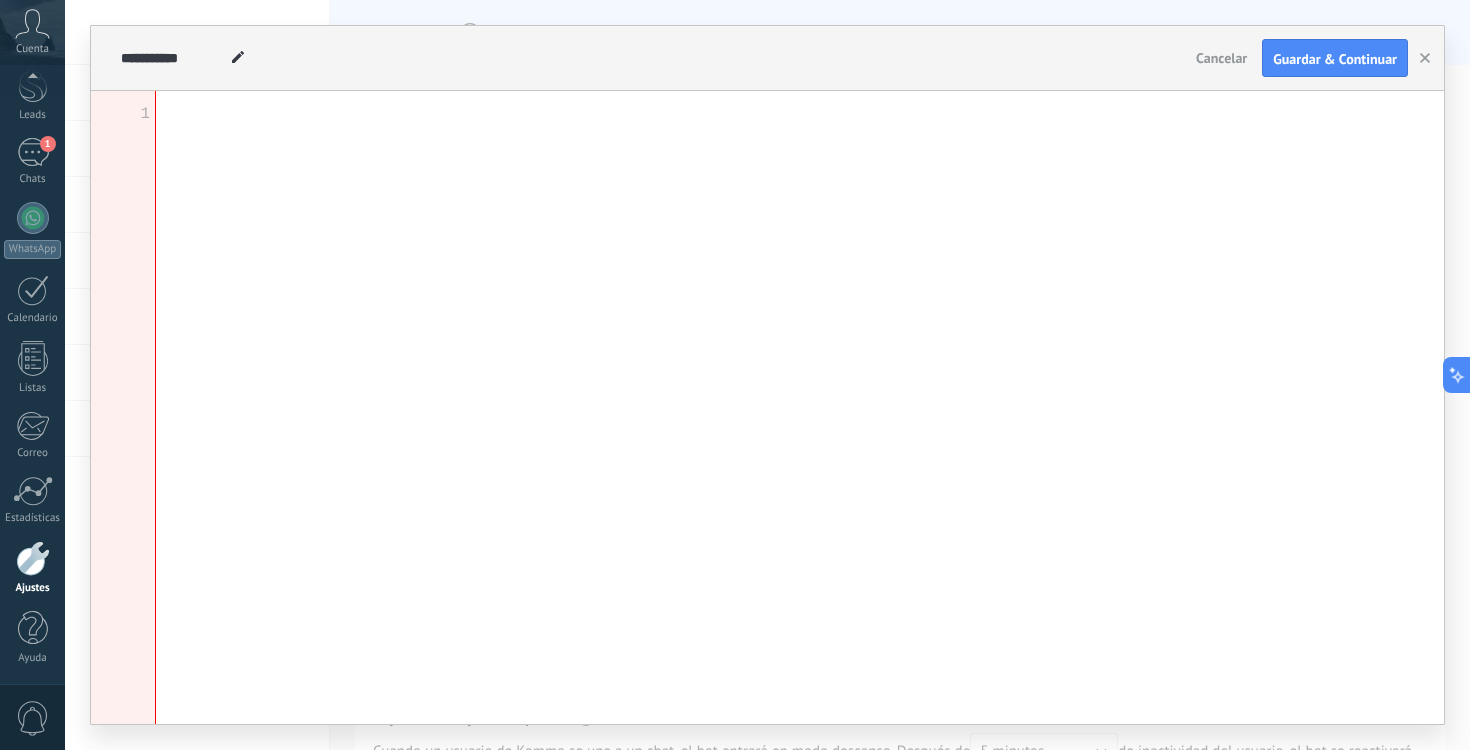 paste on "**********" 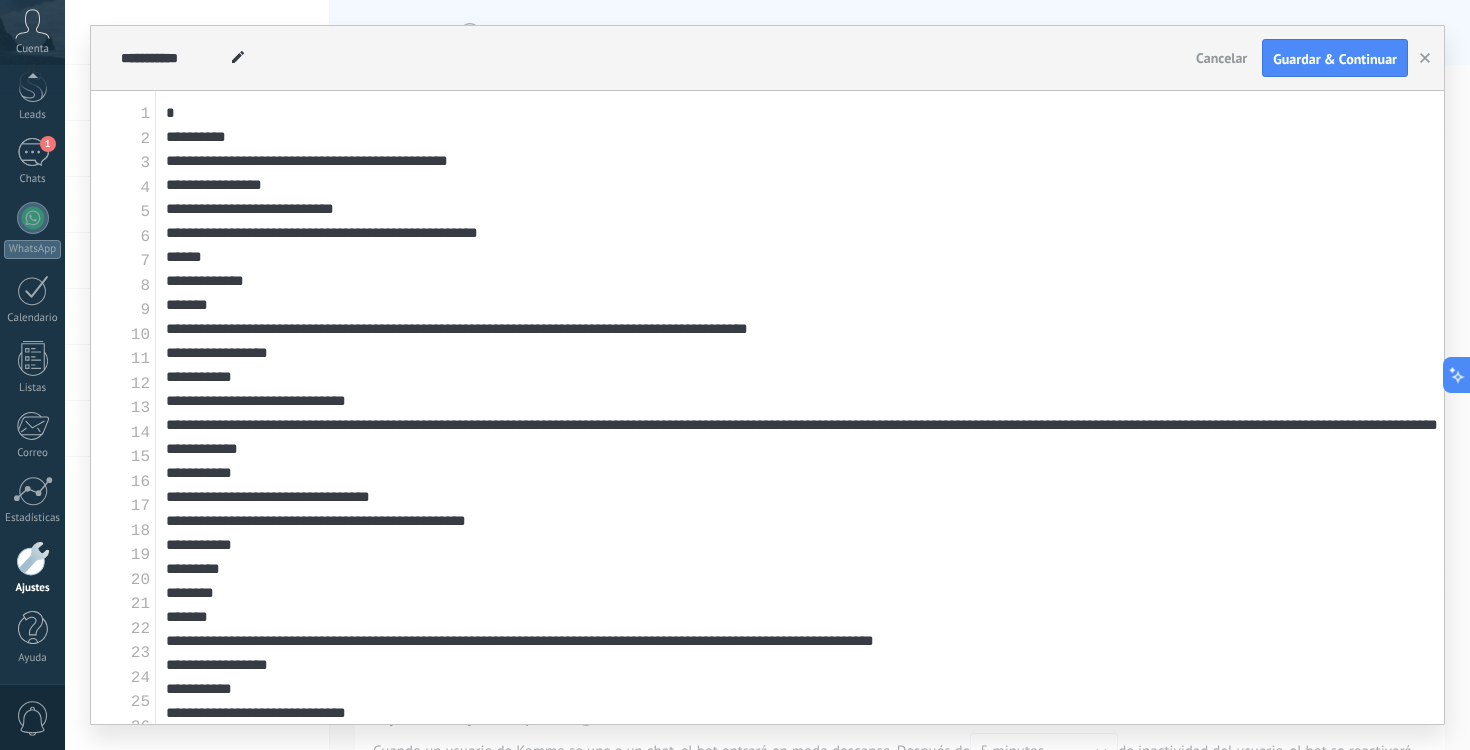 scroll, scrollTop: 1061, scrollLeft: 0, axis: vertical 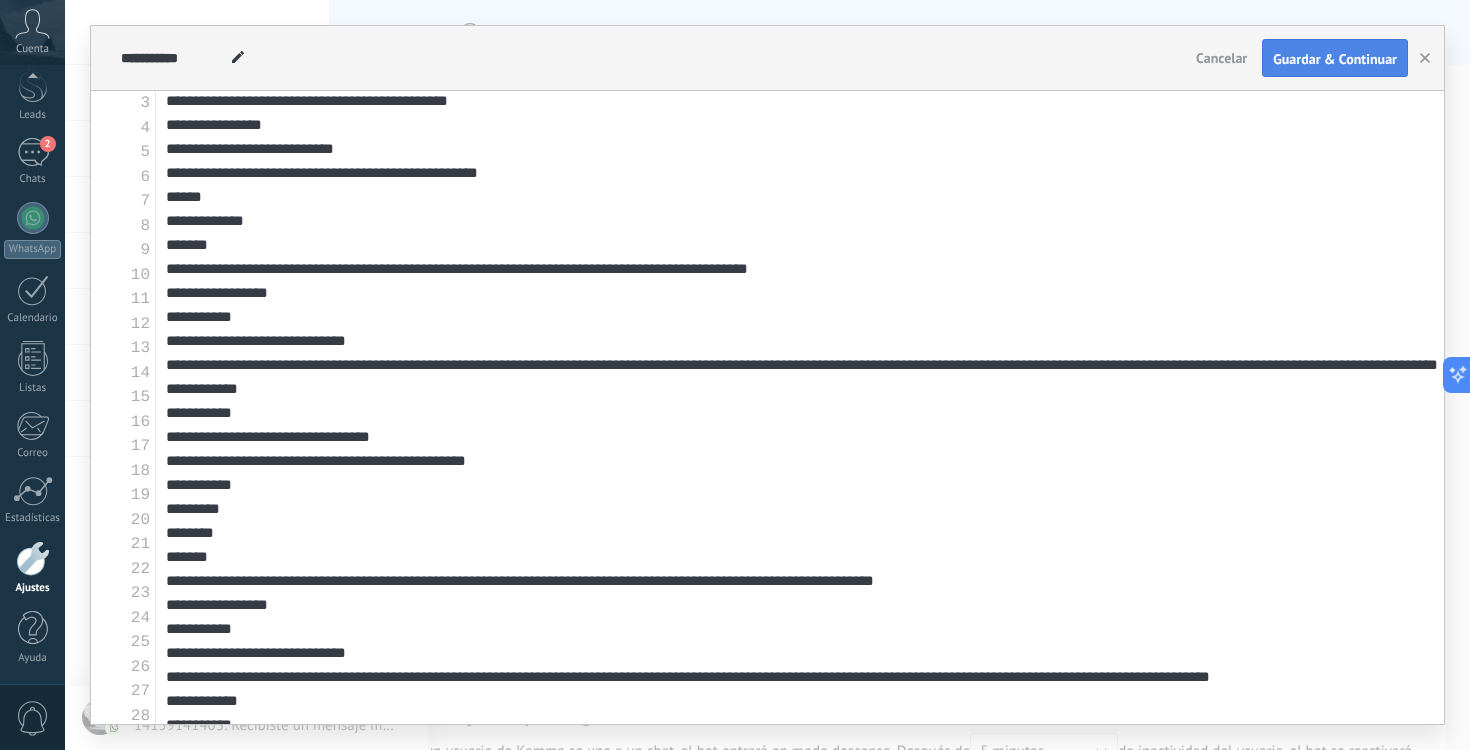 type on "**********" 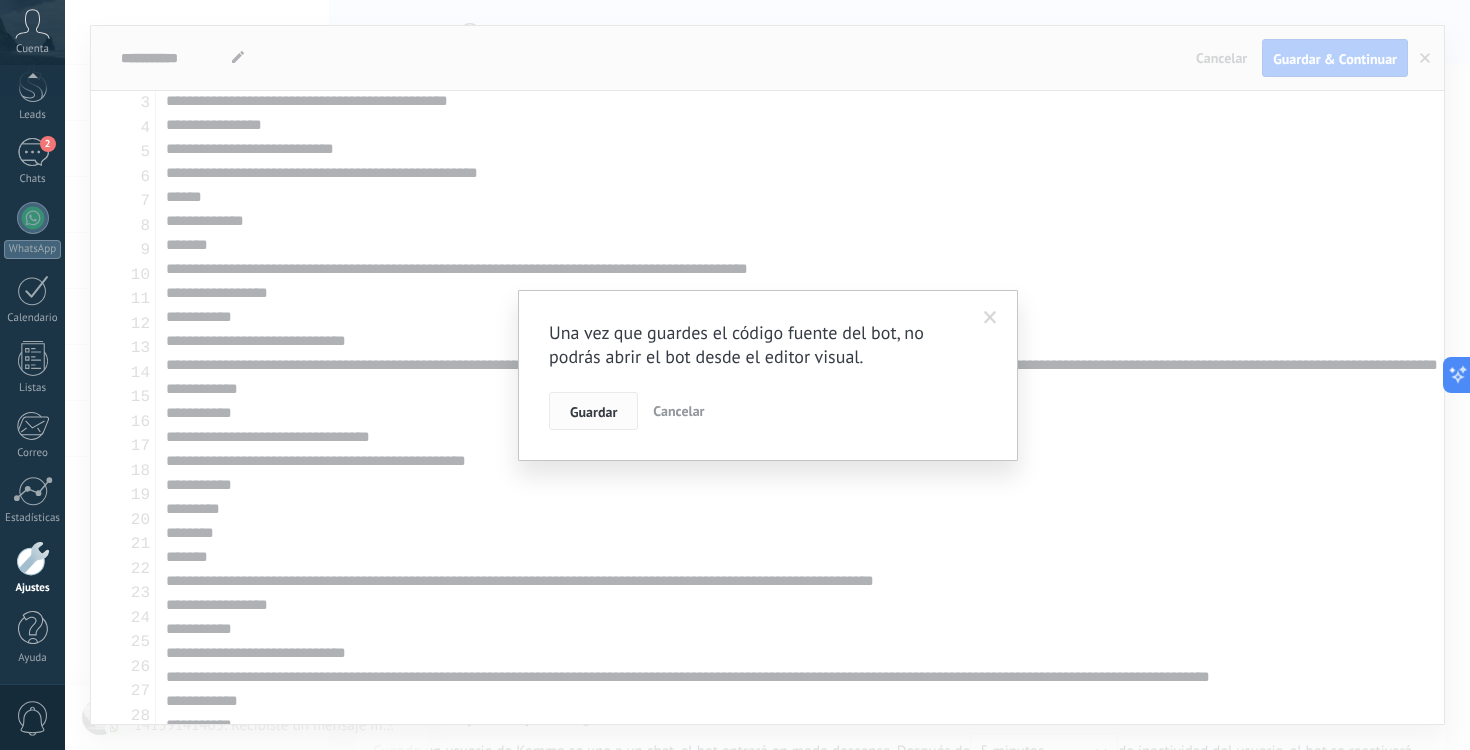 click on "Guardar" at bounding box center (593, 411) 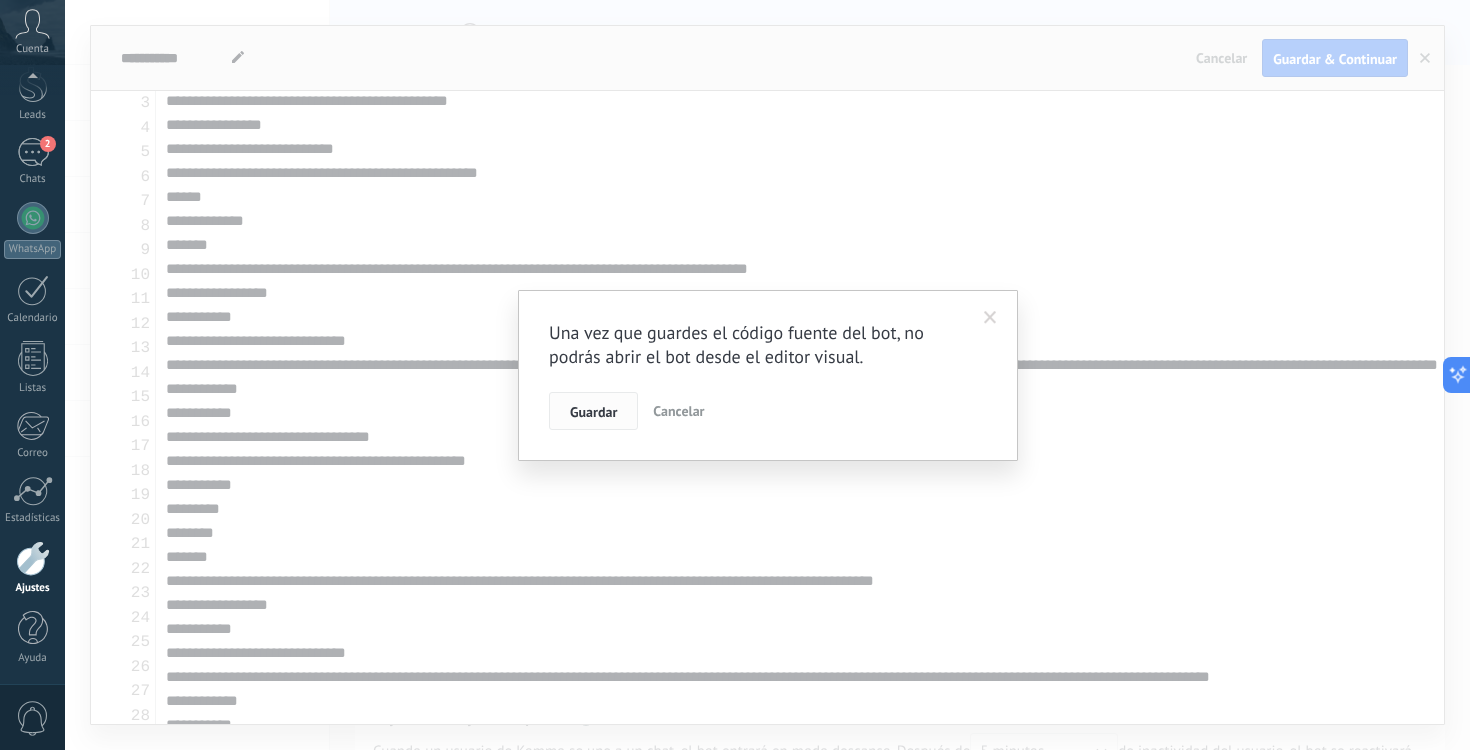click on "Guardar" at bounding box center [593, 411] 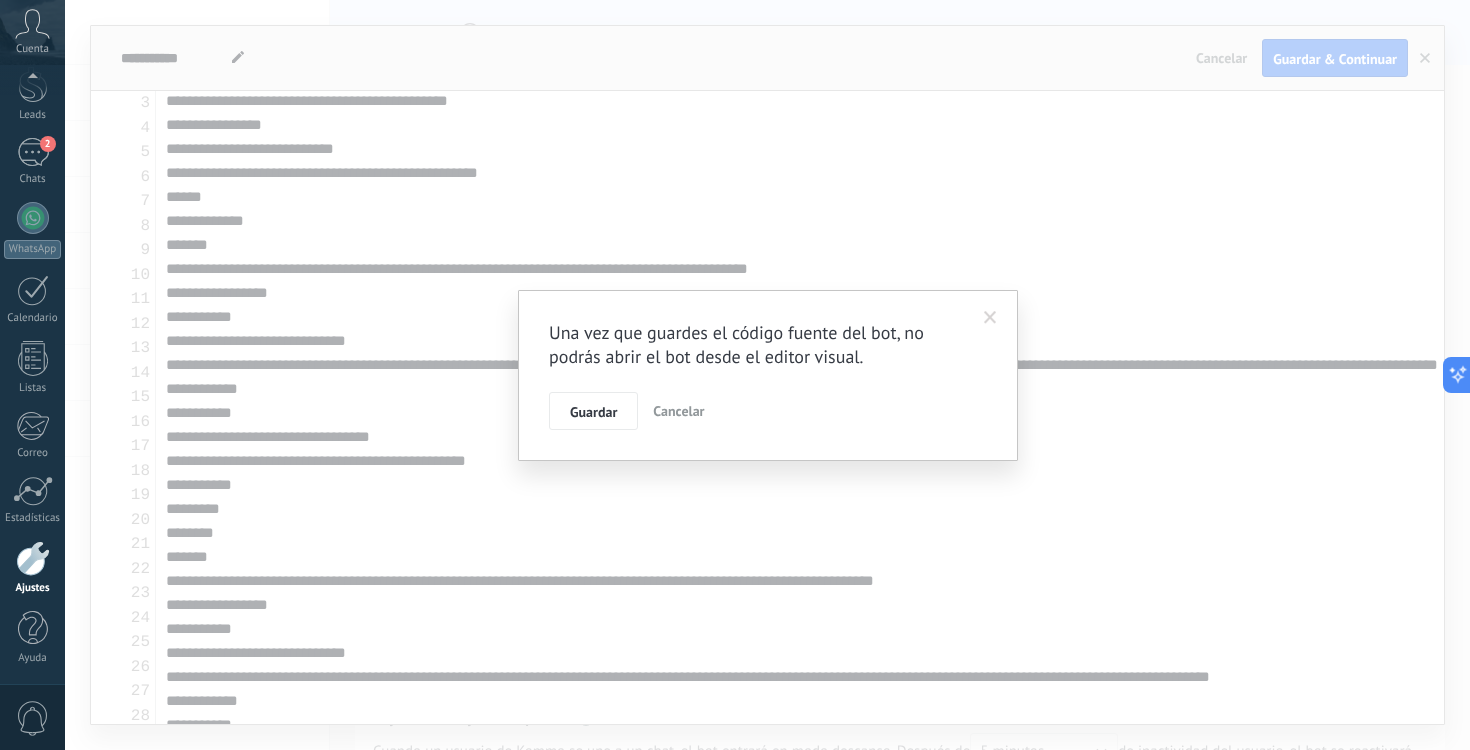 click on "Una vez que guardes el código fuente del bot, no podrás abrir el bot desde el editor visual. Guardar Cancelar" at bounding box center (767, 375) 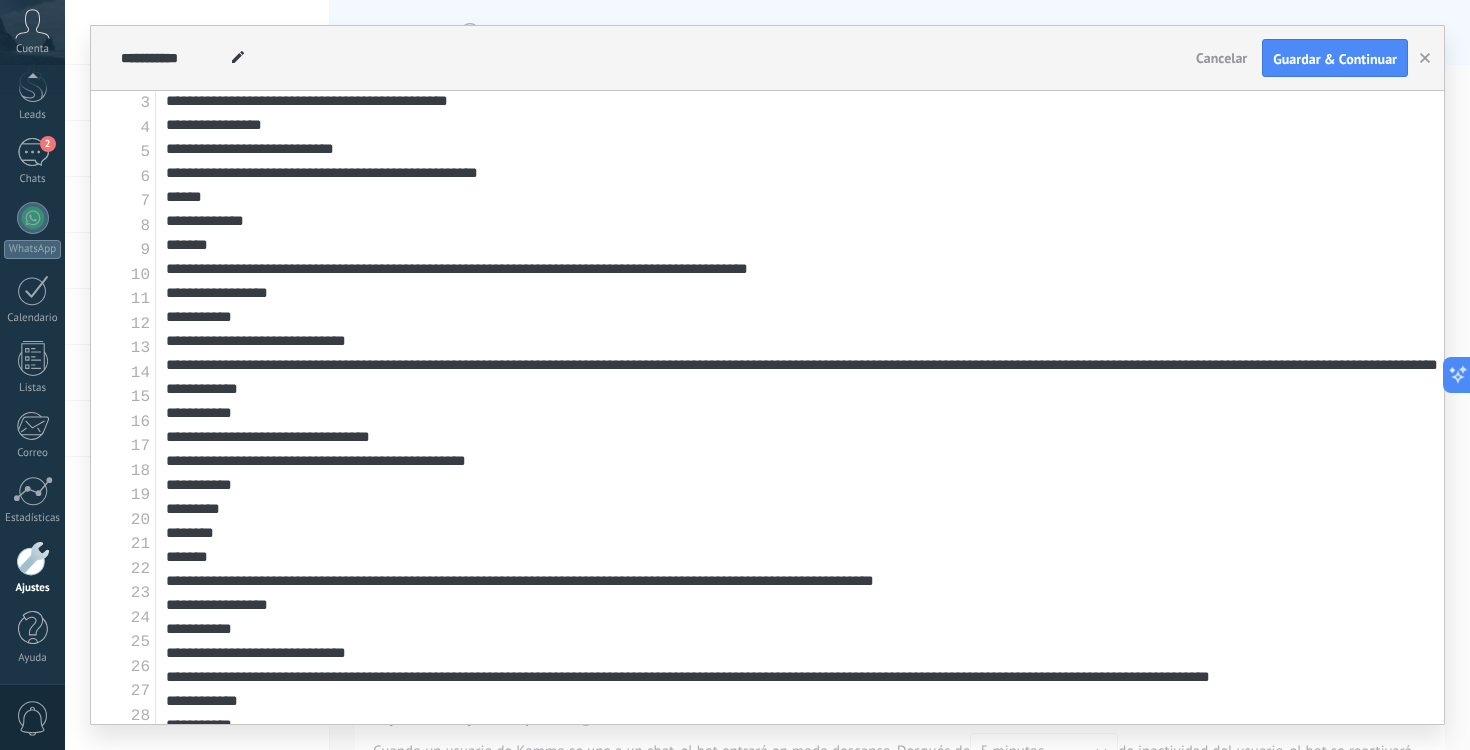 scroll, scrollTop: 1390, scrollLeft: 0, axis: vertical 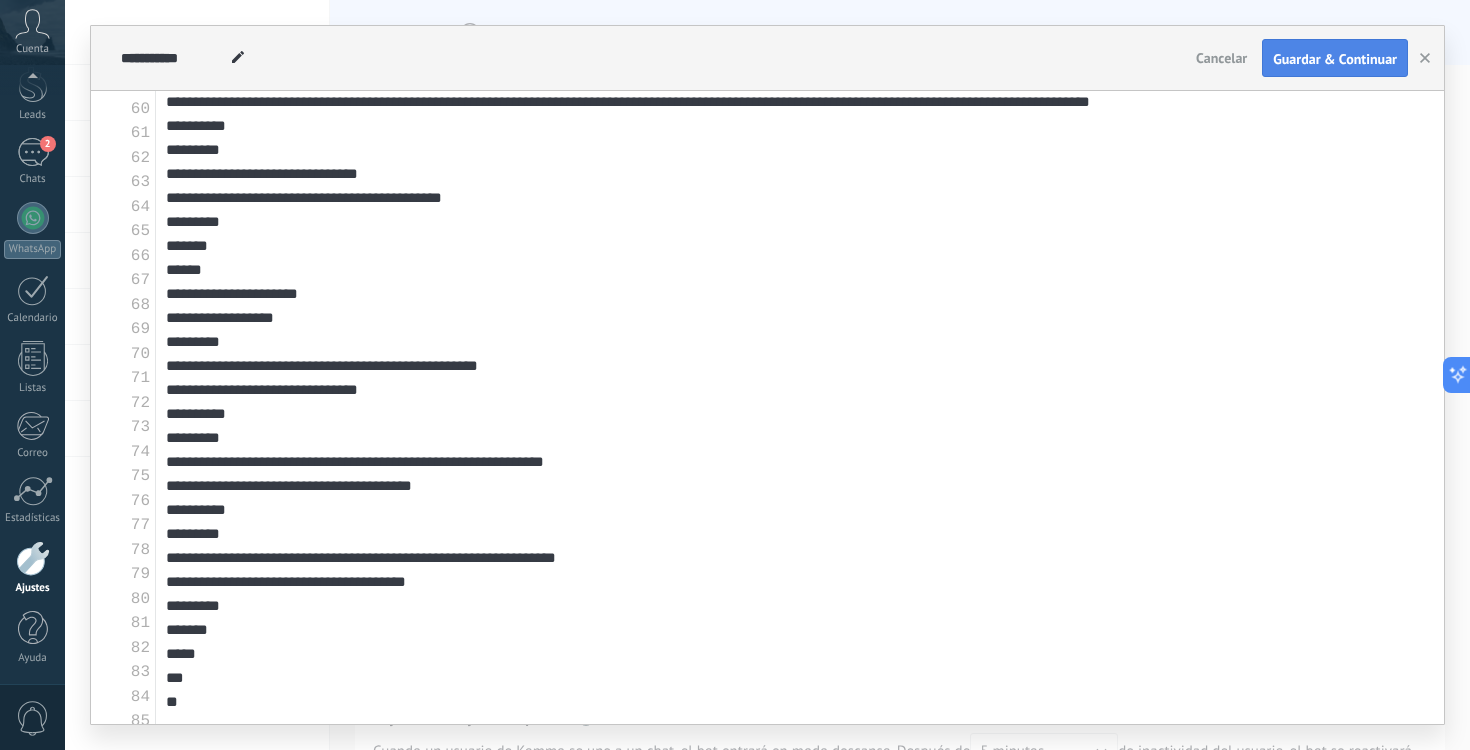 click on "Guardar & Continuar" at bounding box center [1335, 58] 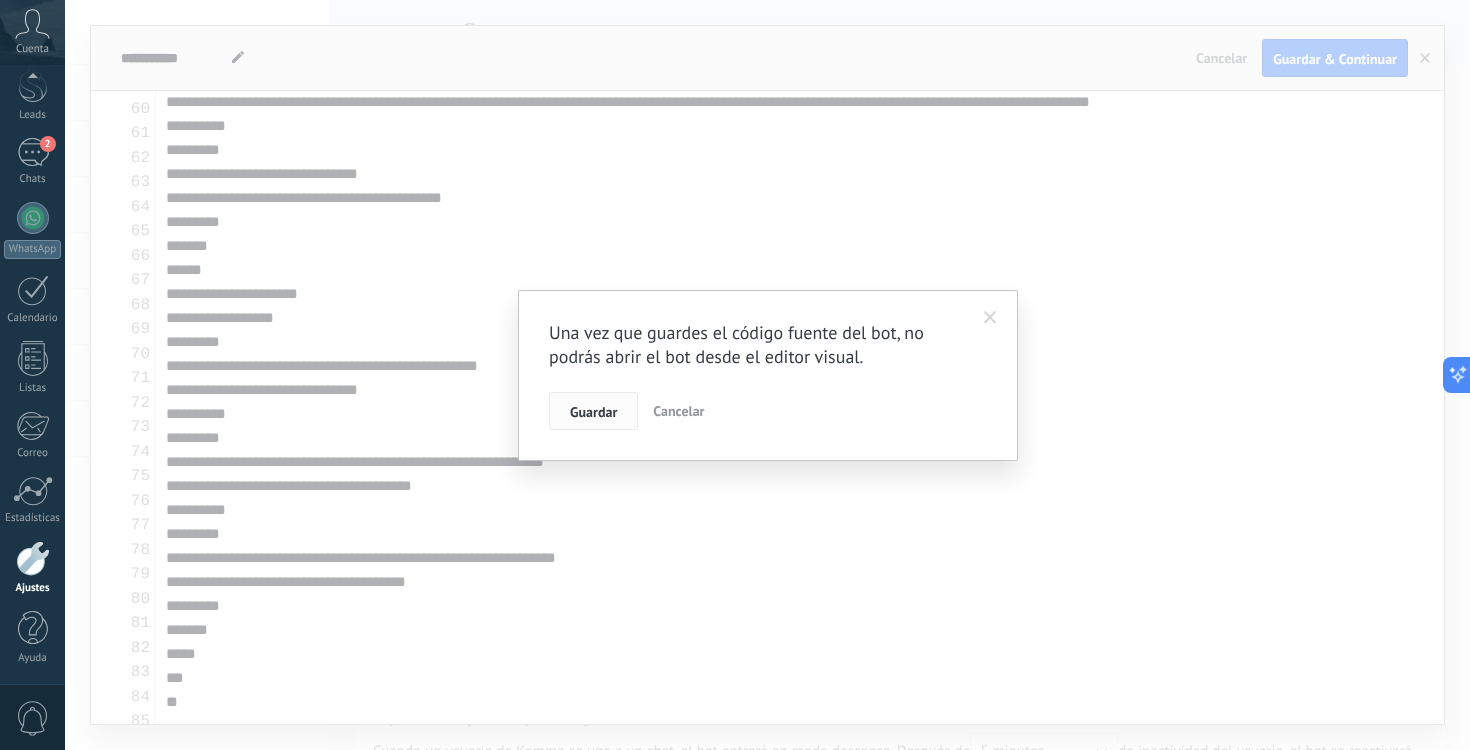 click on "Guardar" at bounding box center [593, 411] 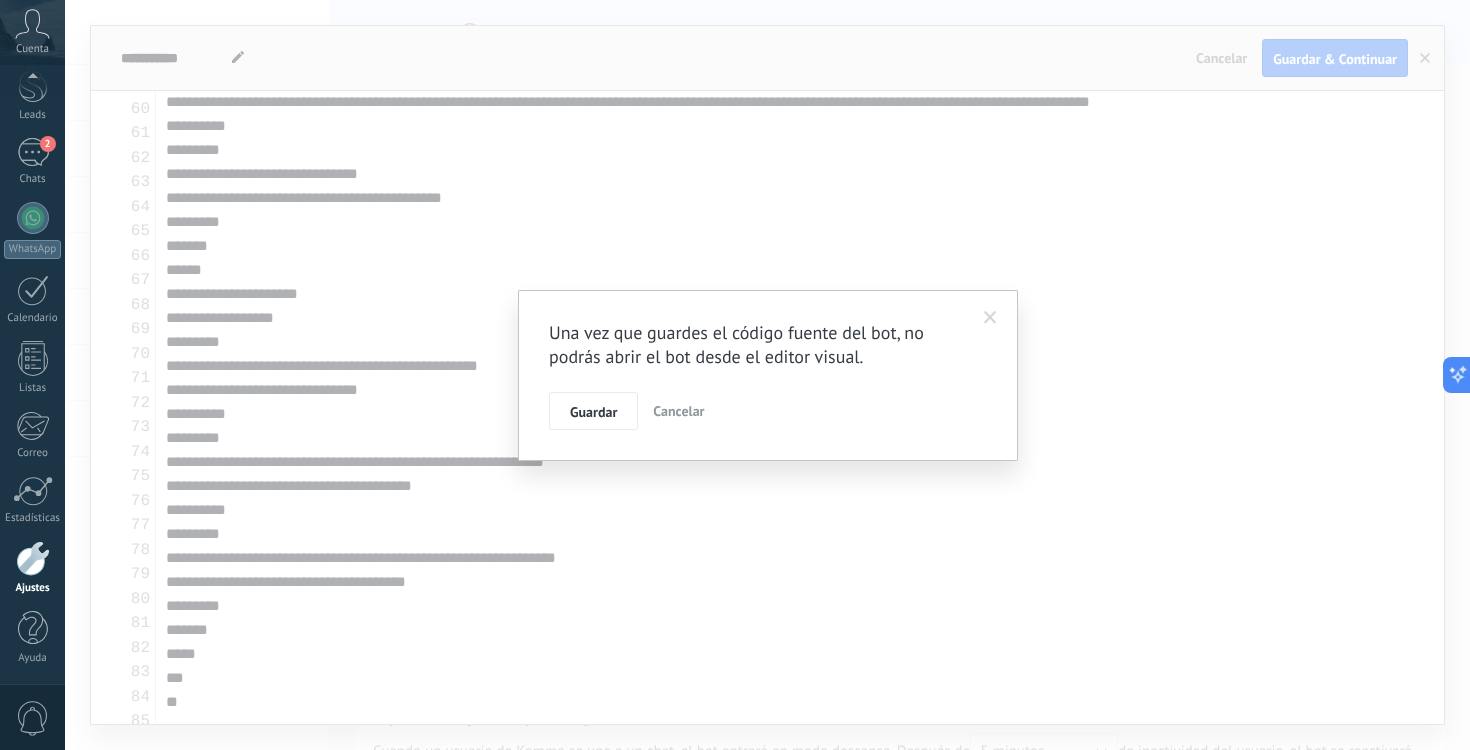 click at bounding box center (990, 318) 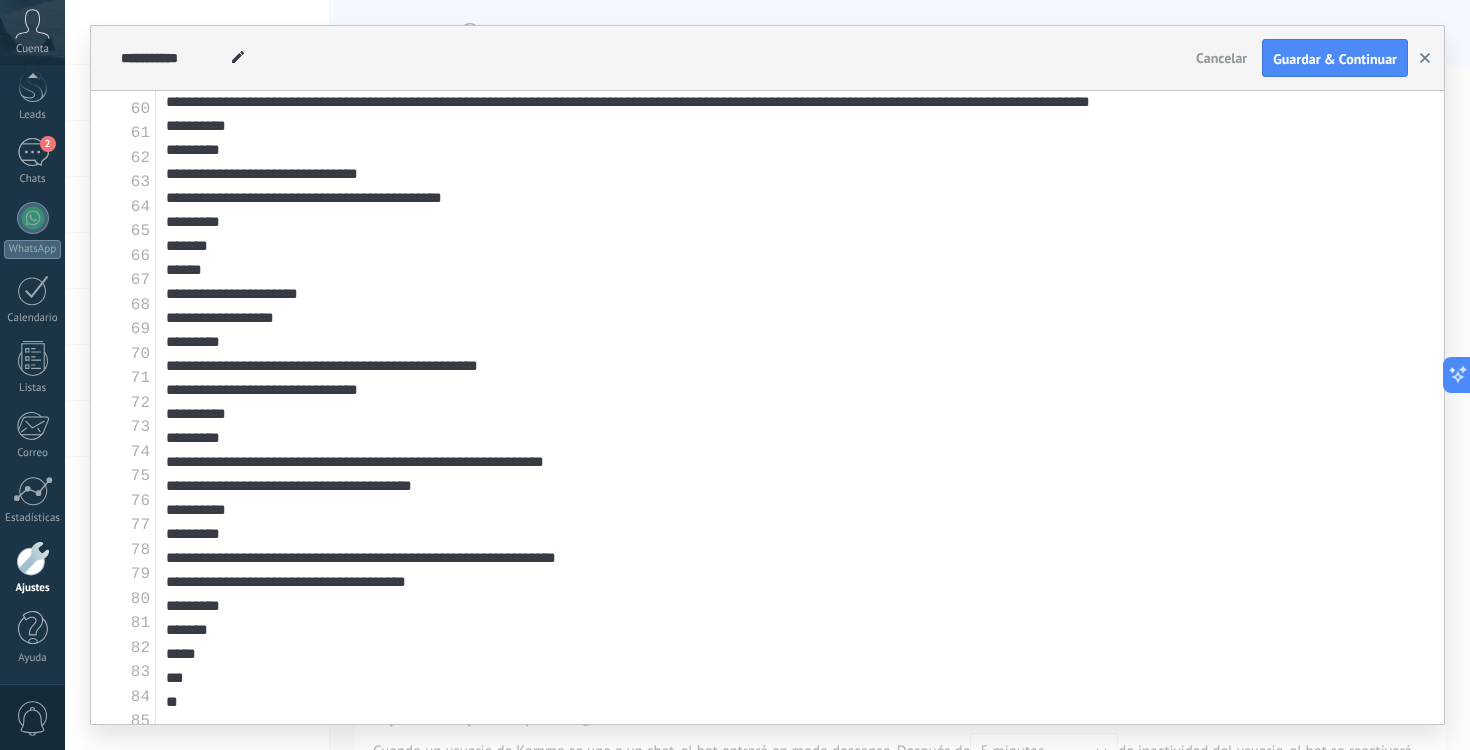 click at bounding box center [1425, 58] 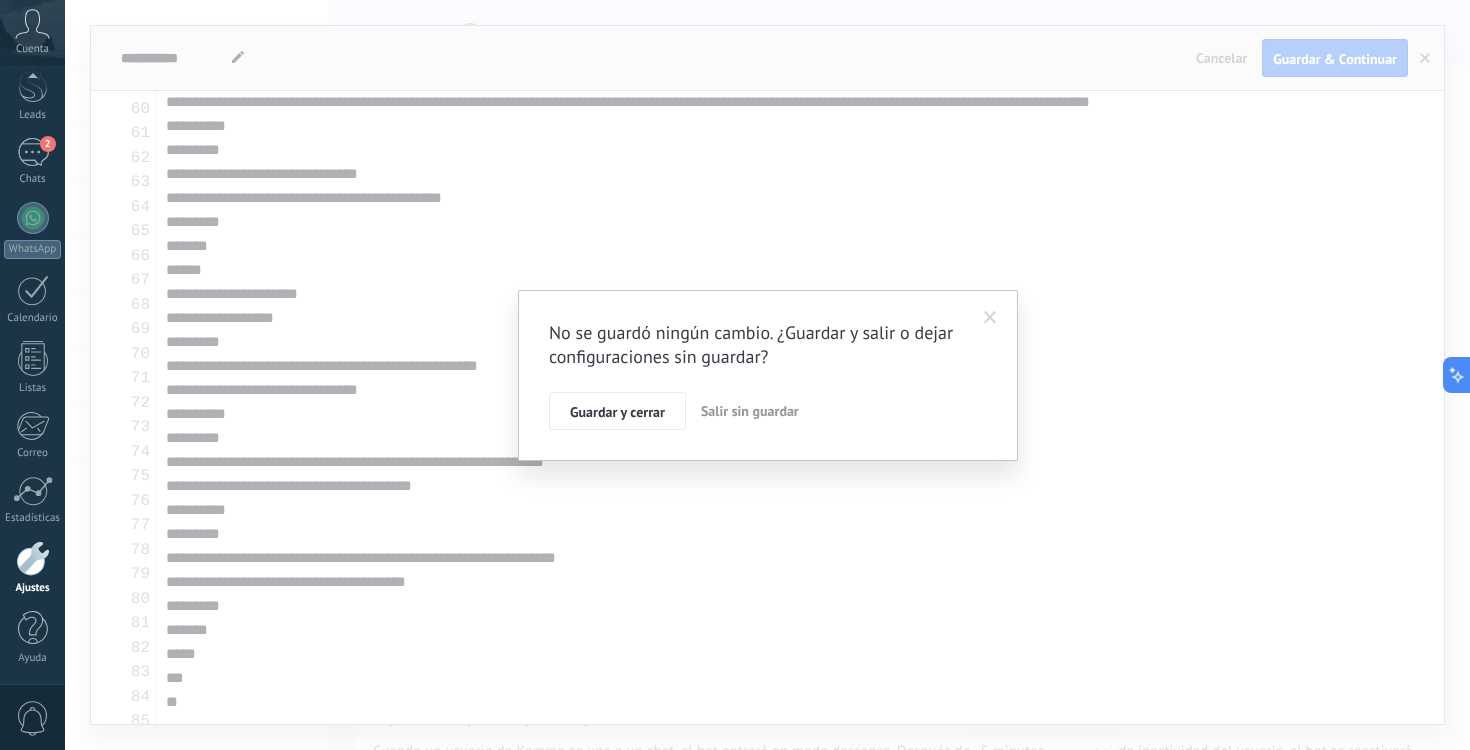 click on "Salir sin guardar" at bounding box center [750, 411] 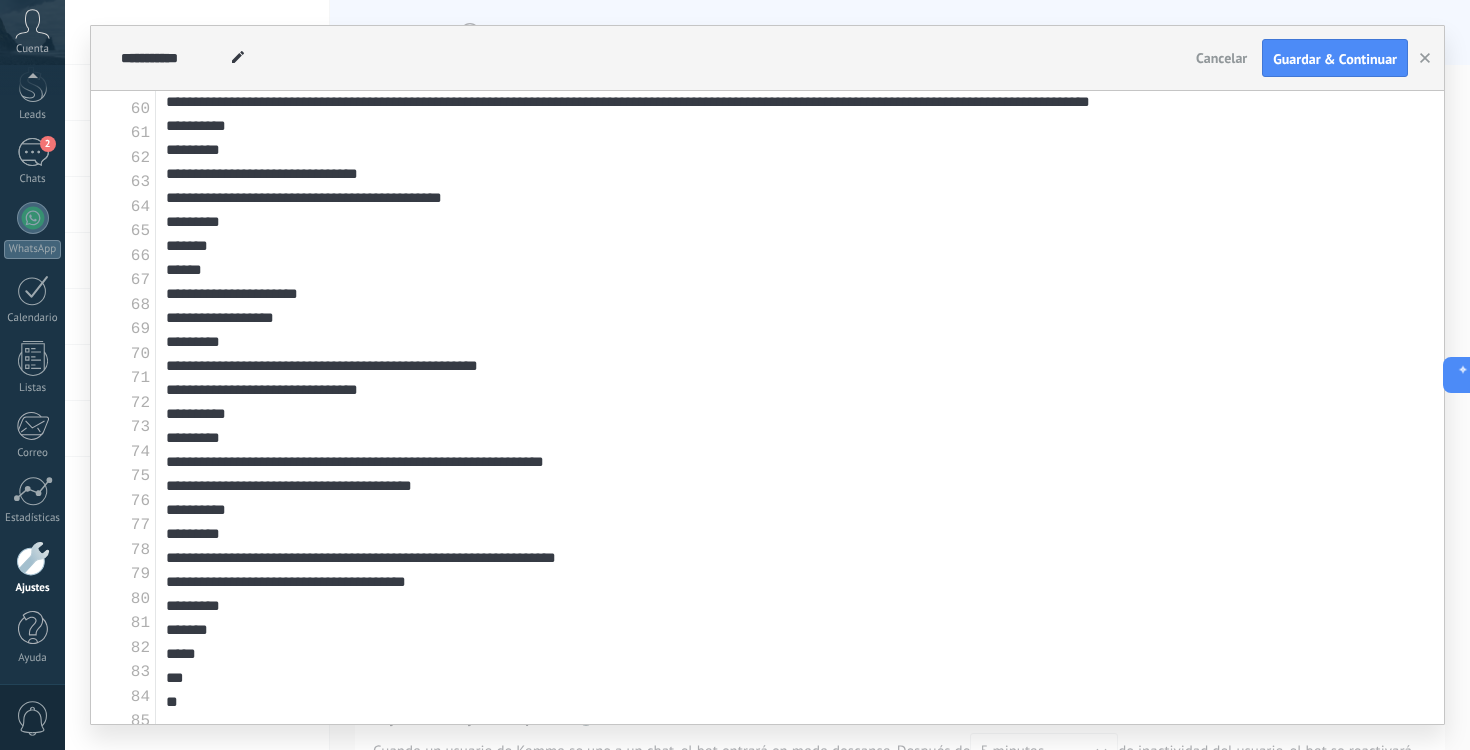 click on "Cancelar" at bounding box center (1221, 58) 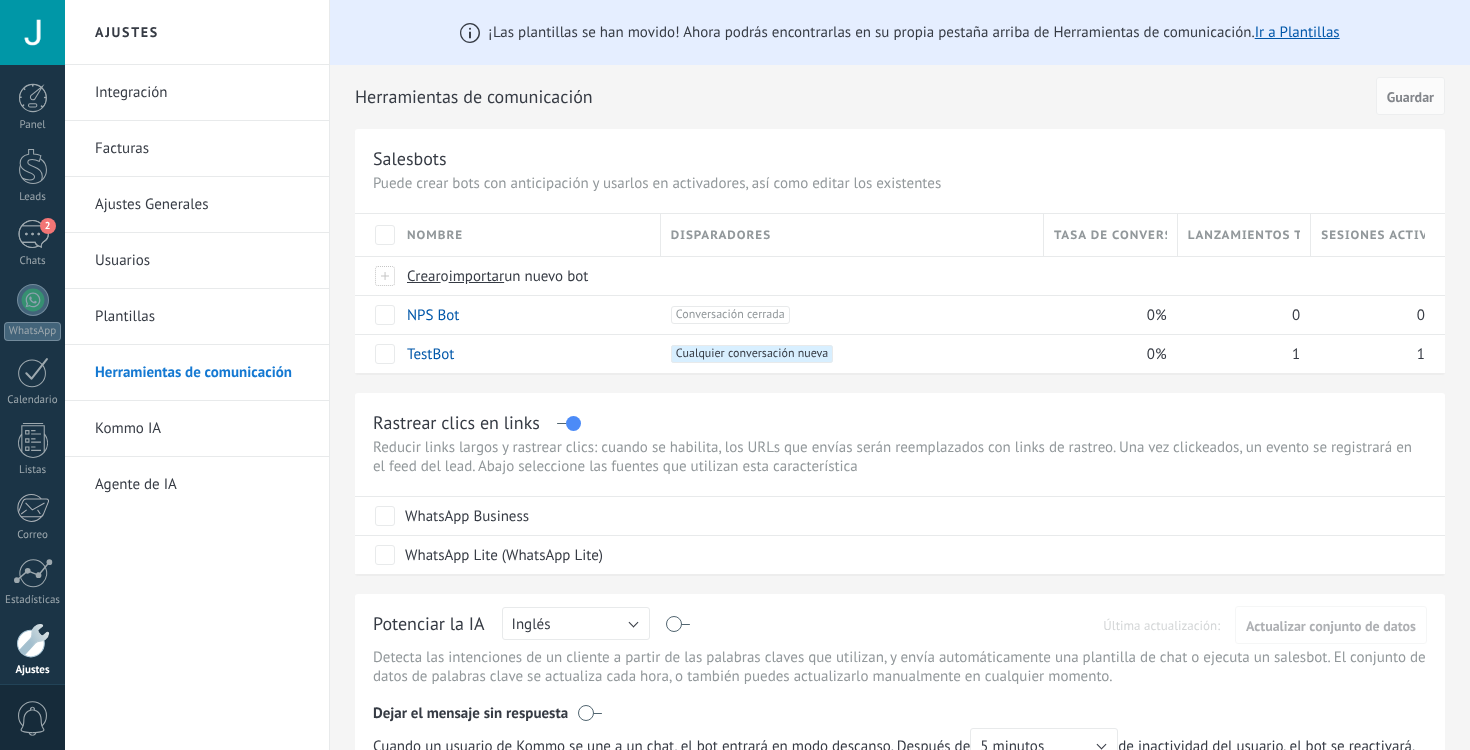 scroll, scrollTop: 0, scrollLeft: 0, axis: both 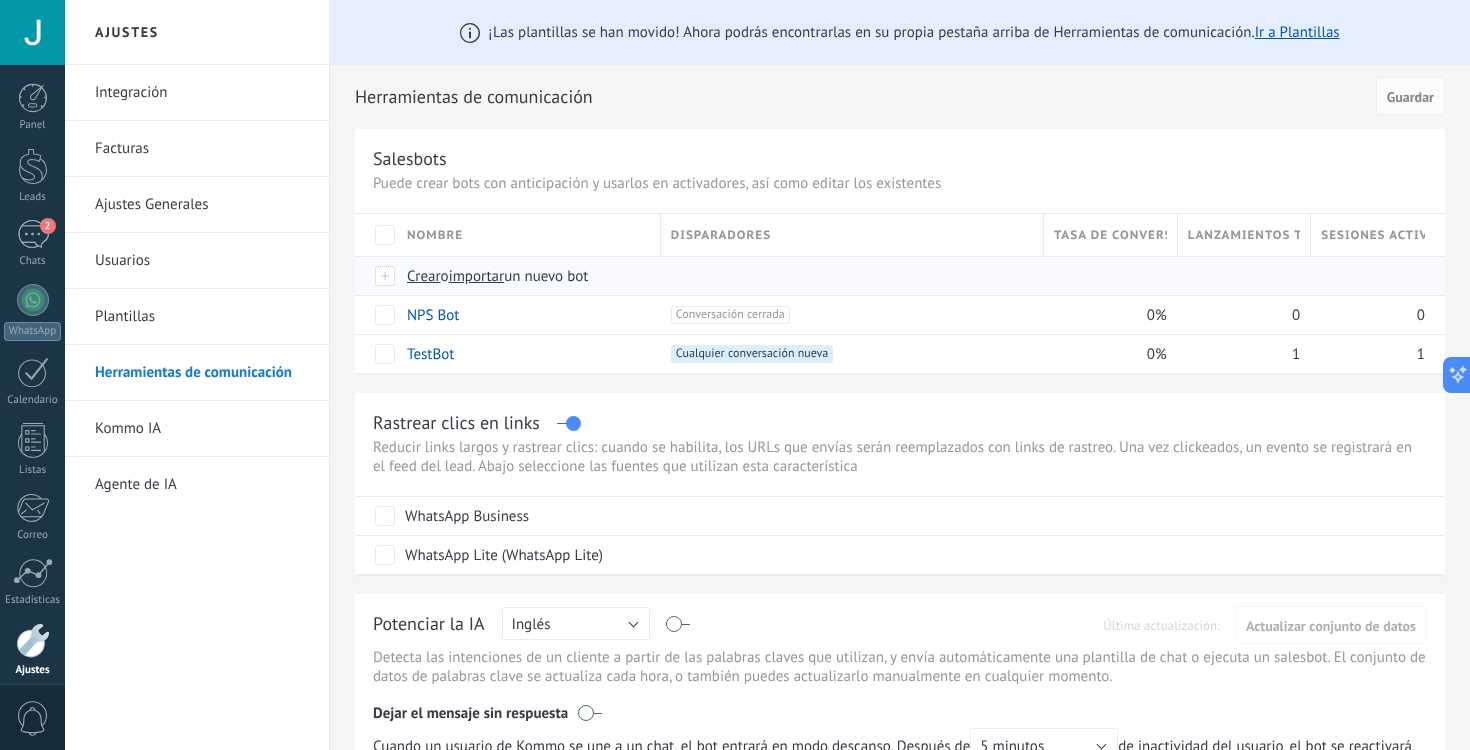 click on "importar" at bounding box center (477, 276) 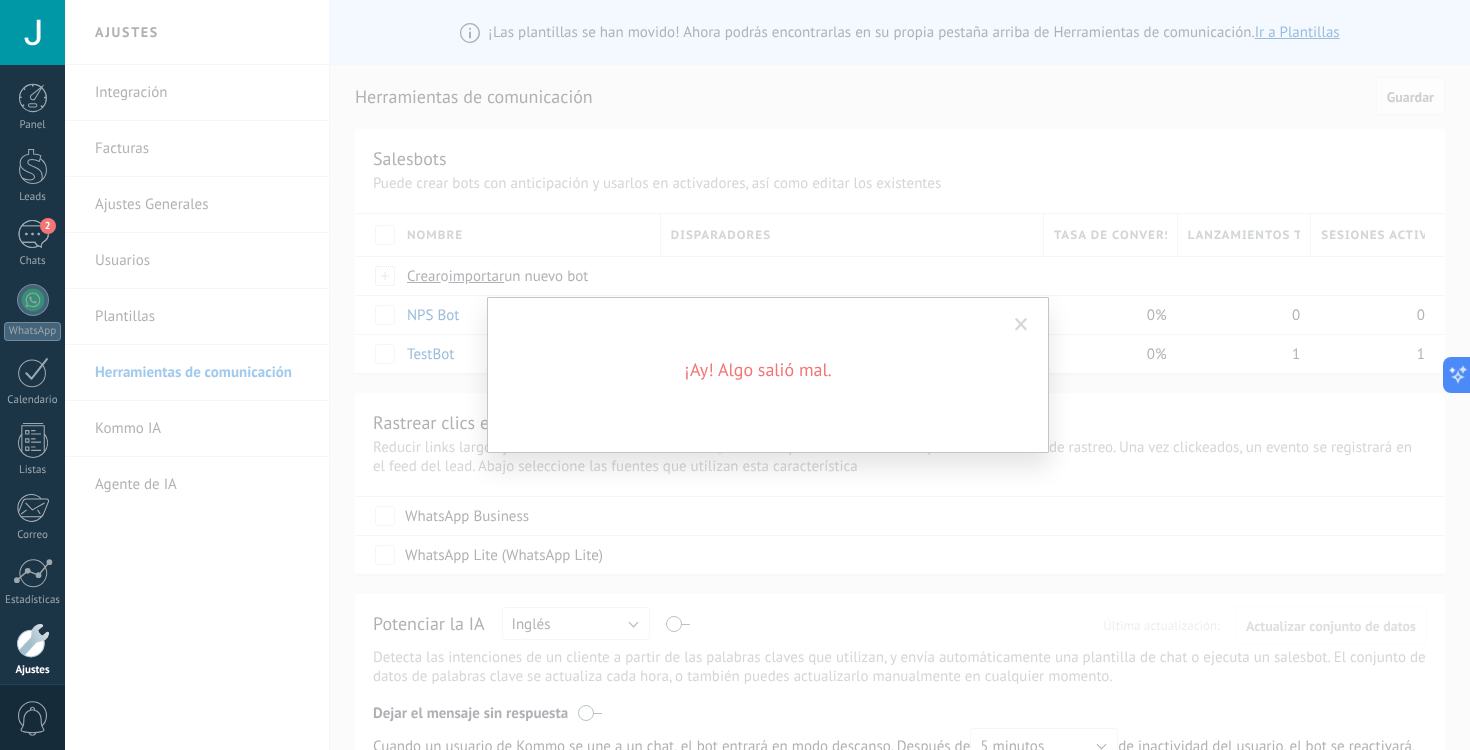 click at bounding box center (1021, 325) 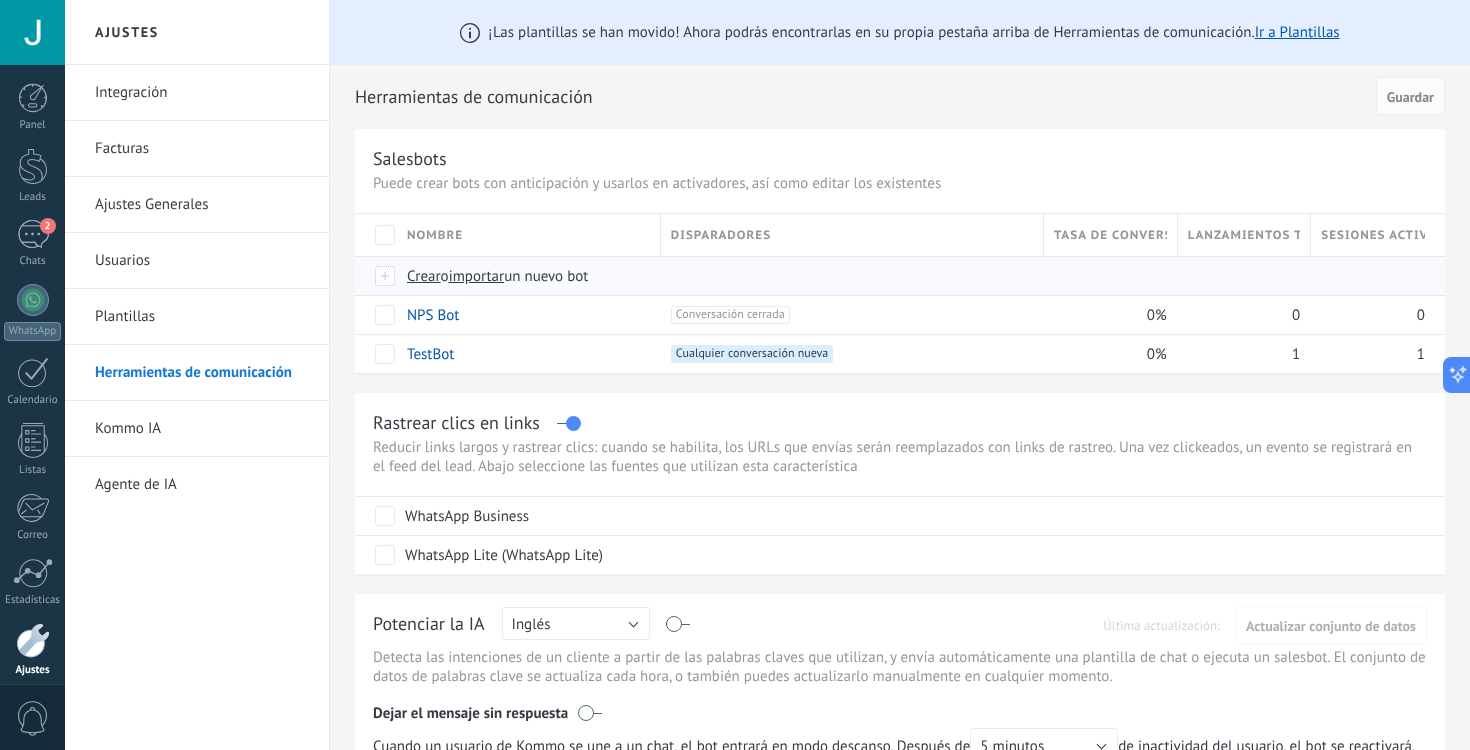 click on "importar" at bounding box center [477, 276] 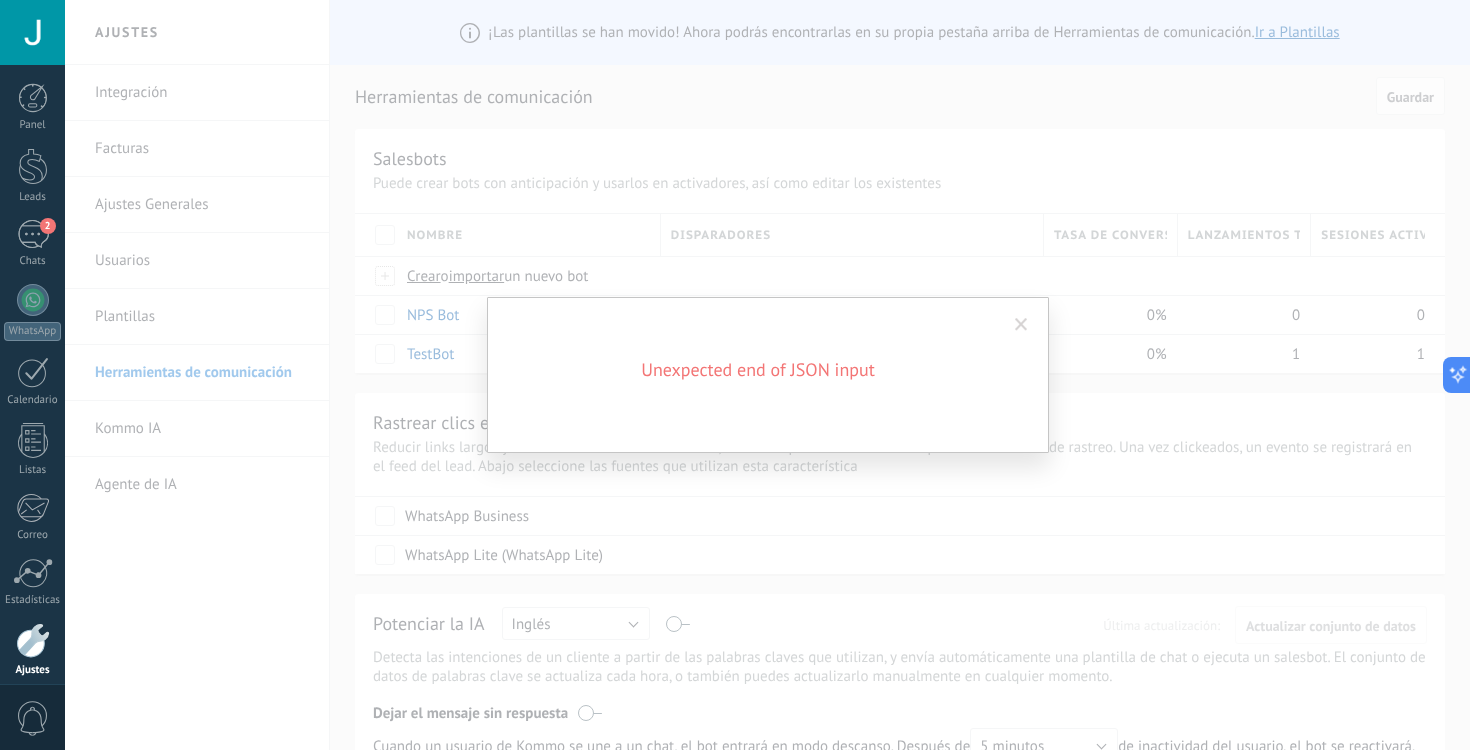click at bounding box center [1021, 325] 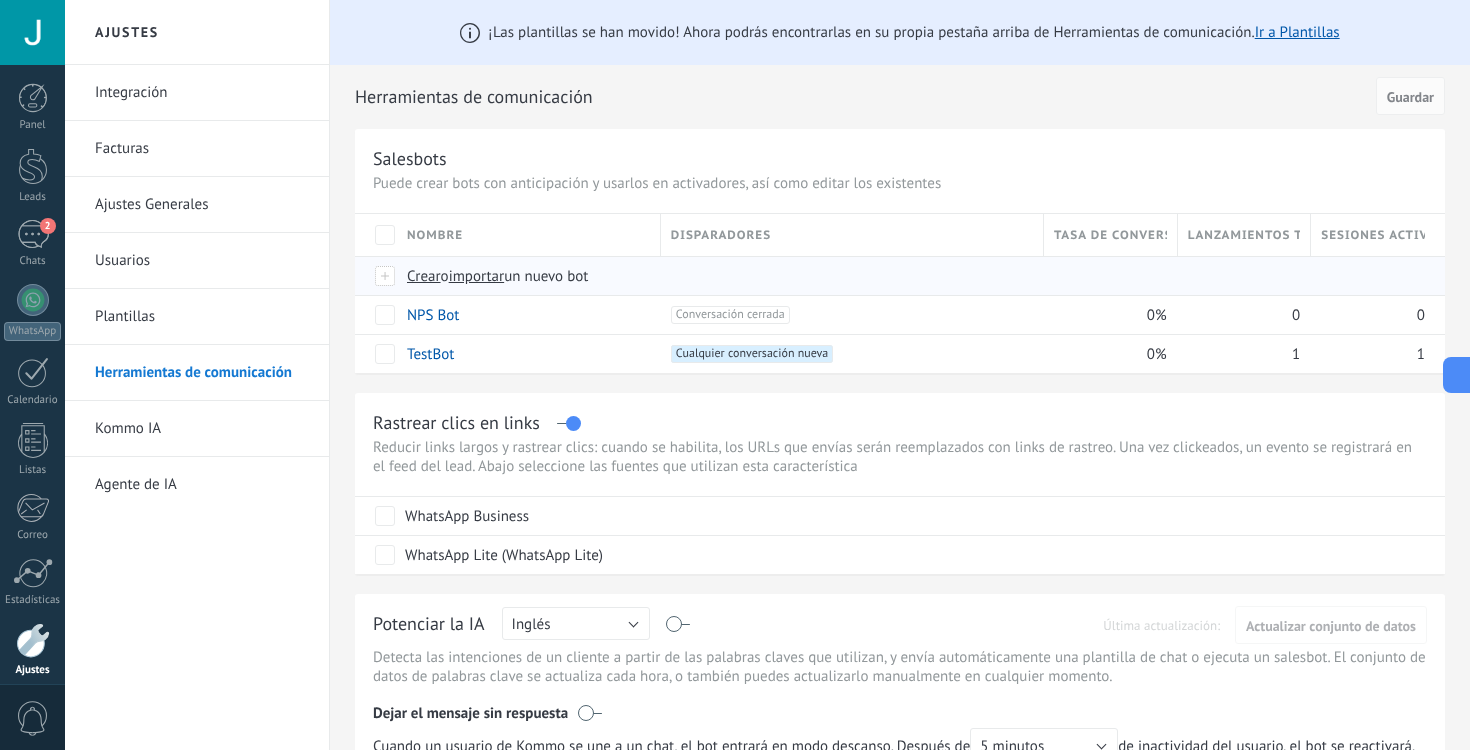 click on "importar" at bounding box center (477, 276) 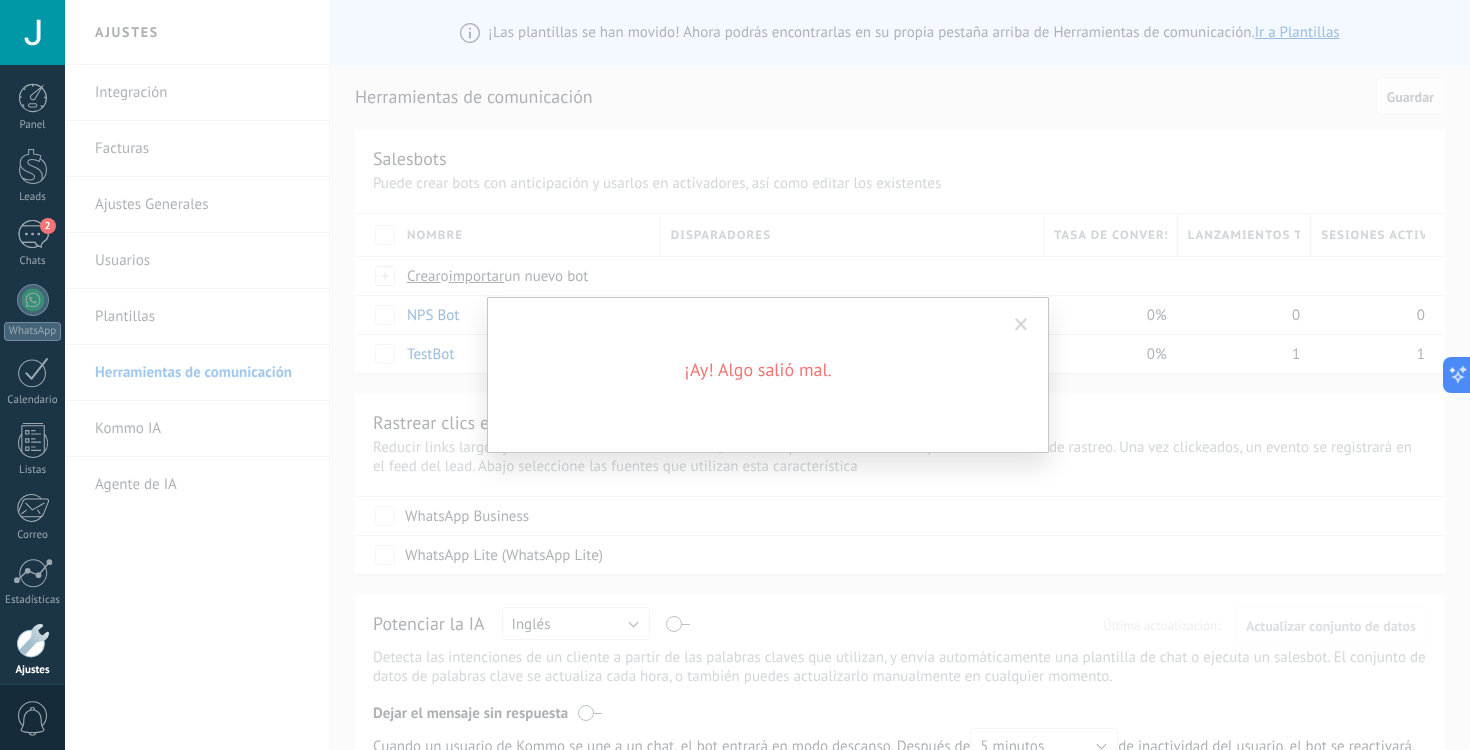 click on "¡Ay! Algo salió mal." at bounding box center (758, 370) 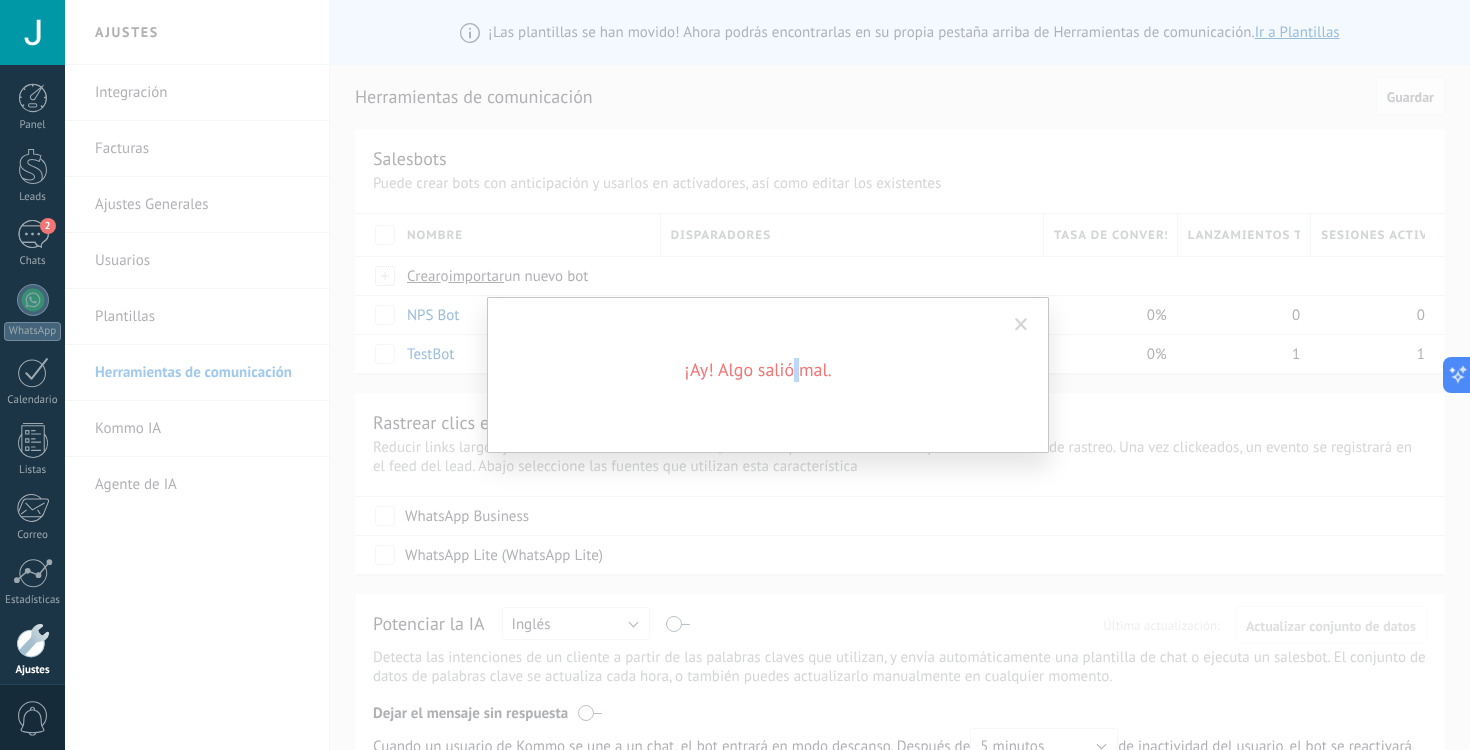 click on "¡Ay! Algo salió mal." at bounding box center (758, 370) 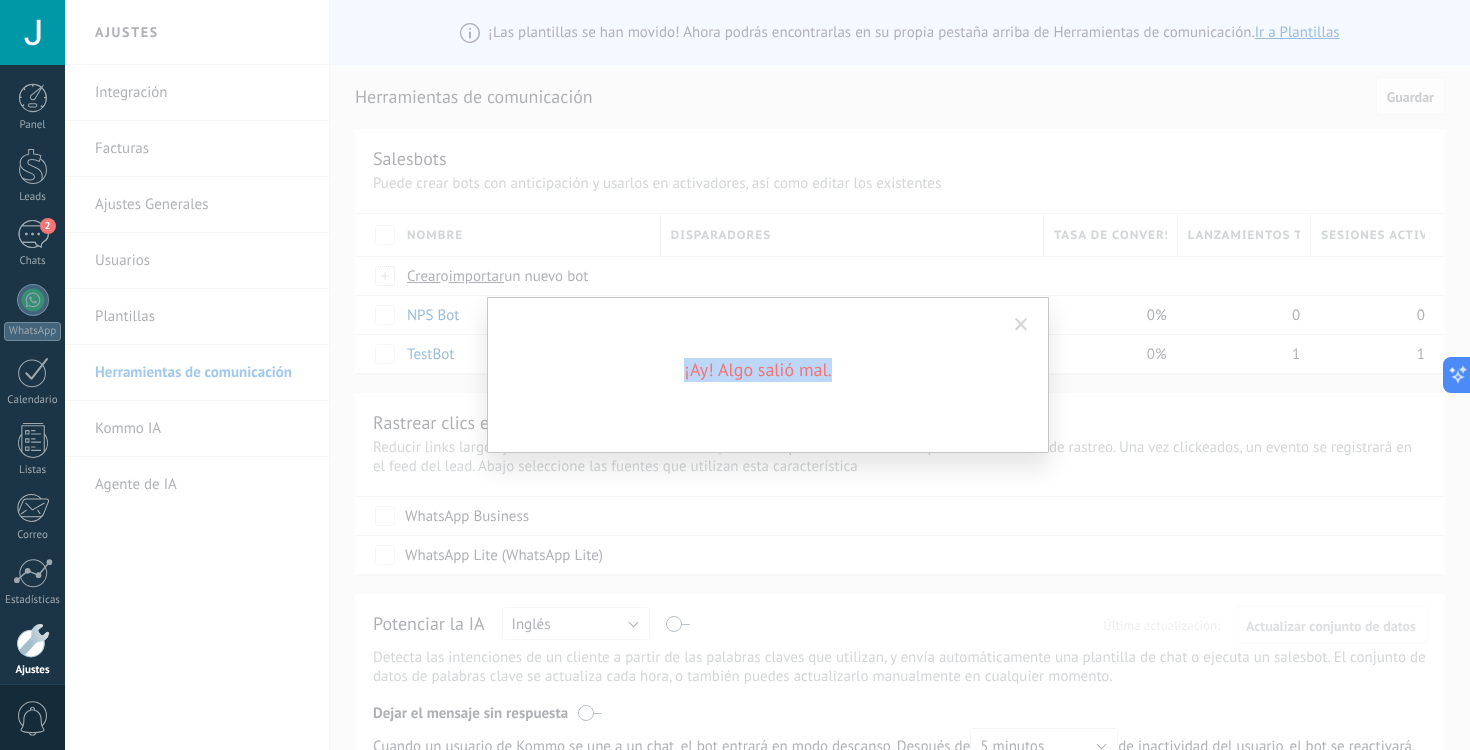 click on "¡Ay! Algo salió mal." at bounding box center [758, 370] 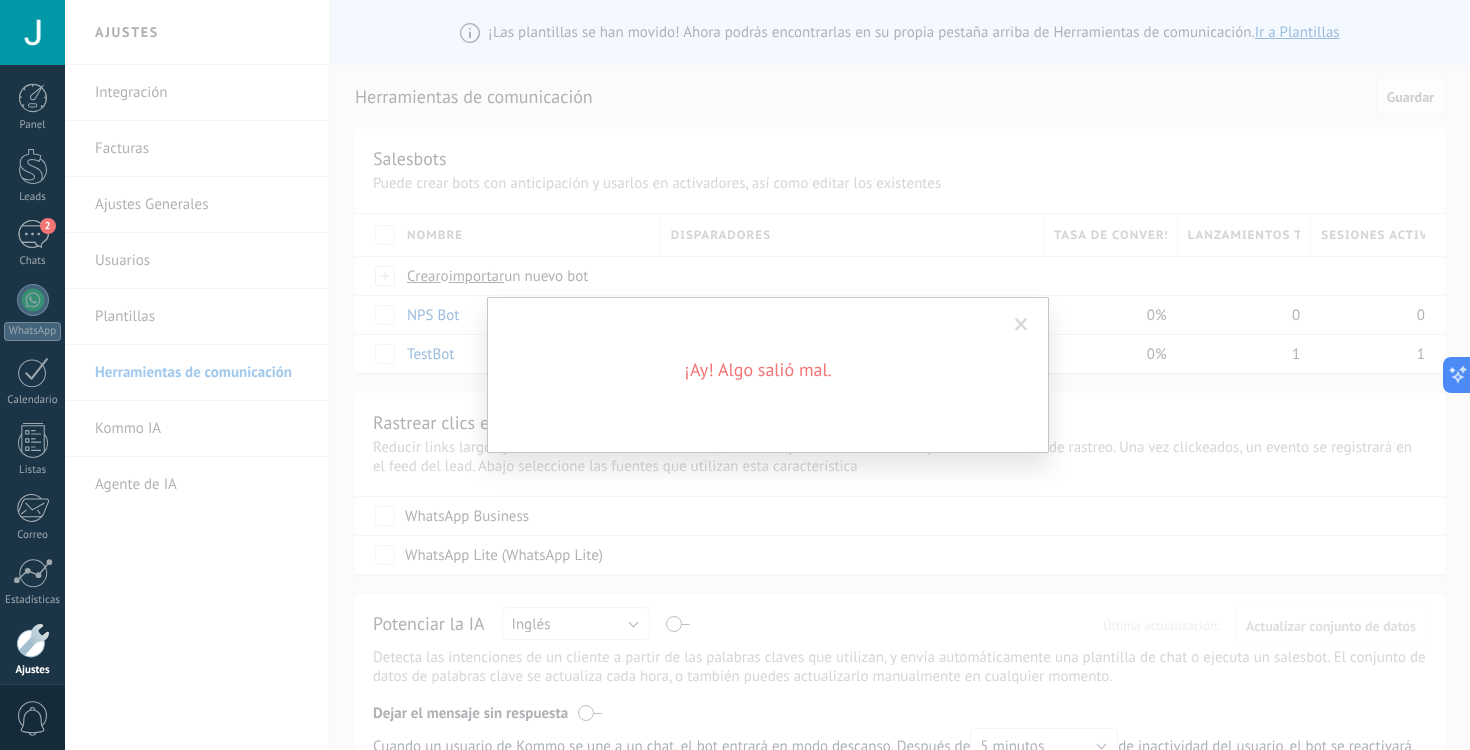 click at bounding box center [1021, 325] 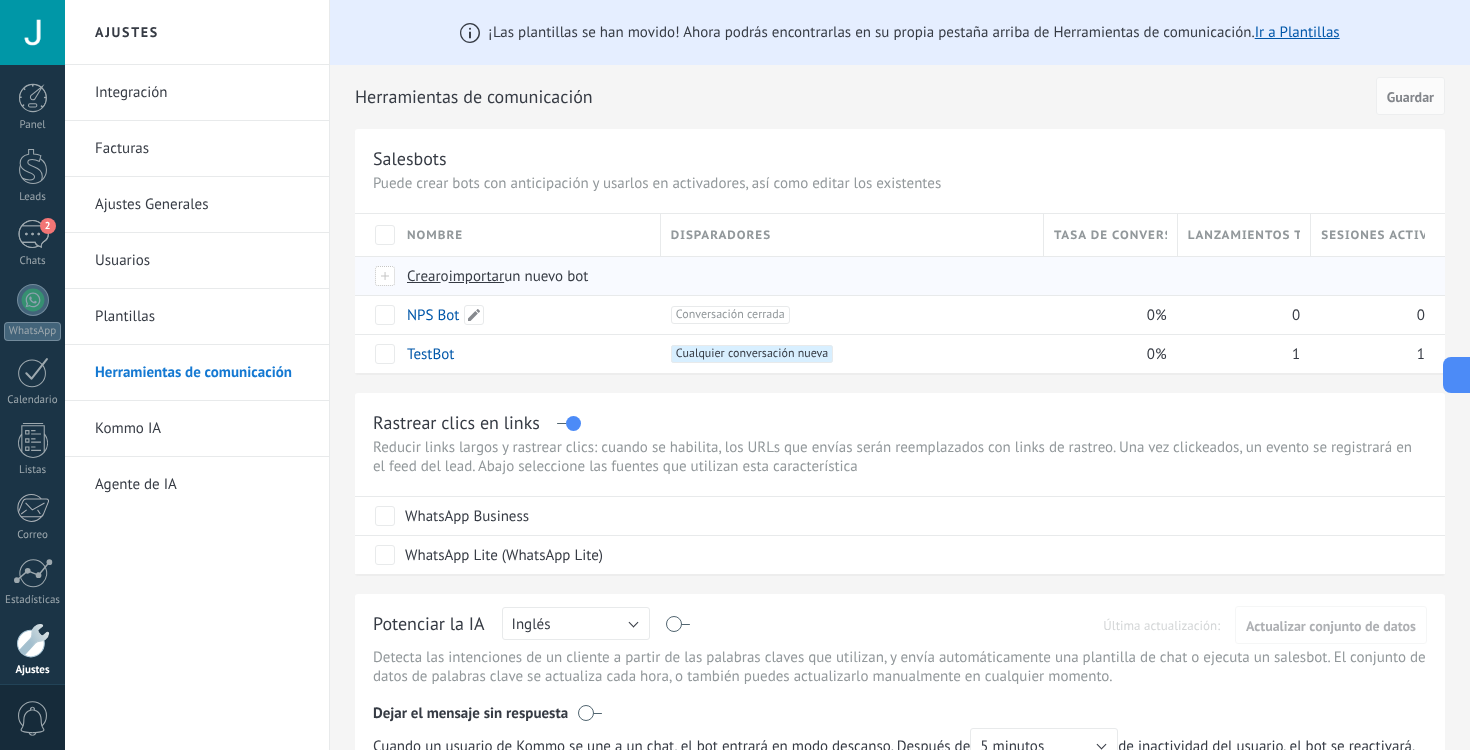 click on "Crear
o
importar
un nuevo bot" at bounding box center (752, 276) 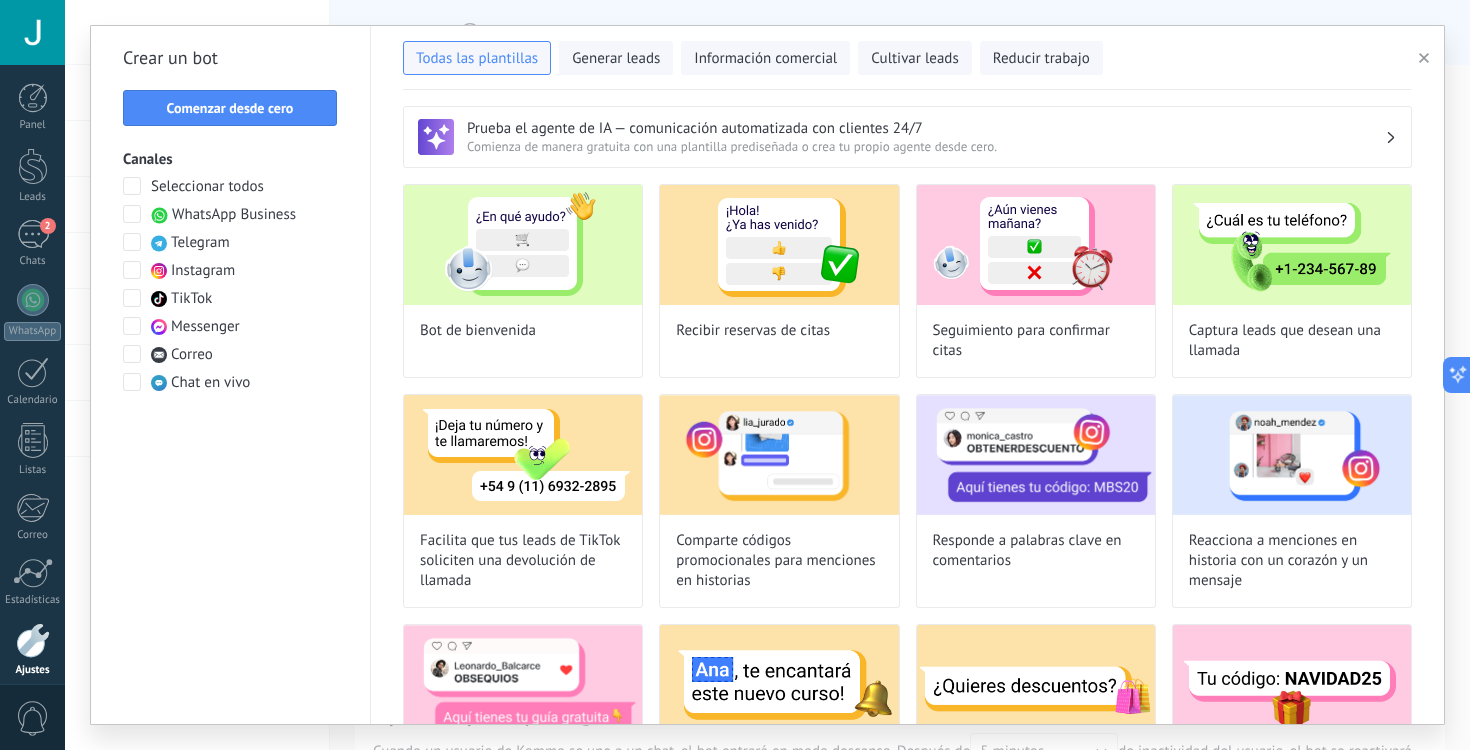 click 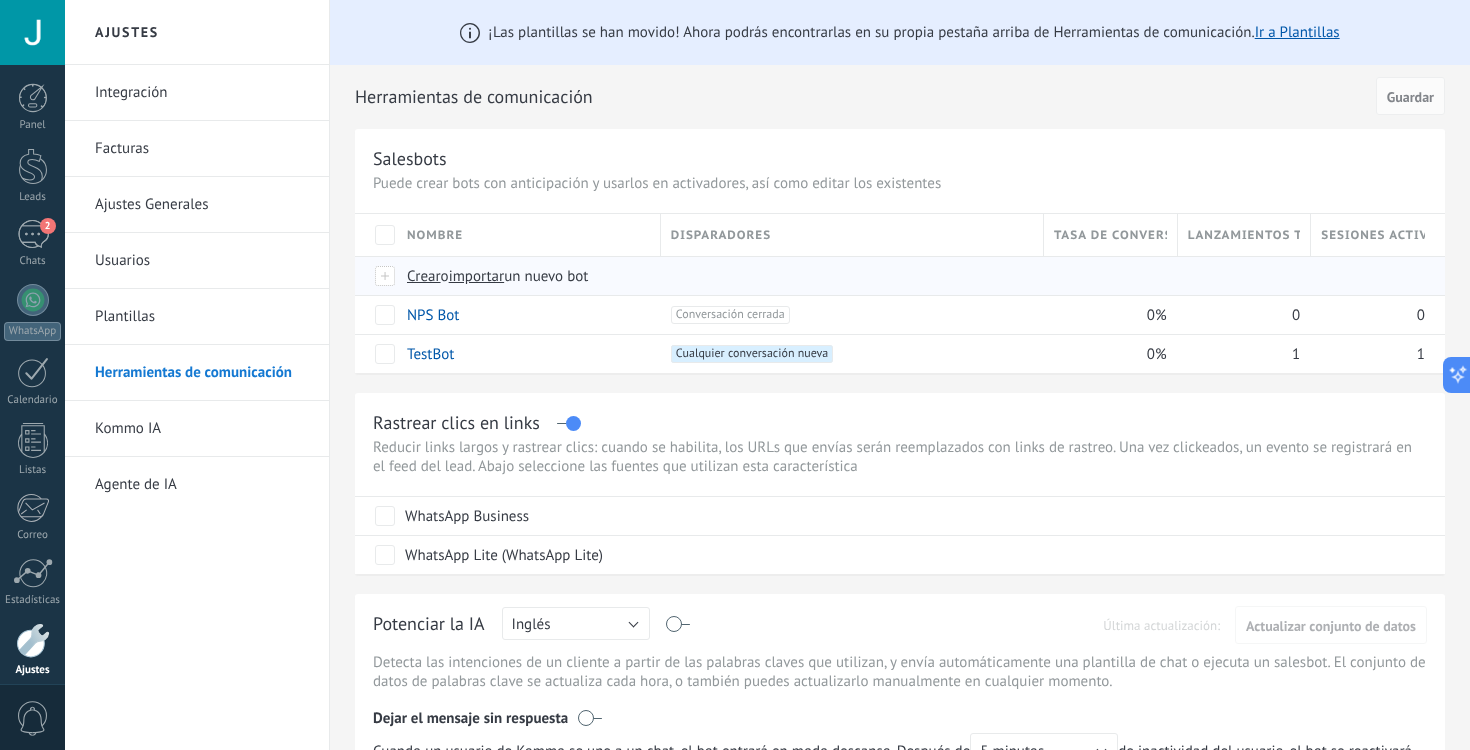 click on "importar" at bounding box center [477, 276] 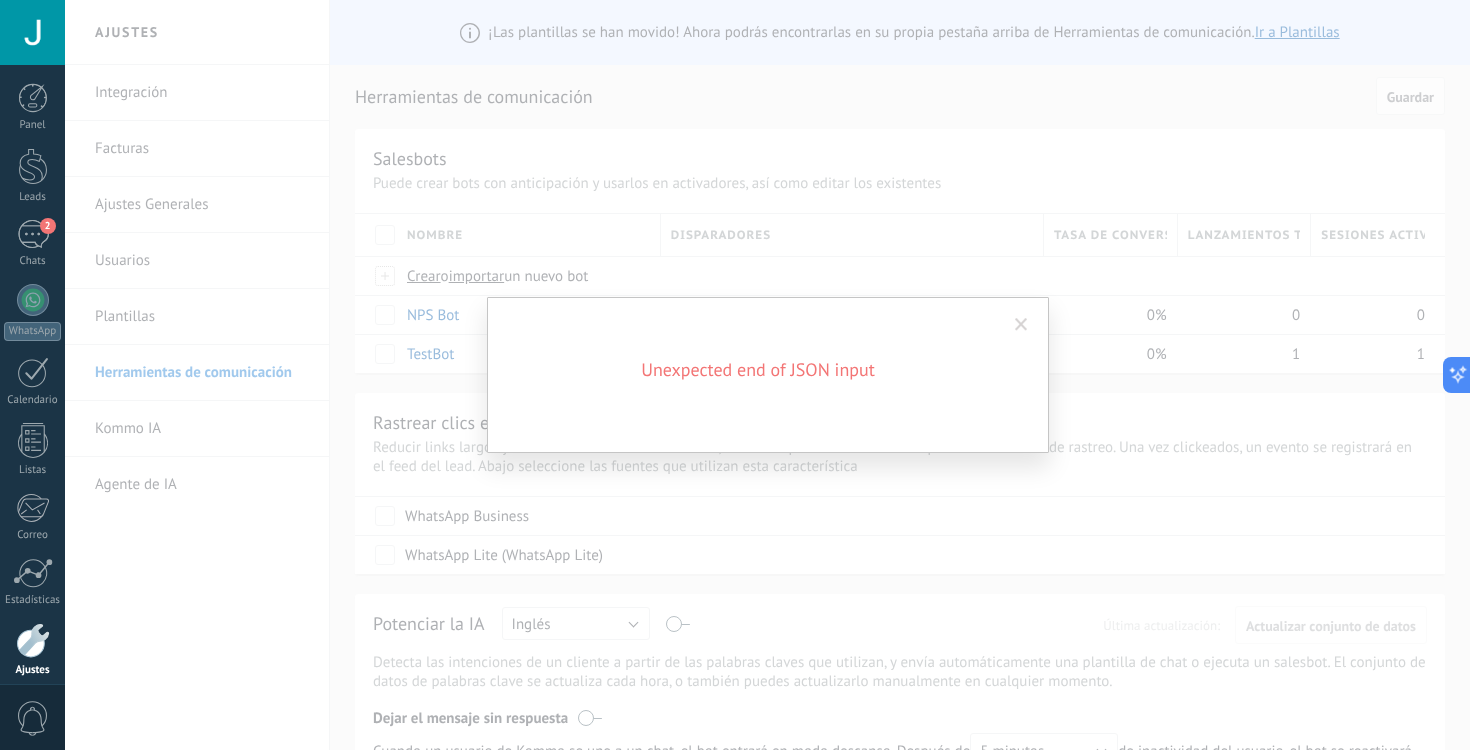 click at bounding box center [1021, 325] 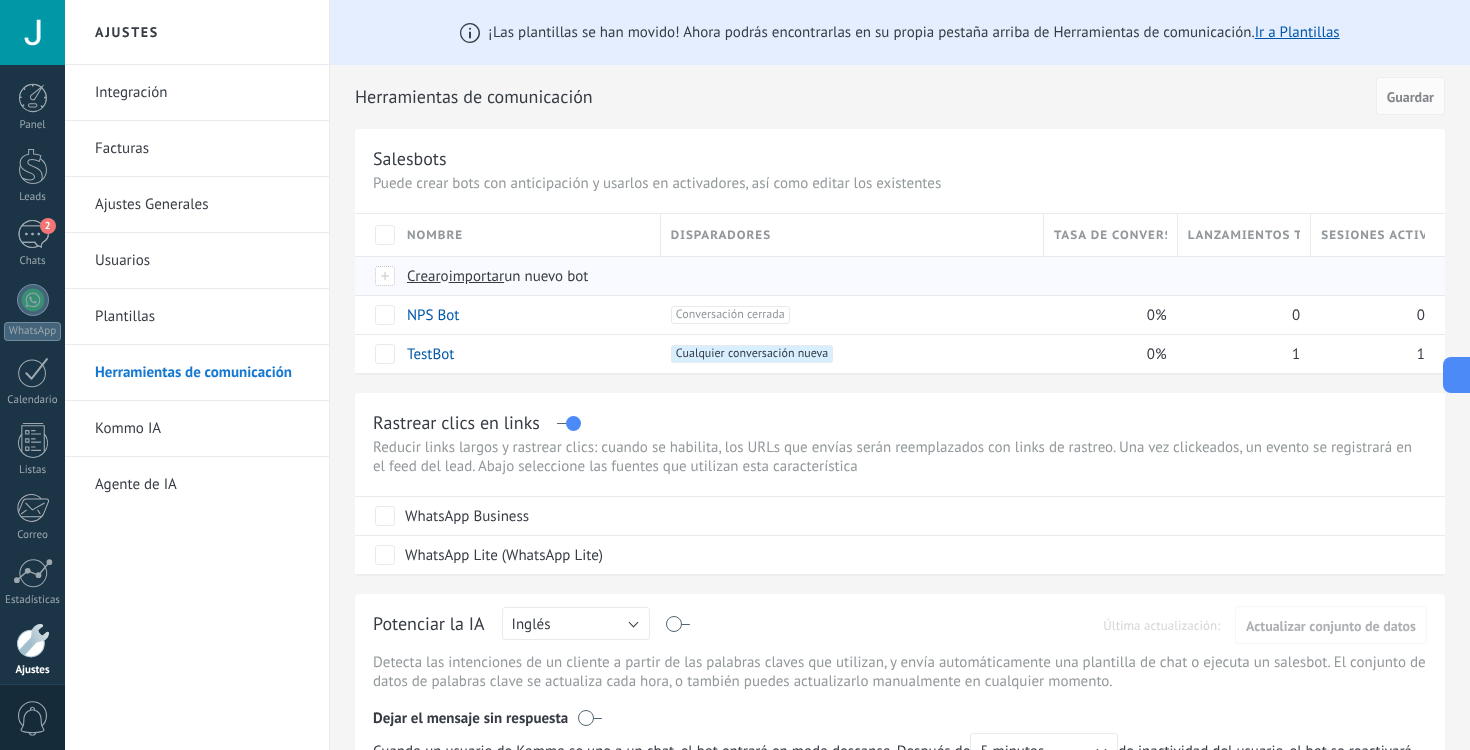 click on "Crear" at bounding box center [424, 276] 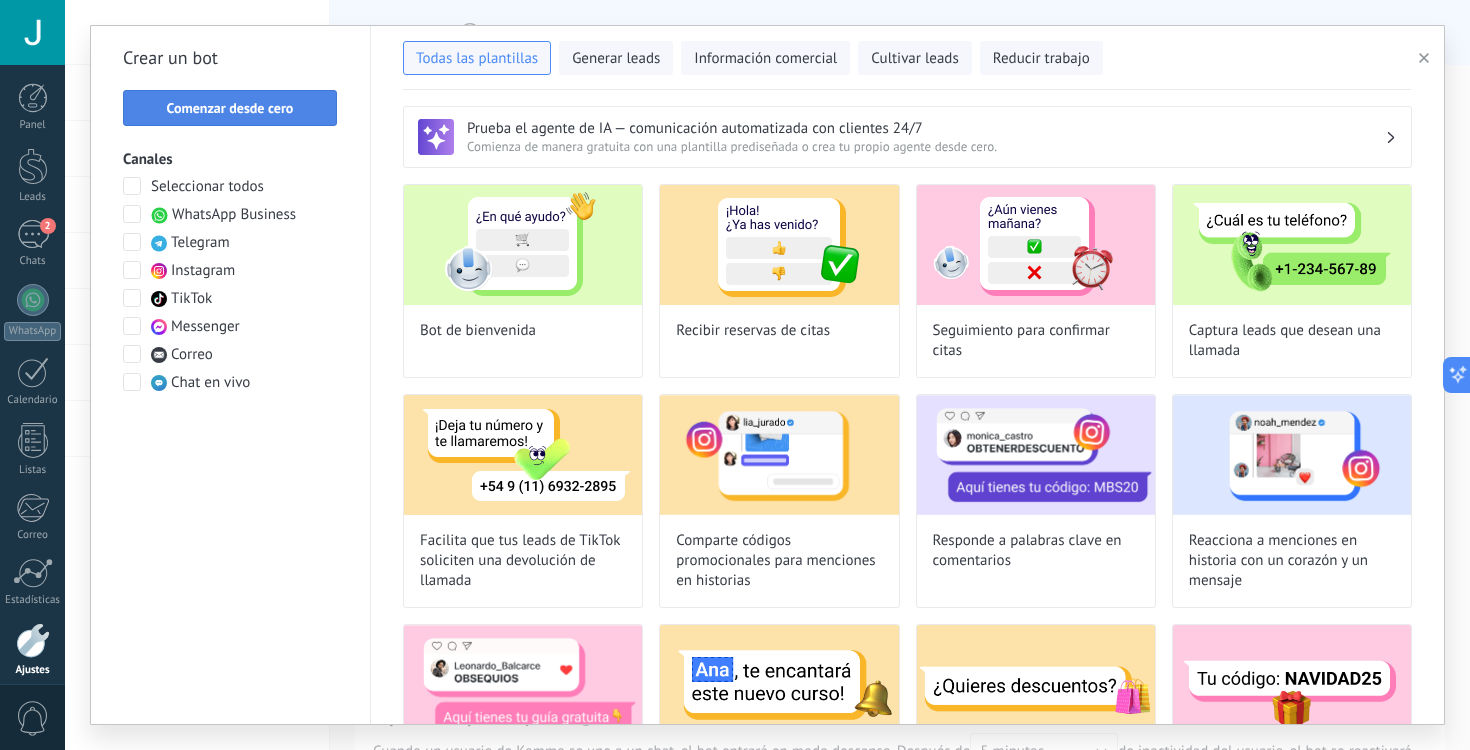 click on "Comenzar desde cero" at bounding box center [230, 108] 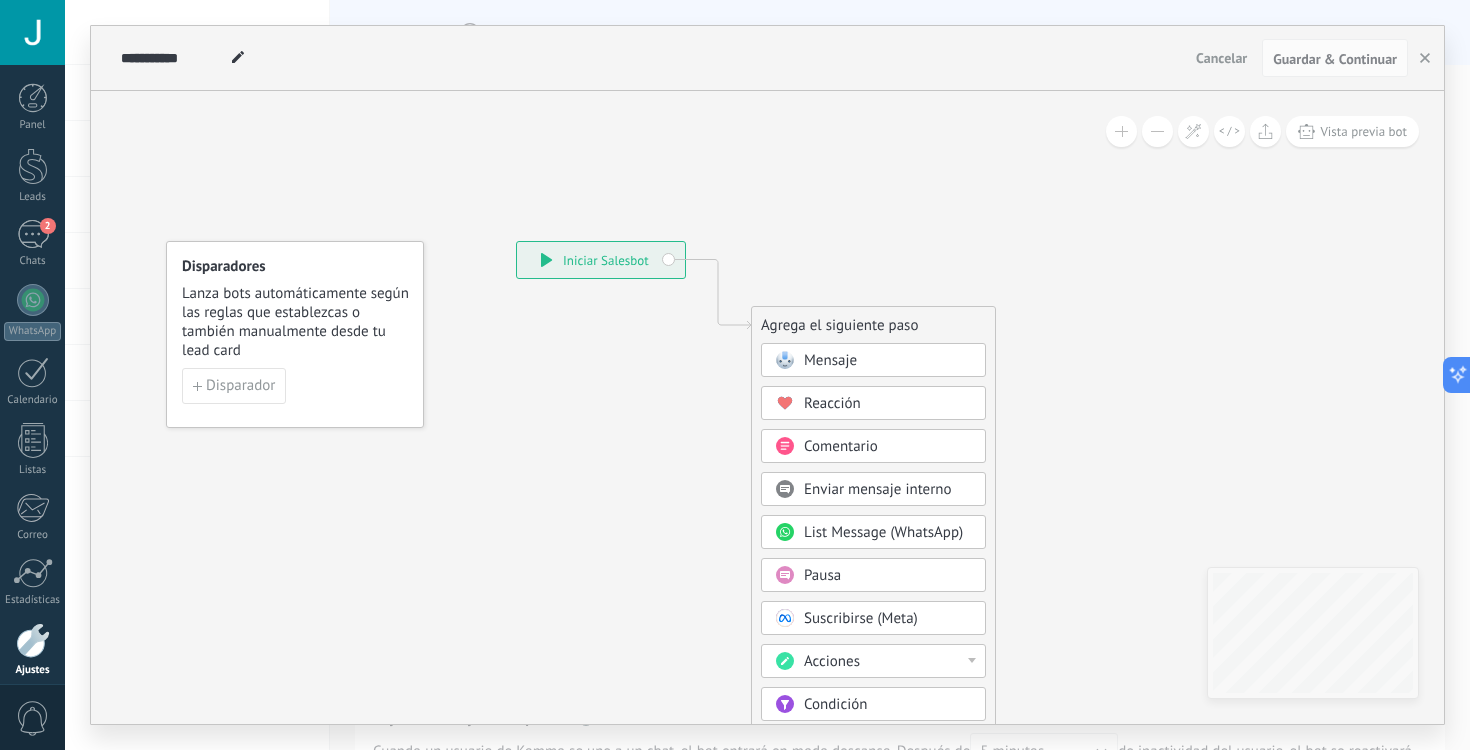 click 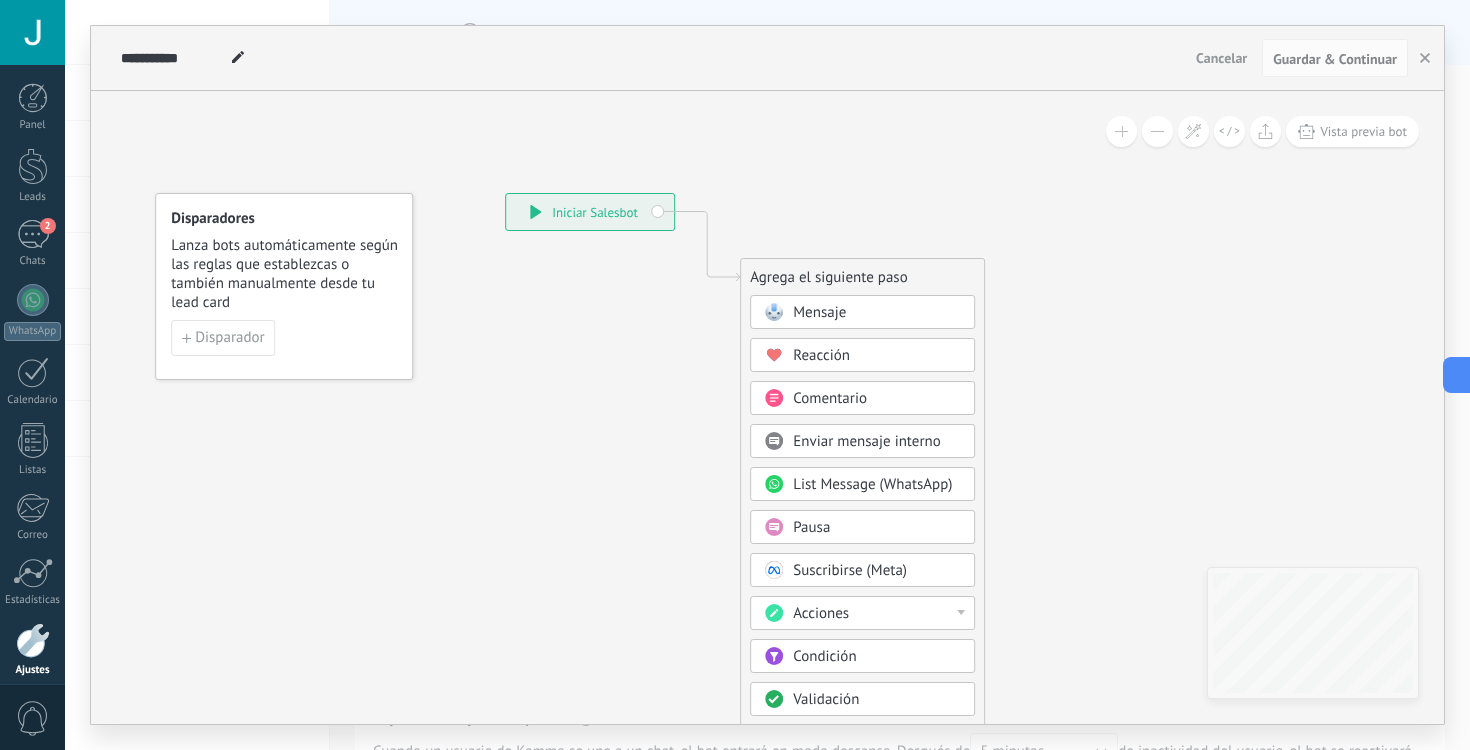 click on "Mensaje" at bounding box center (877, 313) 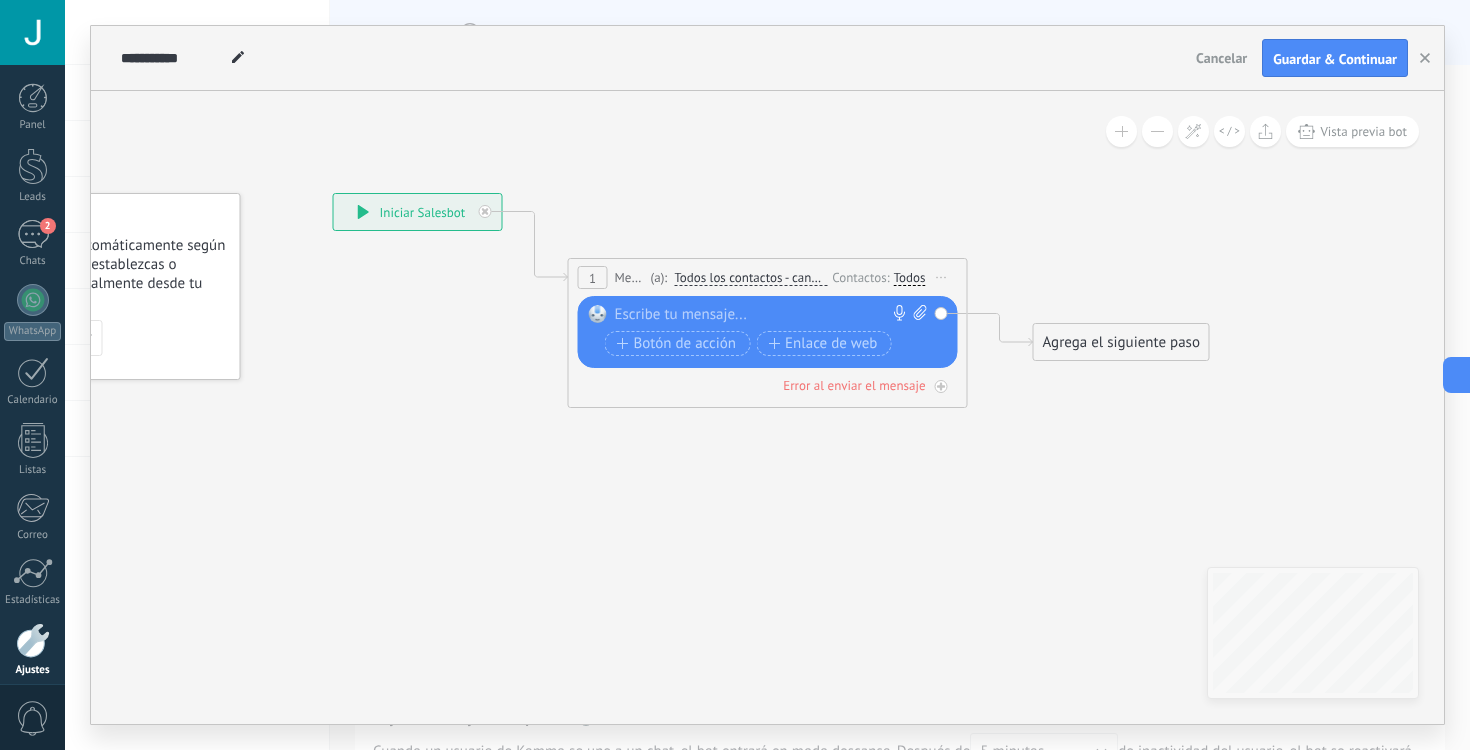 click at bounding box center [763, 315] 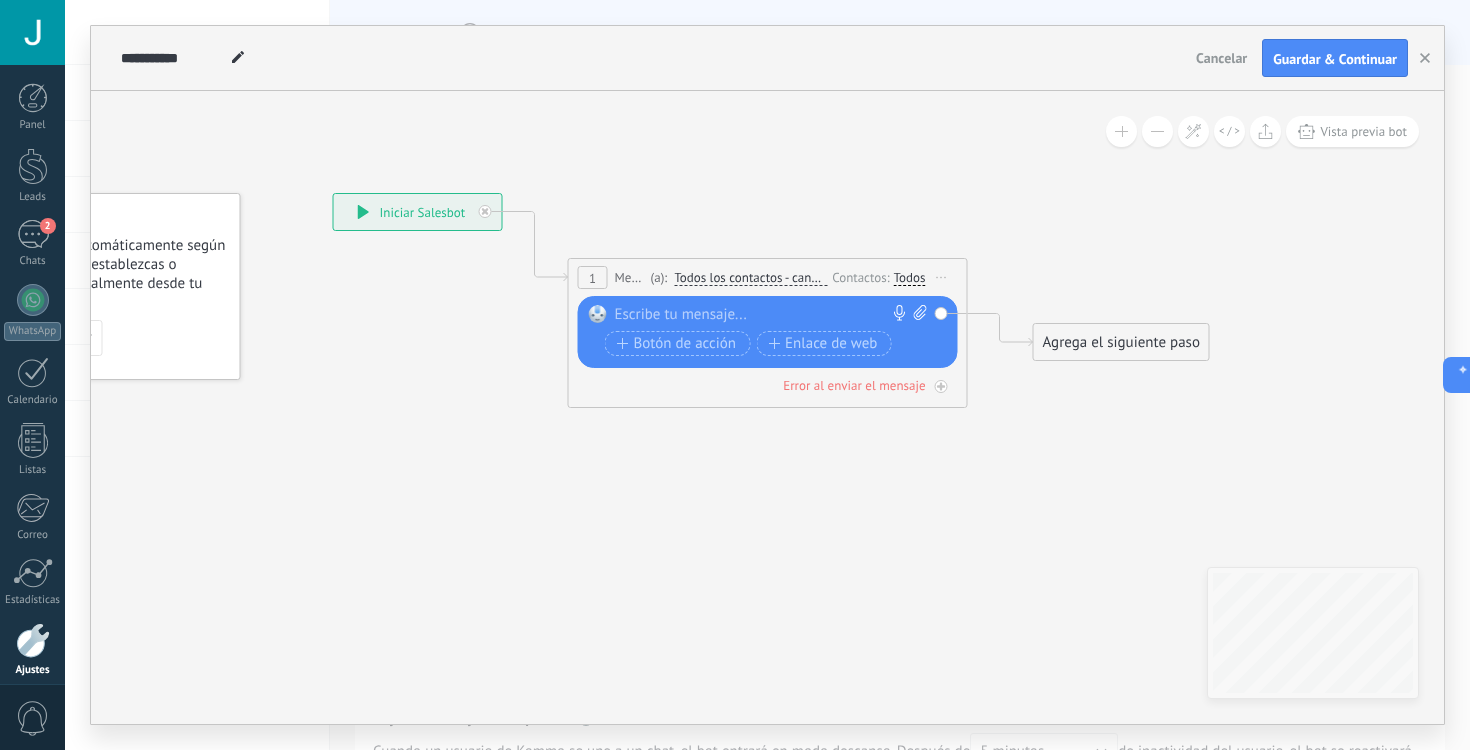 paste 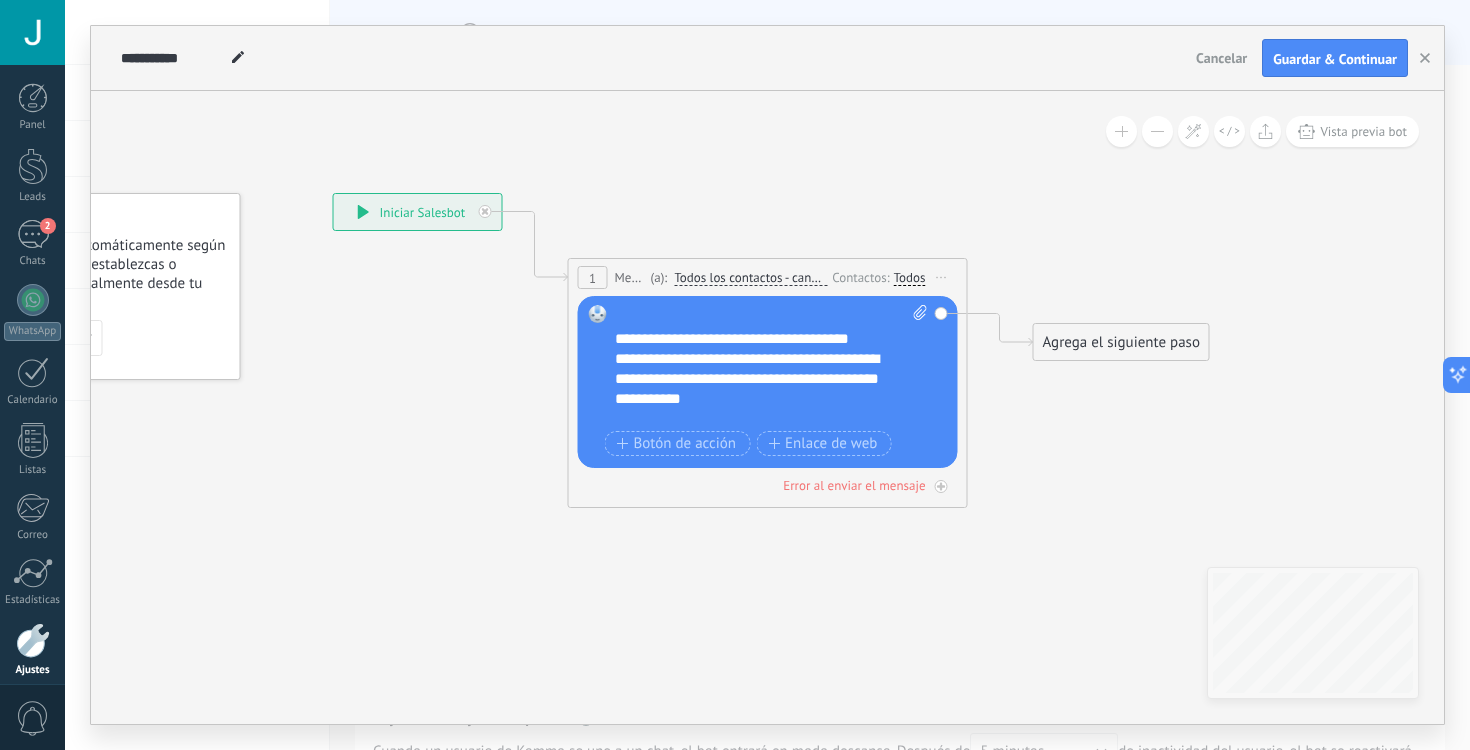 scroll, scrollTop: 0, scrollLeft: 0, axis: both 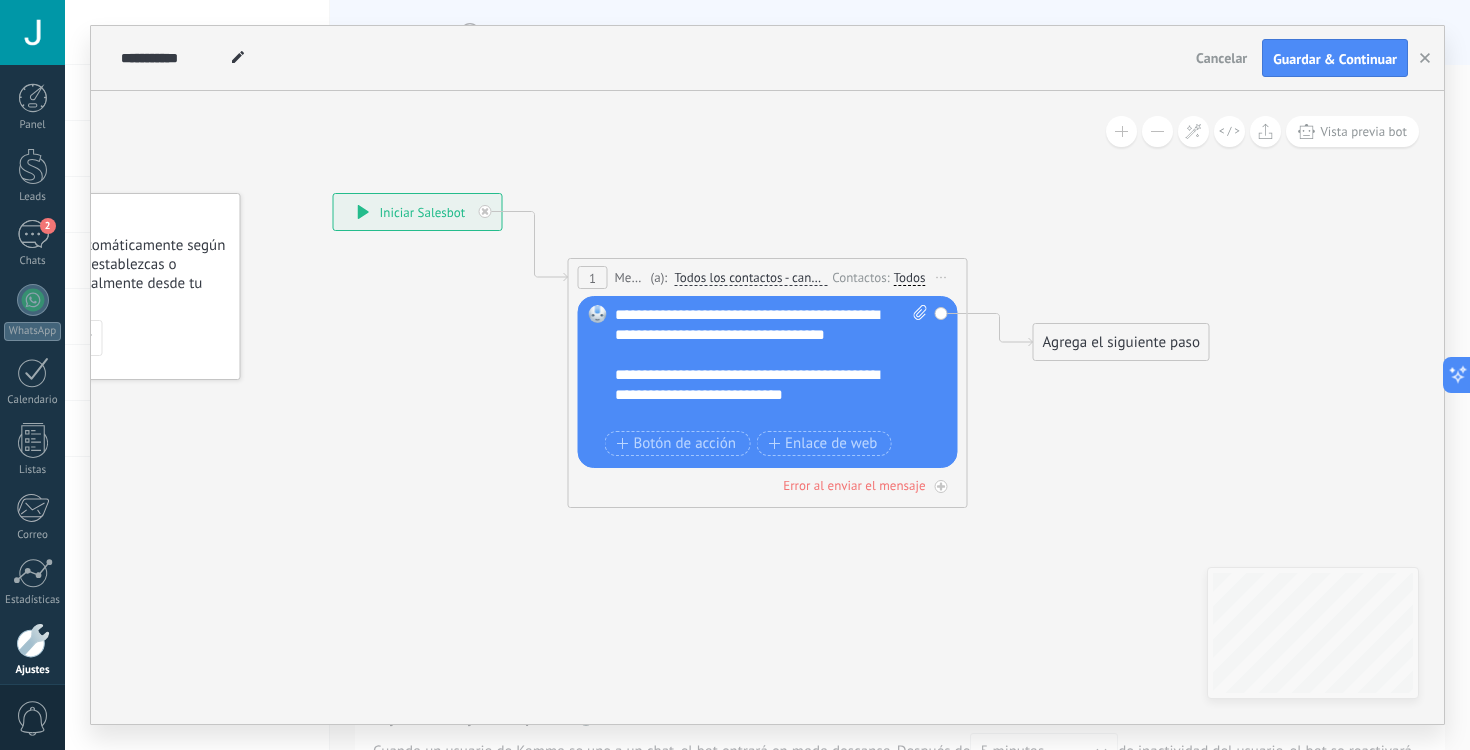 click 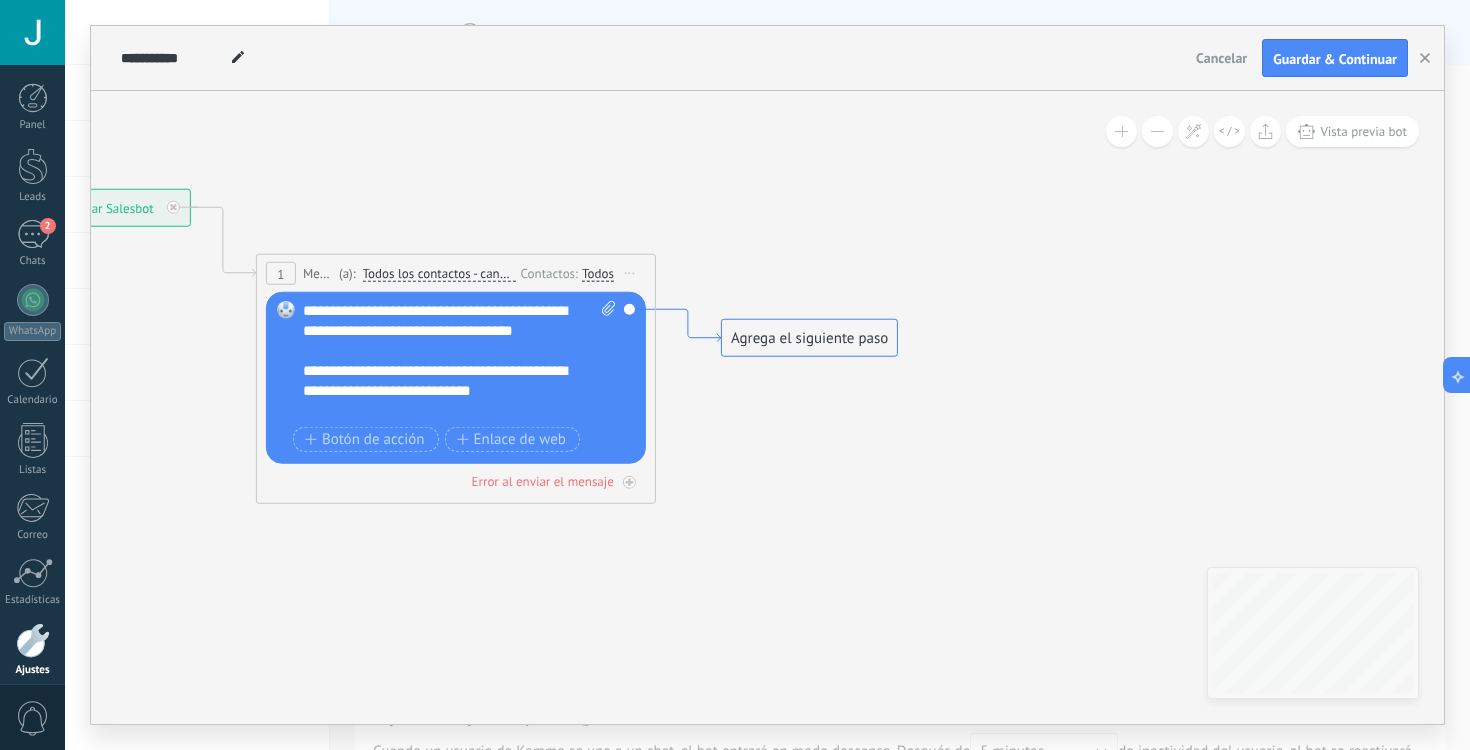 click on "Agrega el siguiente paso" at bounding box center (809, 338) 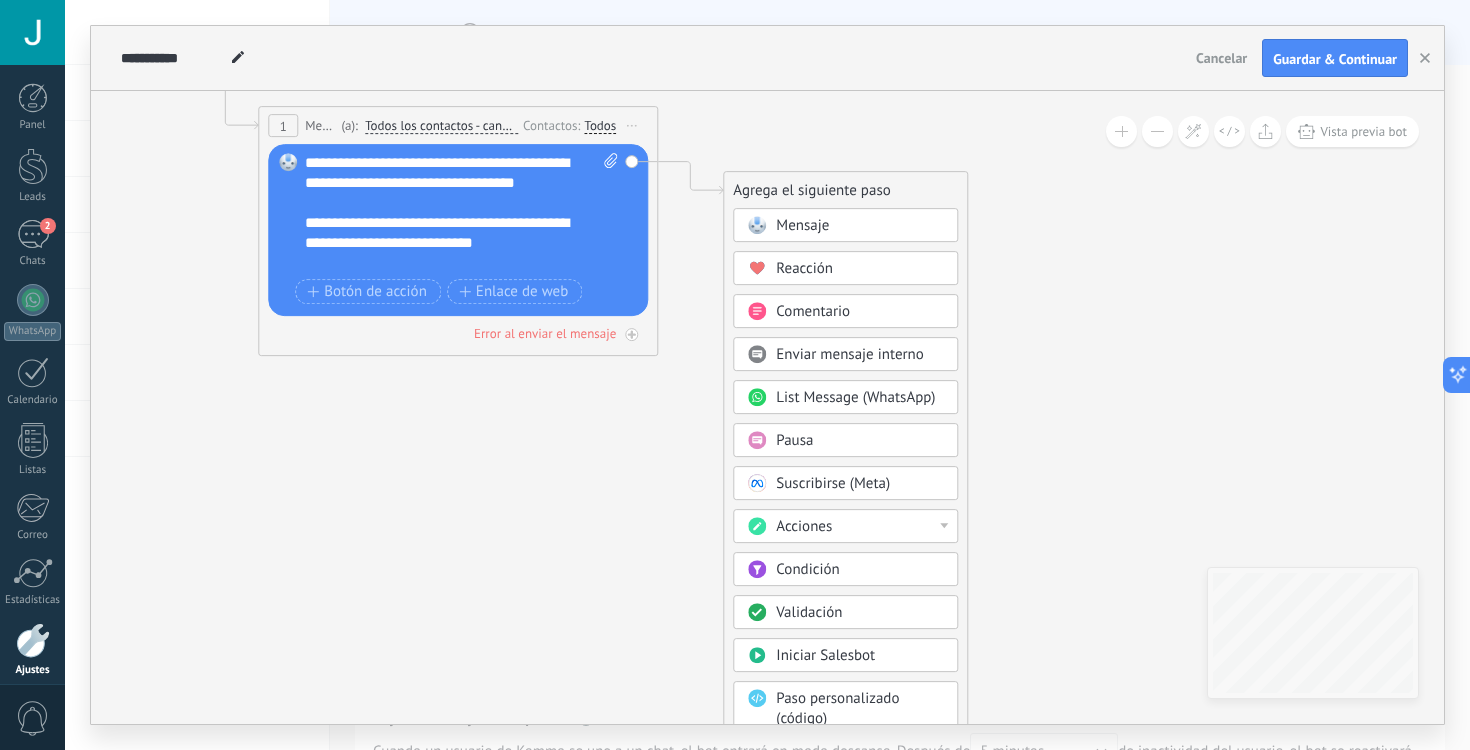 click on "Condición" at bounding box center [845, 569] 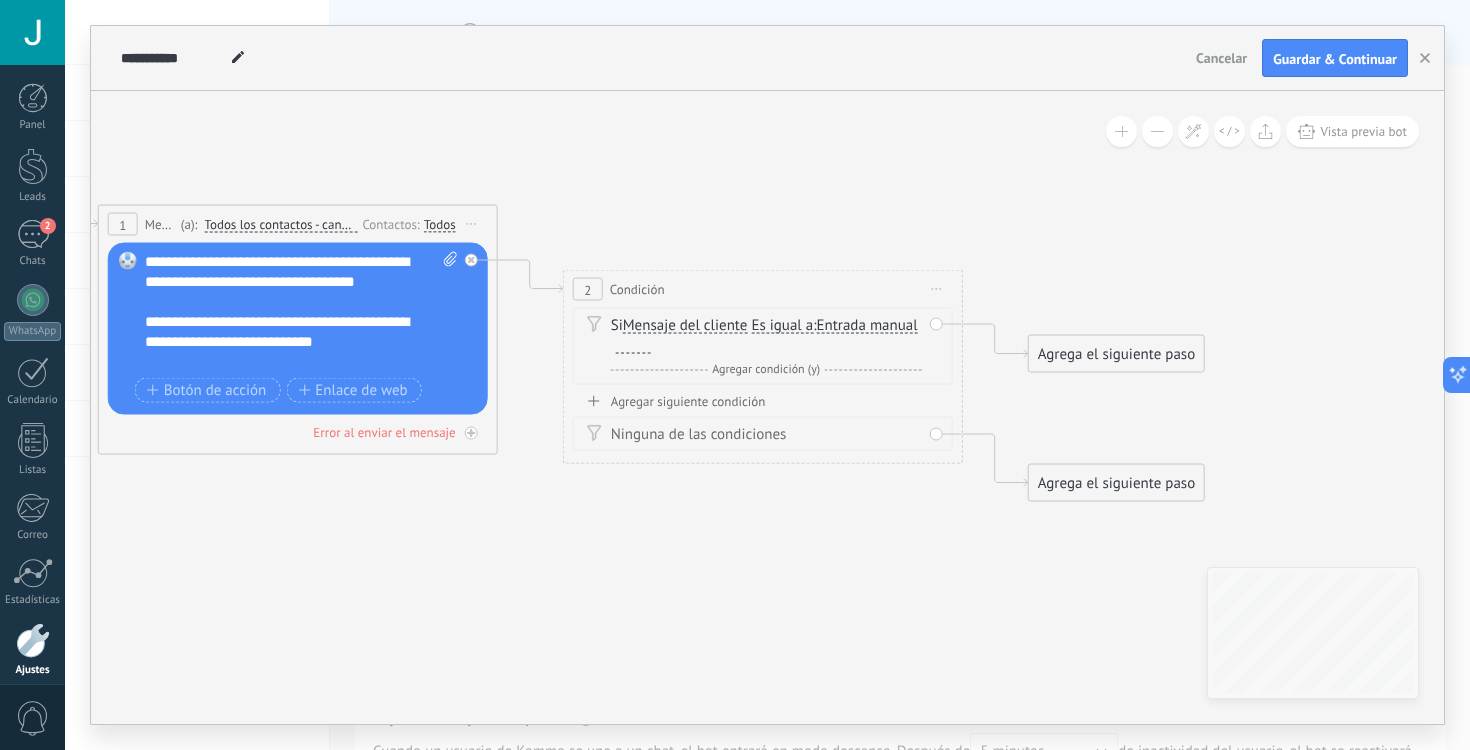 click at bounding box center [631, 347] 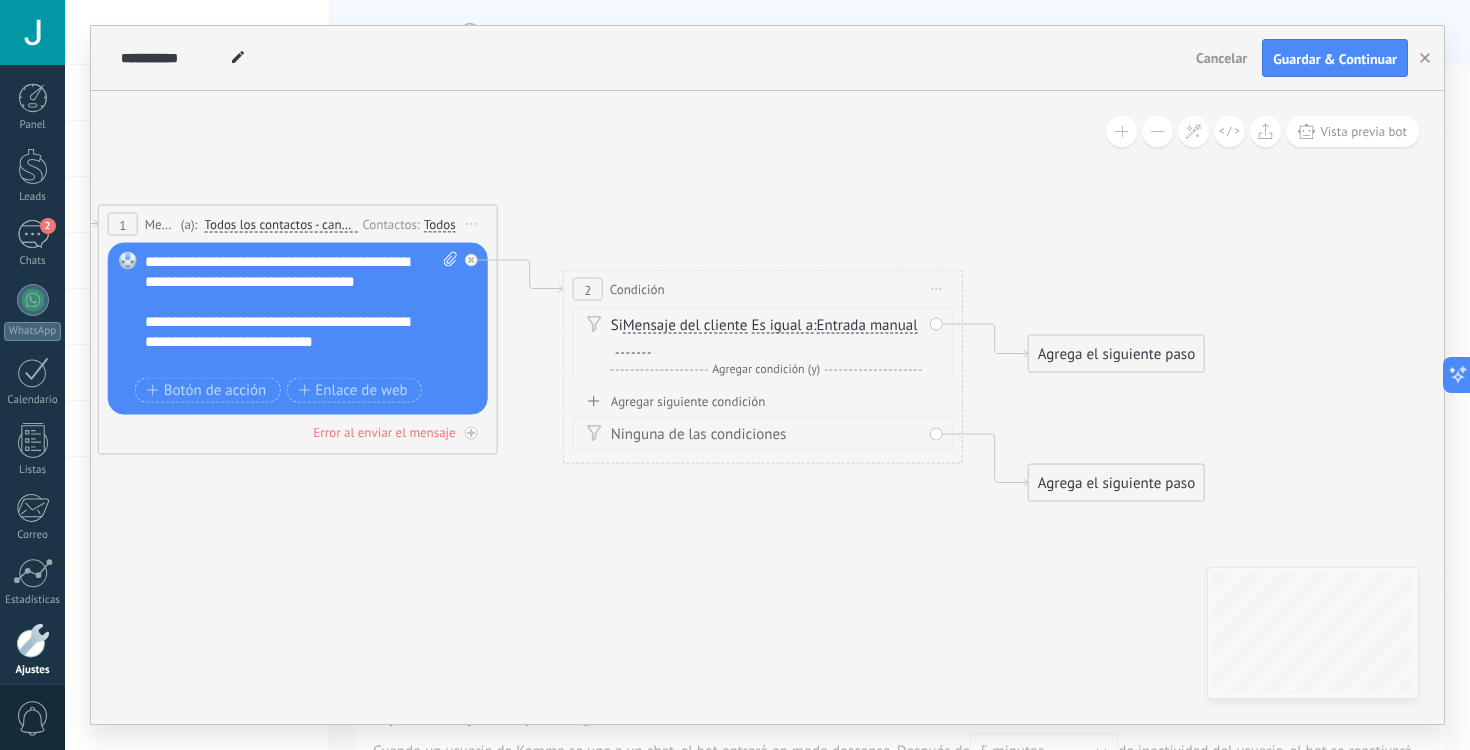 click on "Entrada manual" at bounding box center (866, 326) 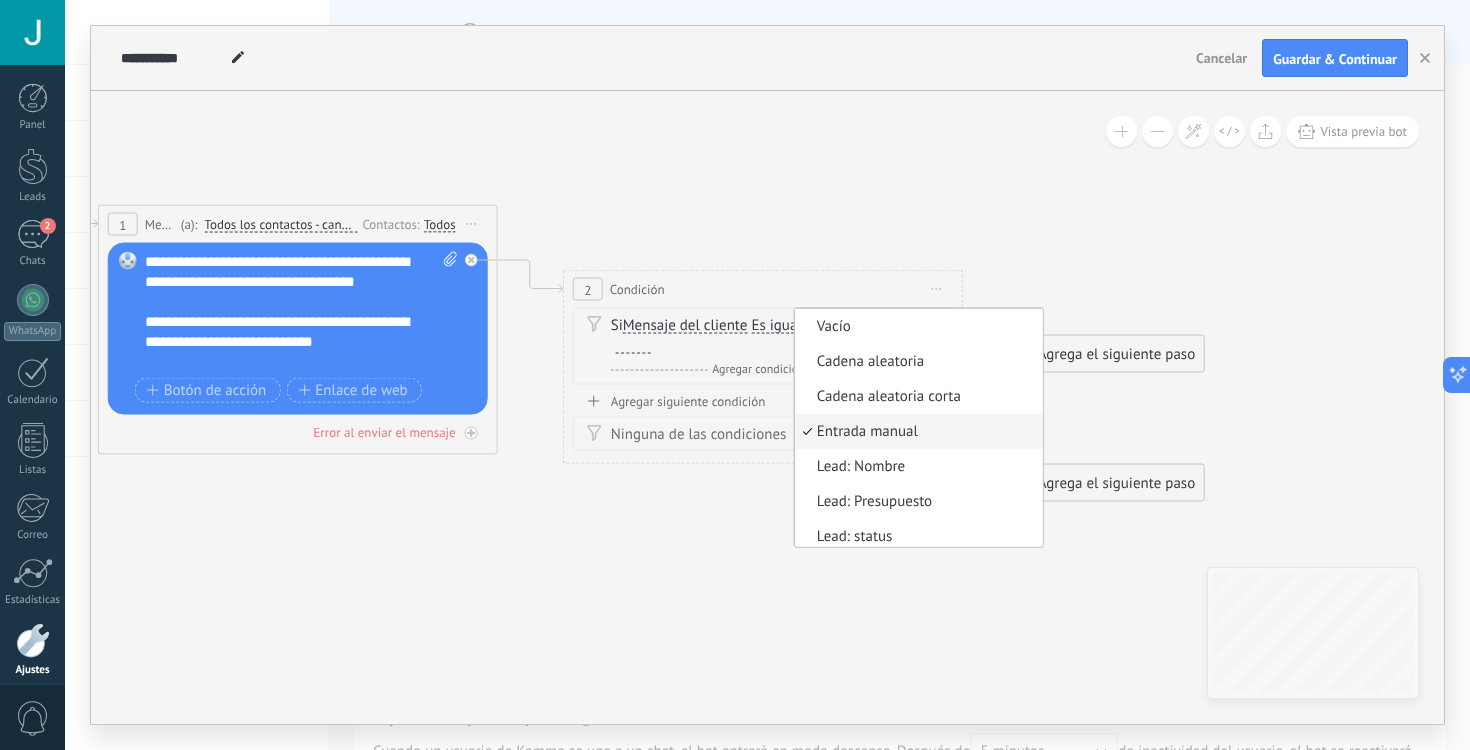 scroll, scrollTop: 6, scrollLeft: 0, axis: vertical 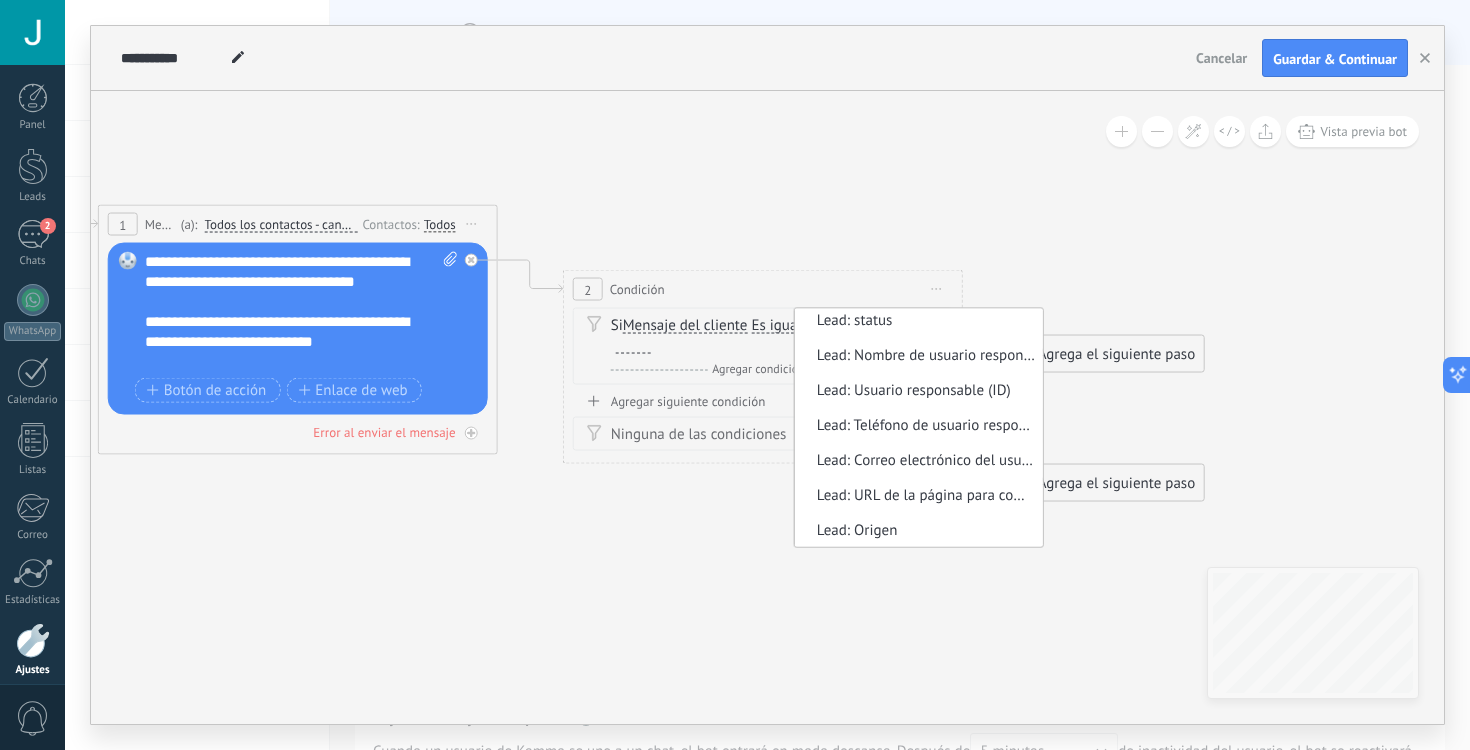 click on "Si
Mensaje del cliente
Mensaje del cliente
Emoción de la conversación
Comentario del cliente
El cliente
Código de chat activo
Mensajero de chat activo
Fuente de cliente potencial
Estado de la conversación
Estado de respuesta
Estado de interacción
a" at bounding box center [766, 336] 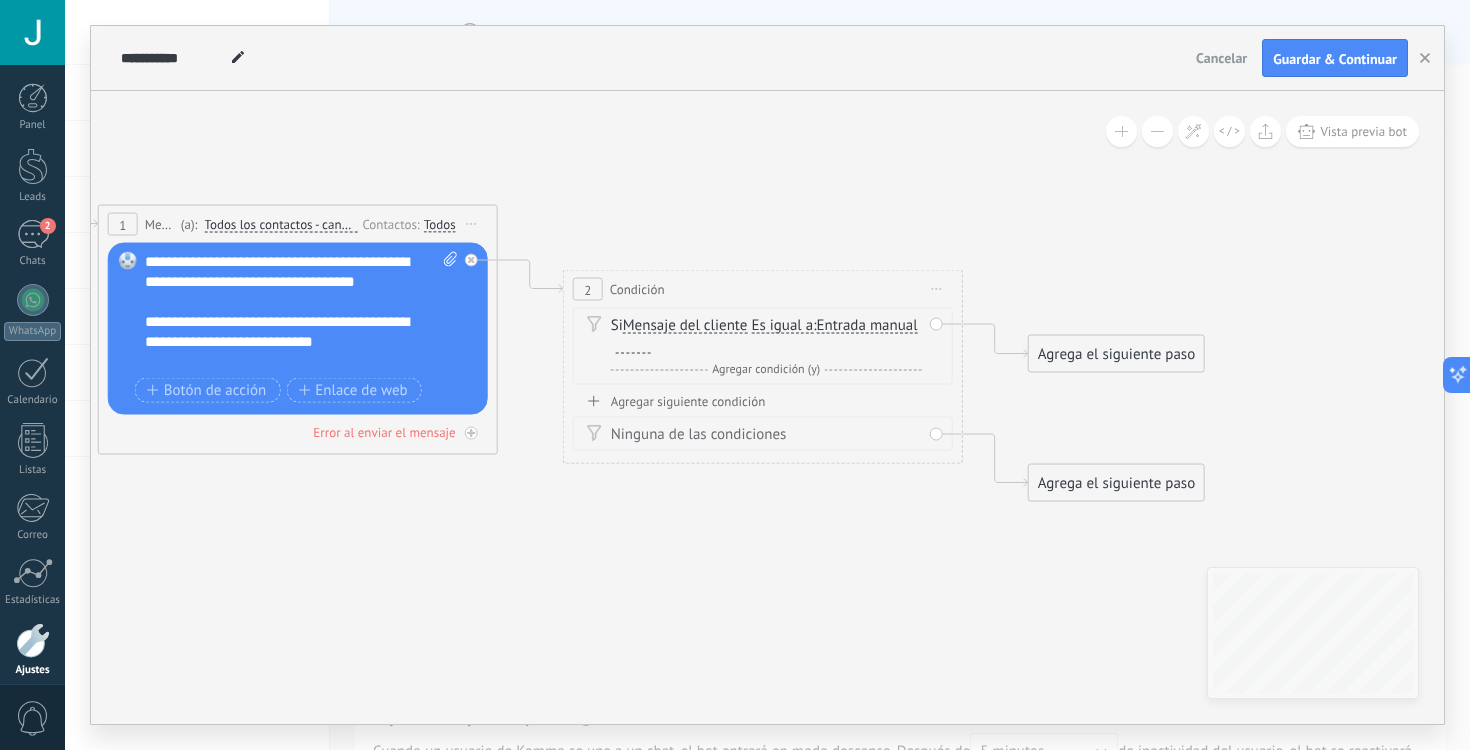 click on "Es igual a" at bounding box center [782, 326] 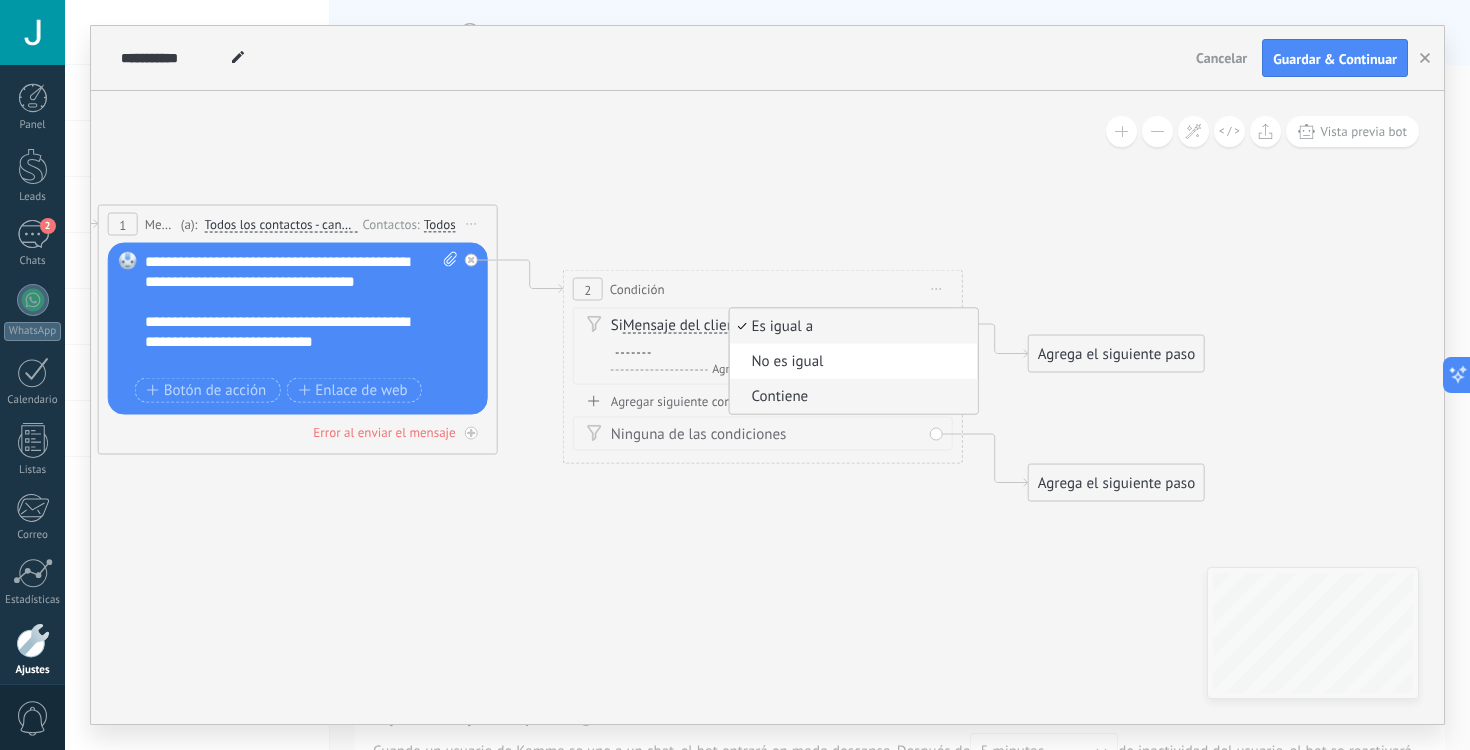 click on "Contiene" at bounding box center (850, 397) 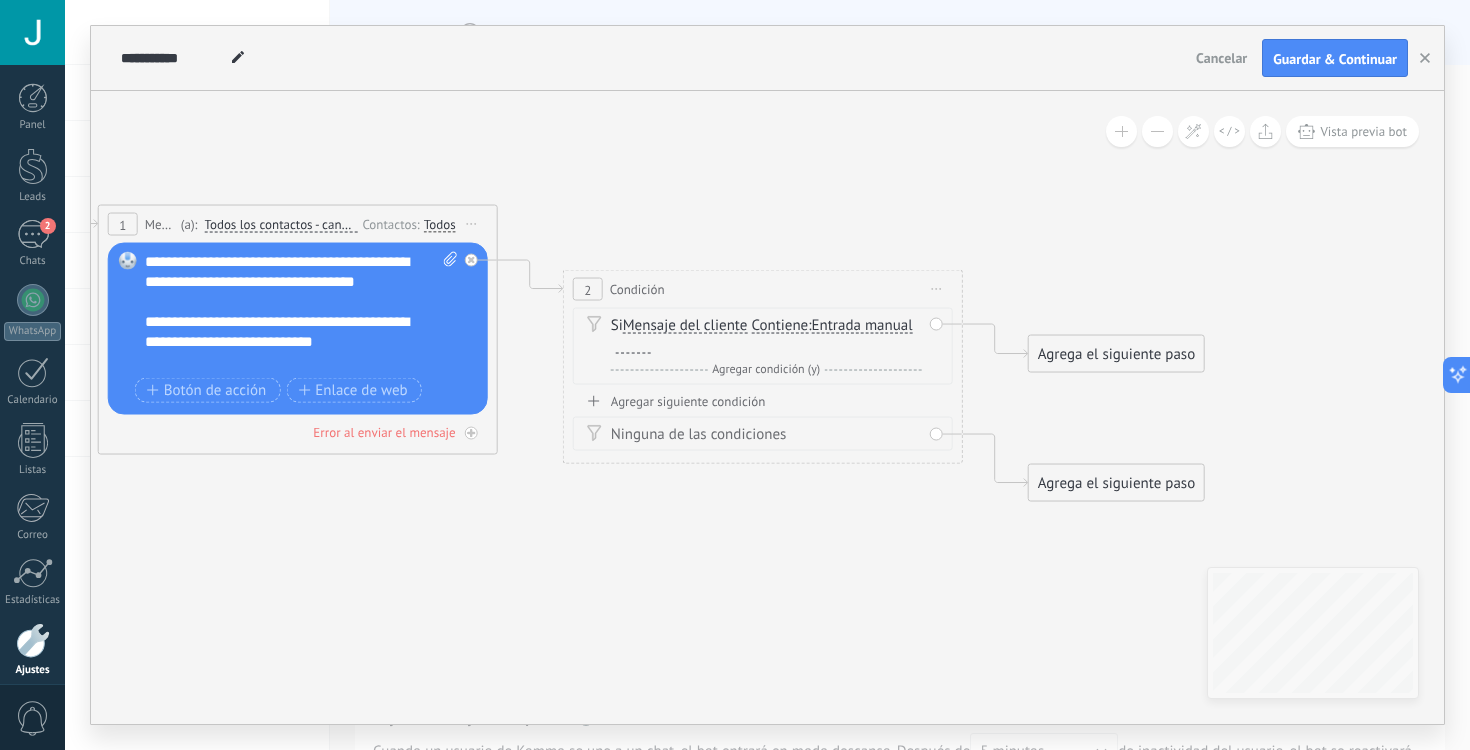 click at bounding box center (633, 346) 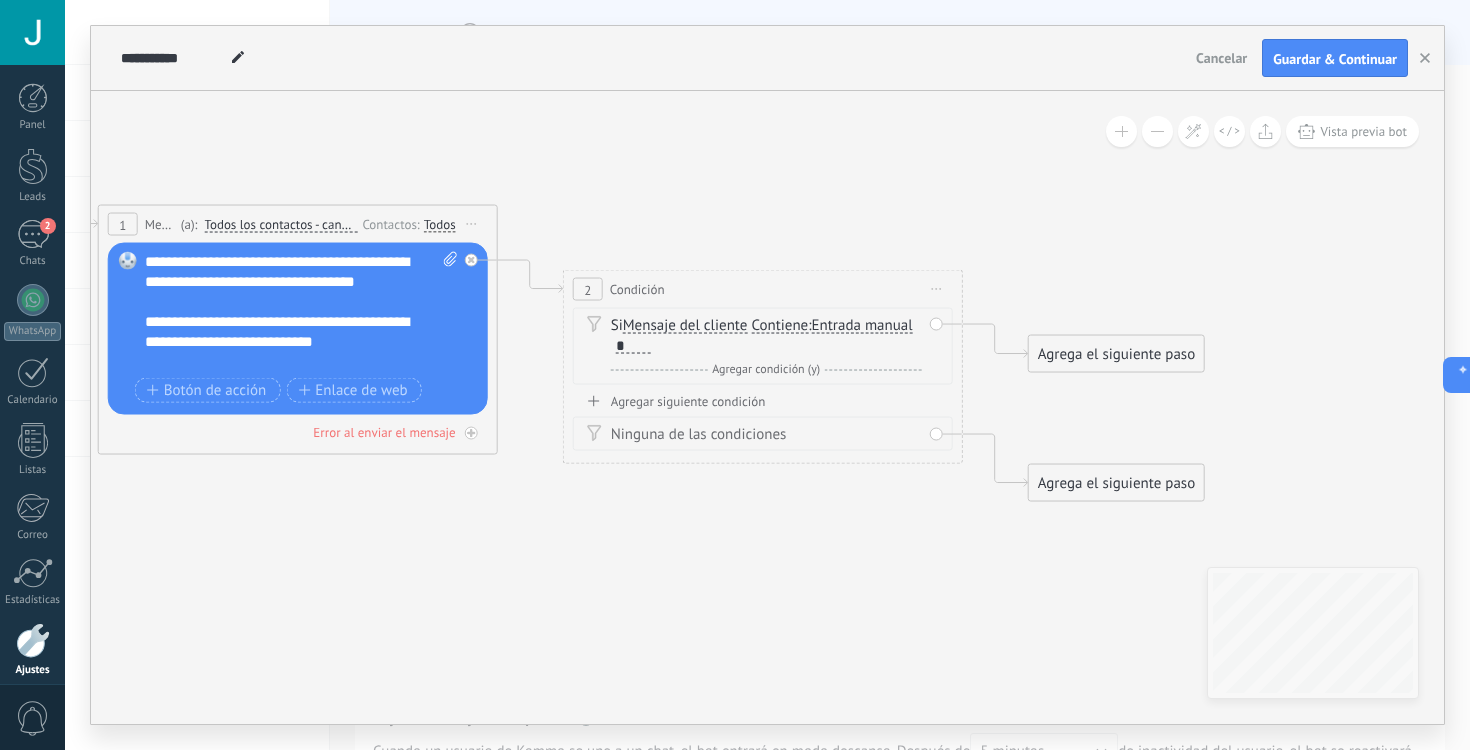 click 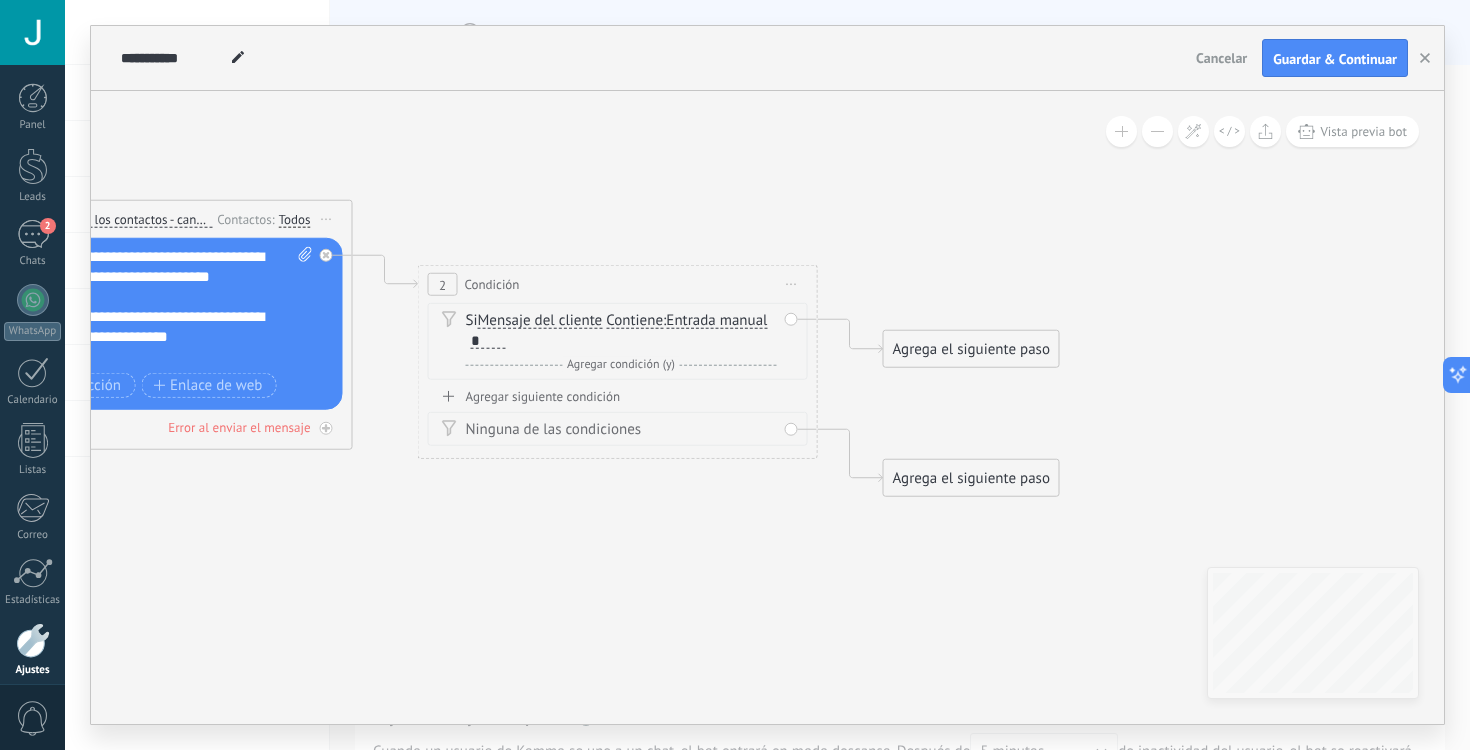 click on "Agrega el siguiente paso" at bounding box center [971, 349] 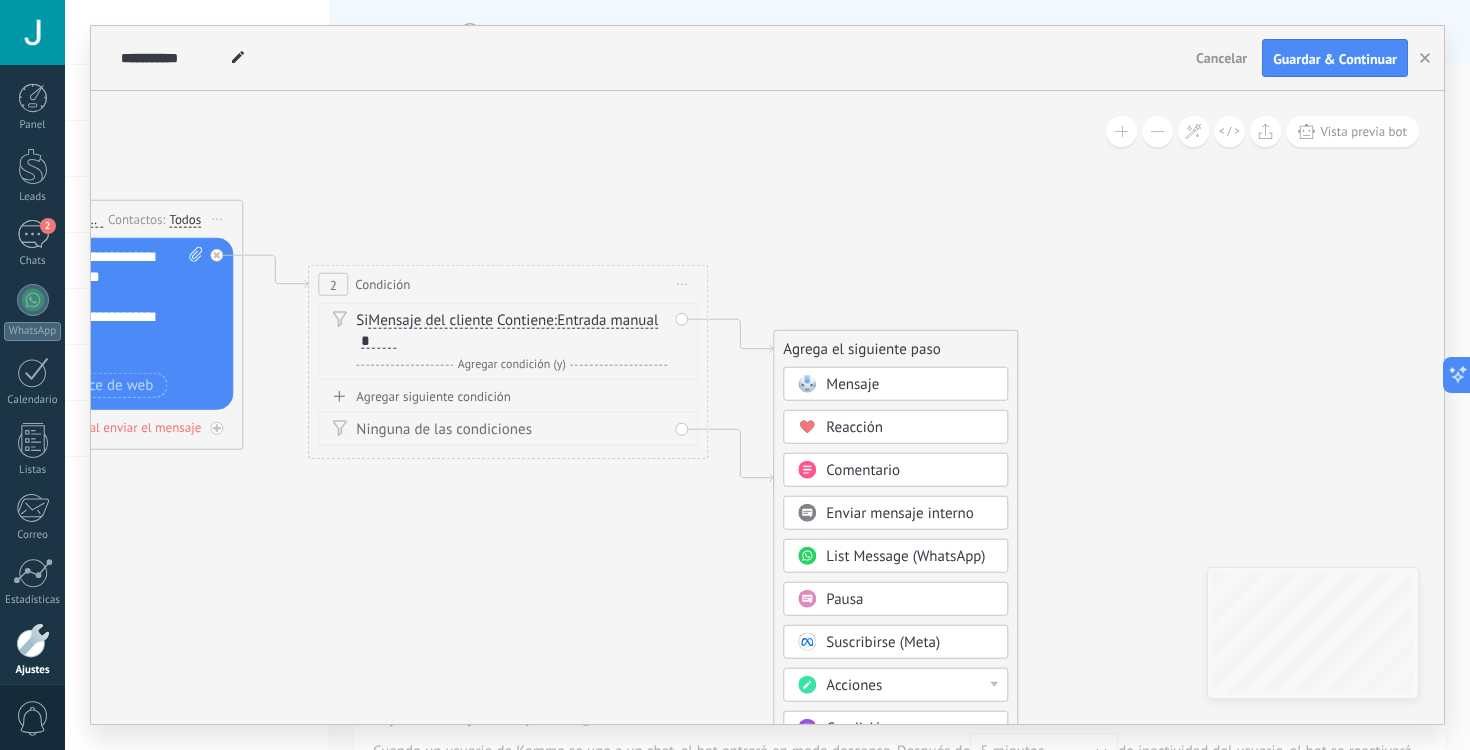 click on "Mensaje" at bounding box center (895, 384) 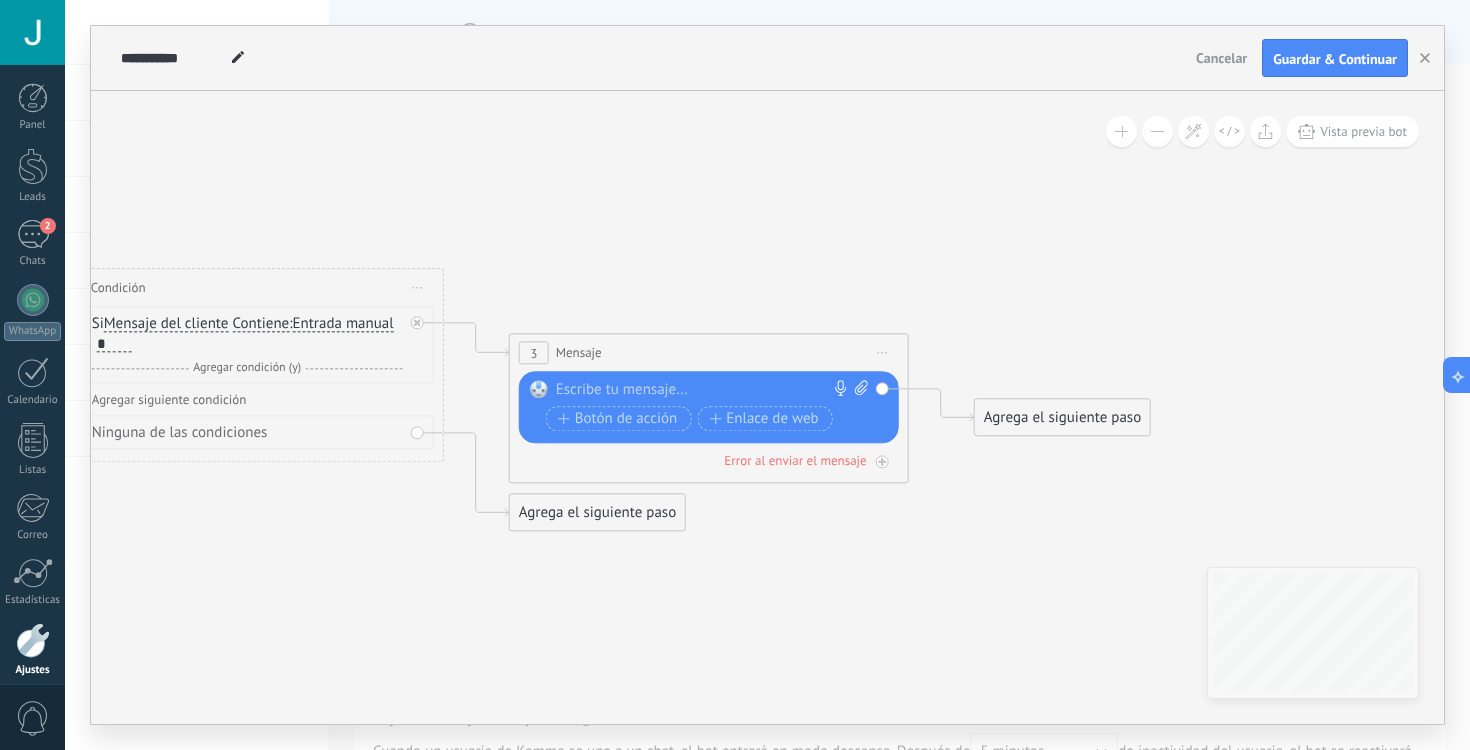 click at bounding box center [704, 390] 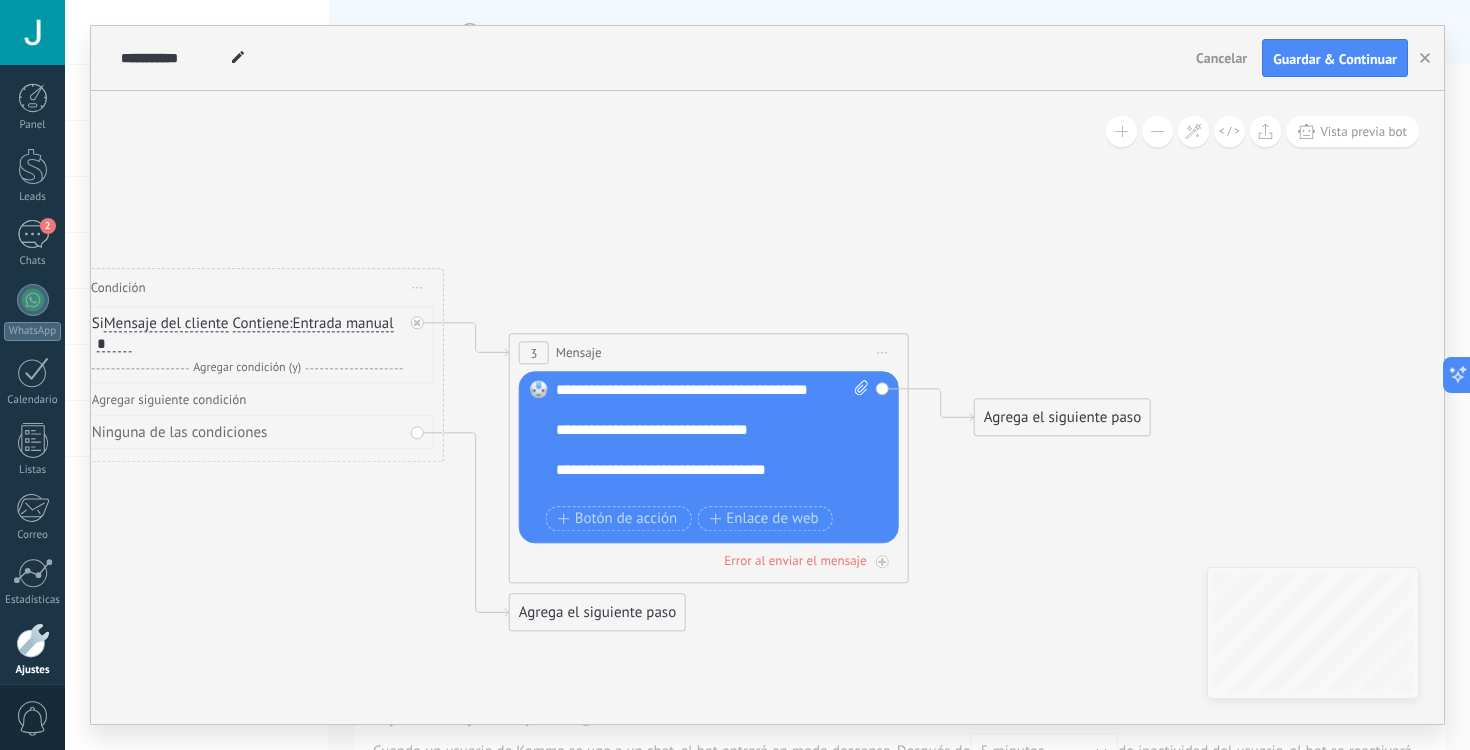 click 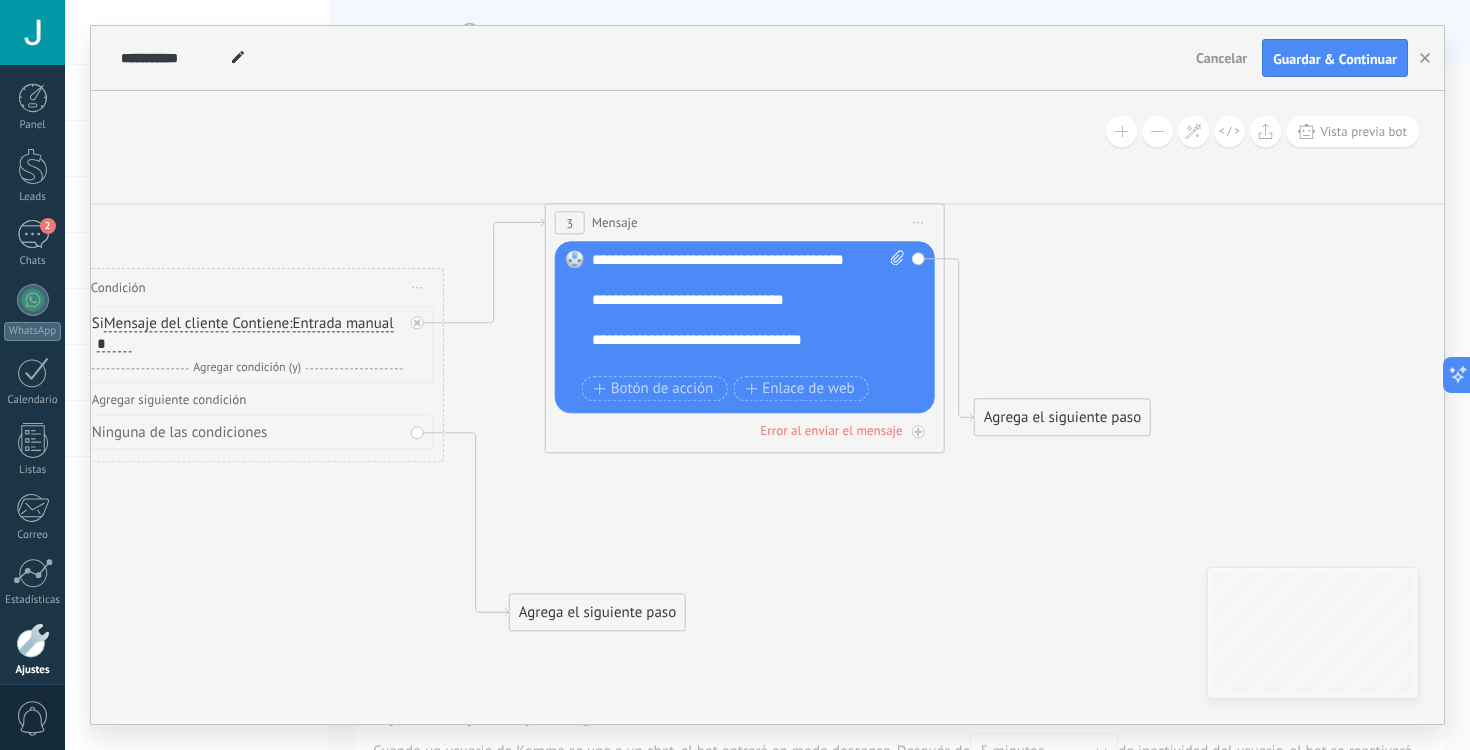 drag, startPoint x: 757, startPoint y: 351, endPoint x: 798, endPoint y: 228, distance: 129.65338 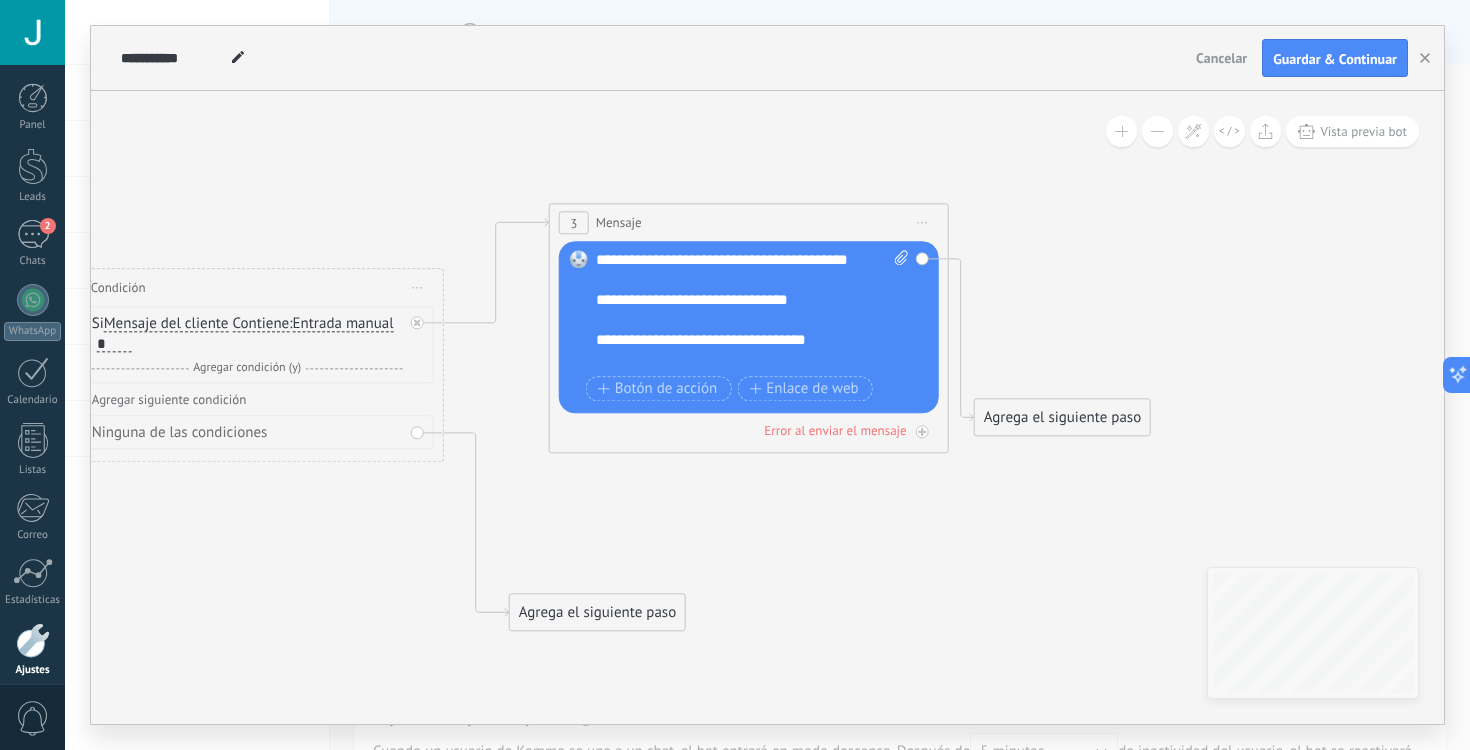 scroll, scrollTop: 120, scrollLeft: 0, axis: vertical 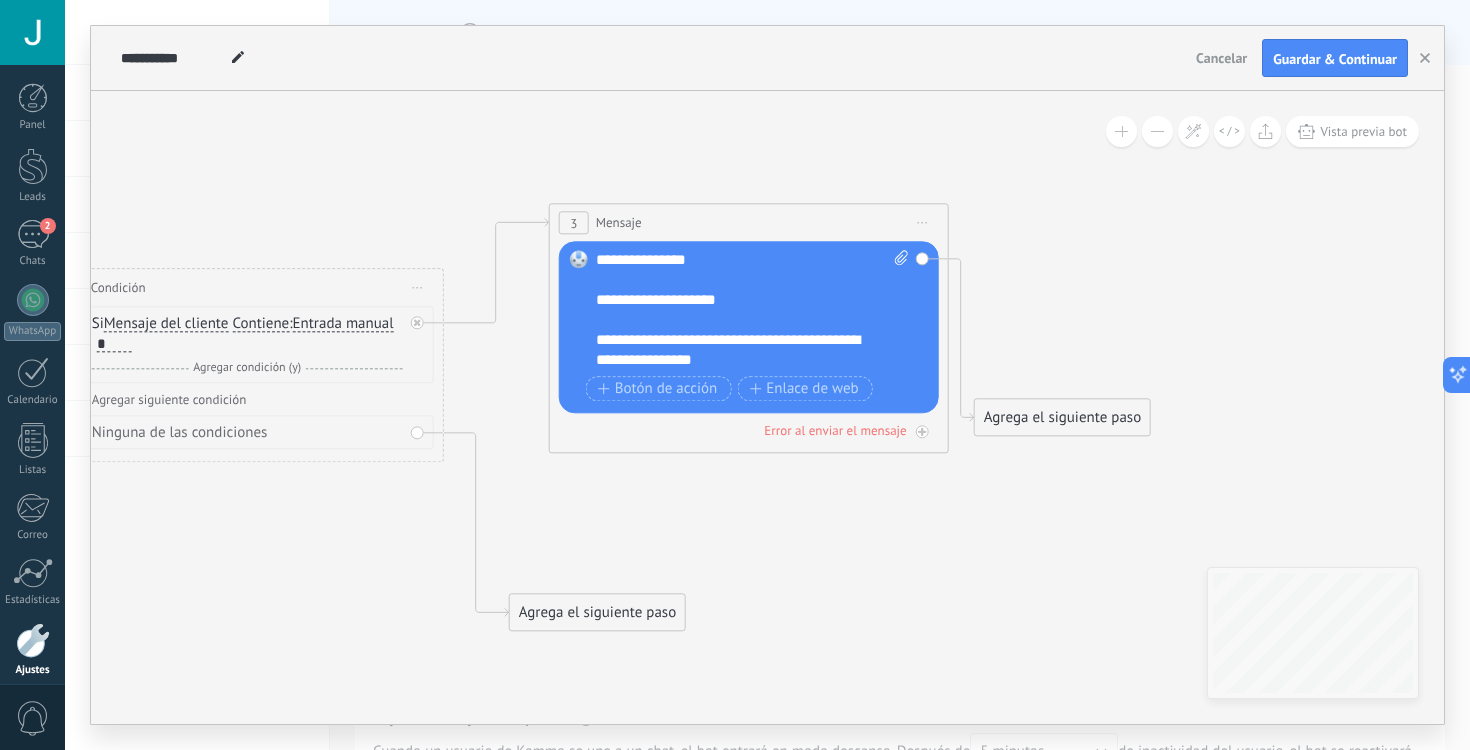 click 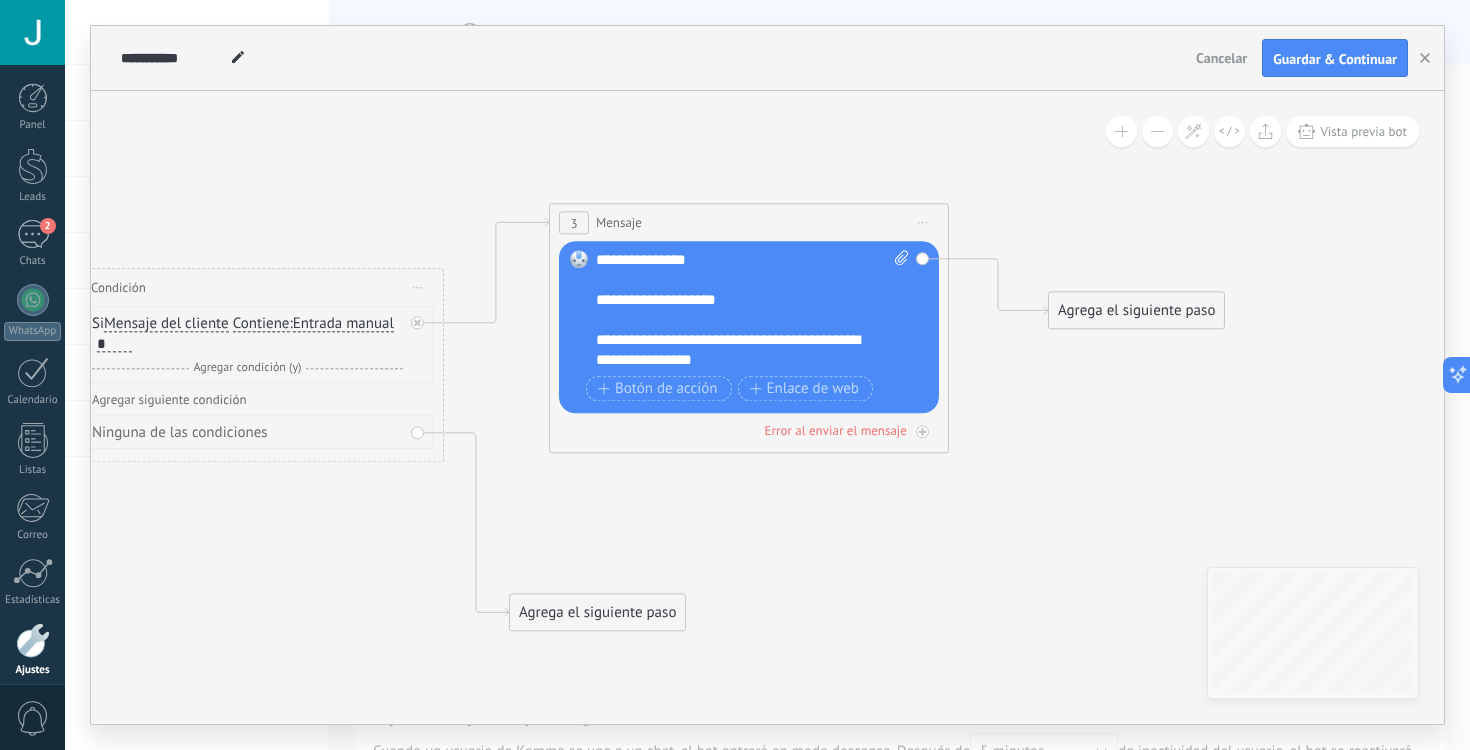 drag, startPoint x: 1059, startPoint y: 419, endPoint x: 1136, endPoint y: 313, distance: 131.01526 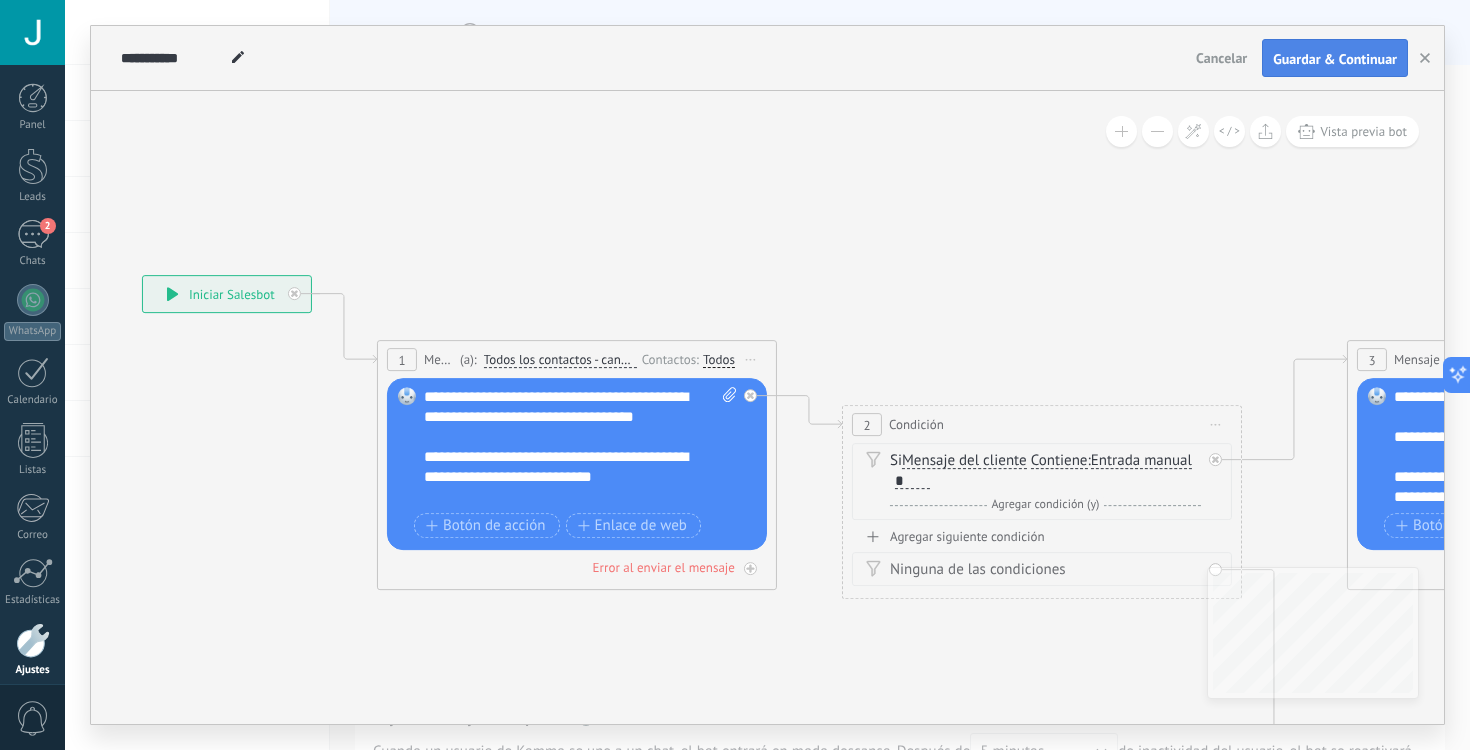 click on "Guardar & Continuar" at bounding box center (1335, 59) 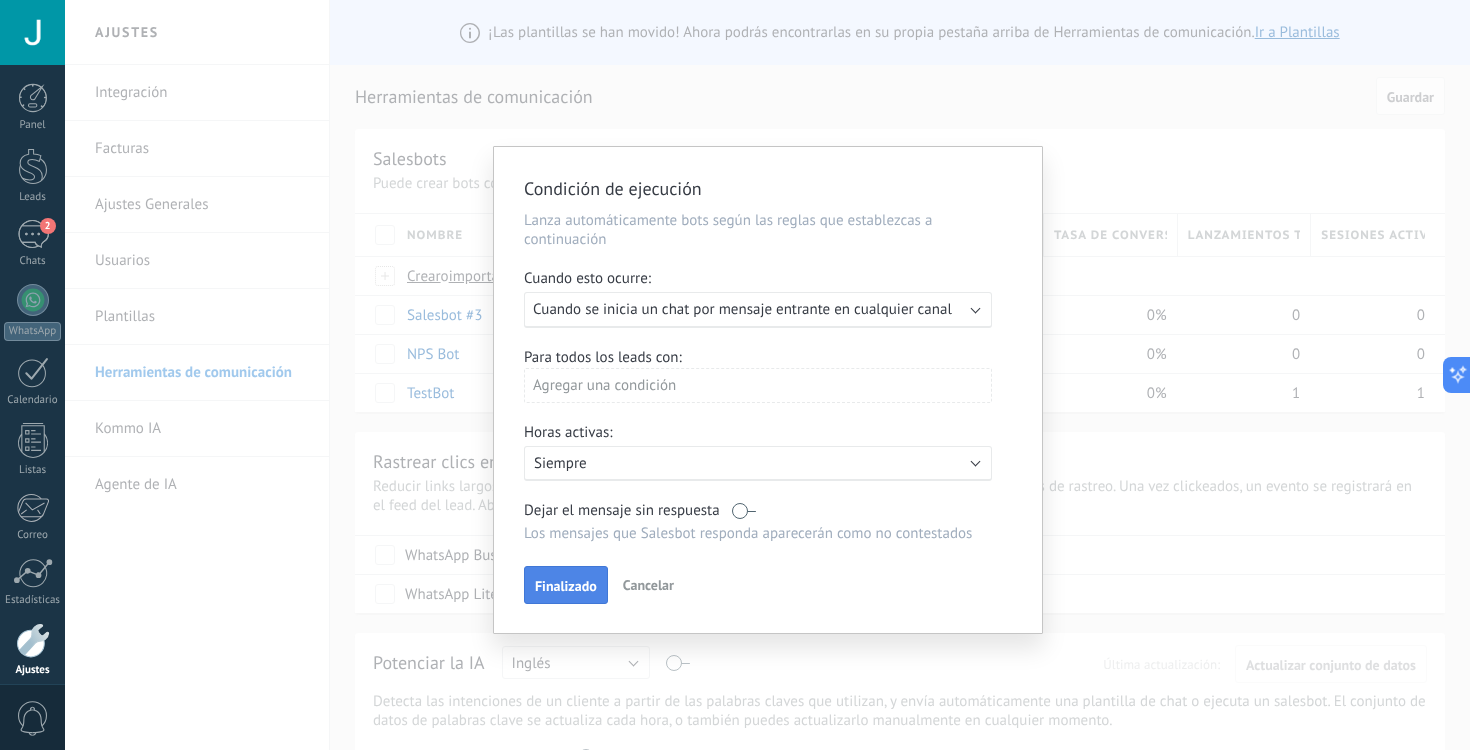 click on "Finalizado" at bounding box center (566, 585) 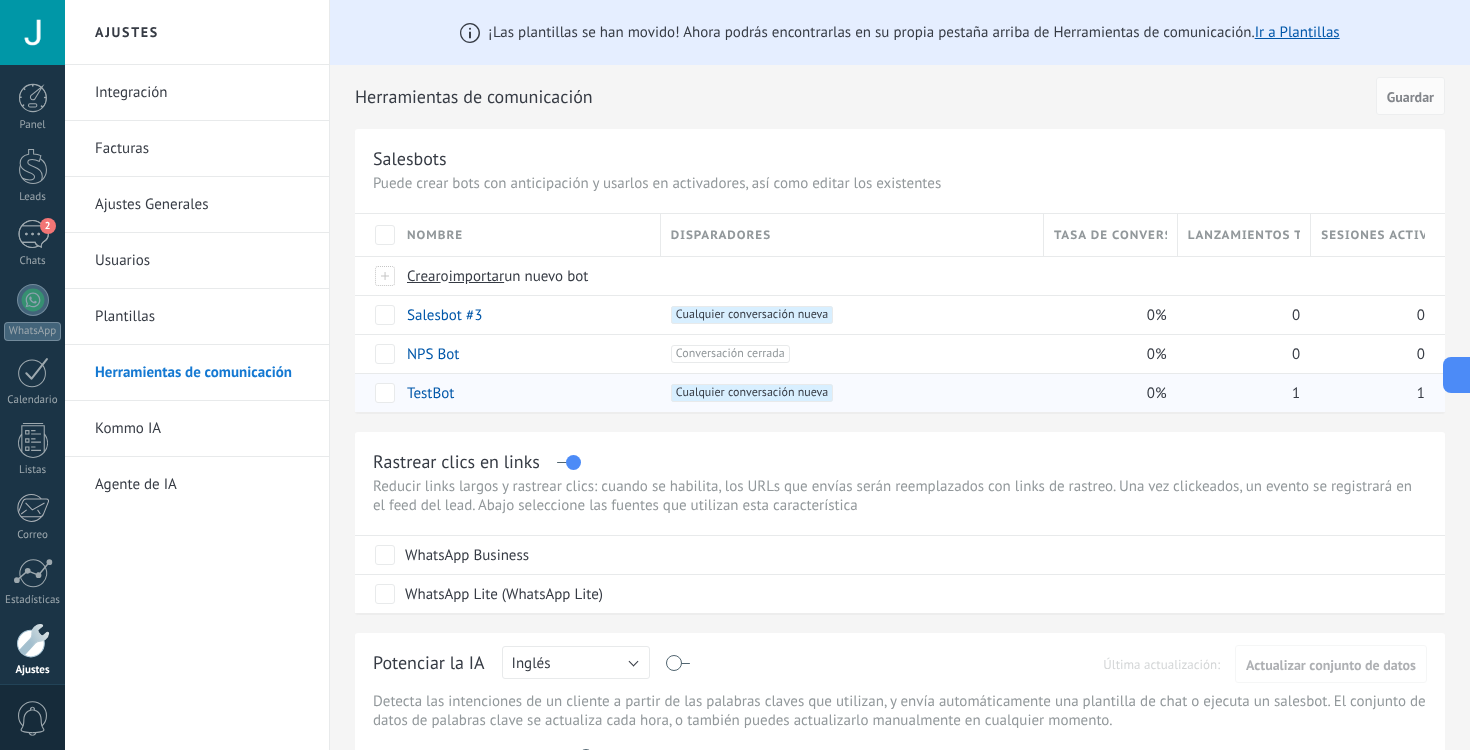 click on "Cualquier conversación nueva +0" at bounding box center (752, 393) 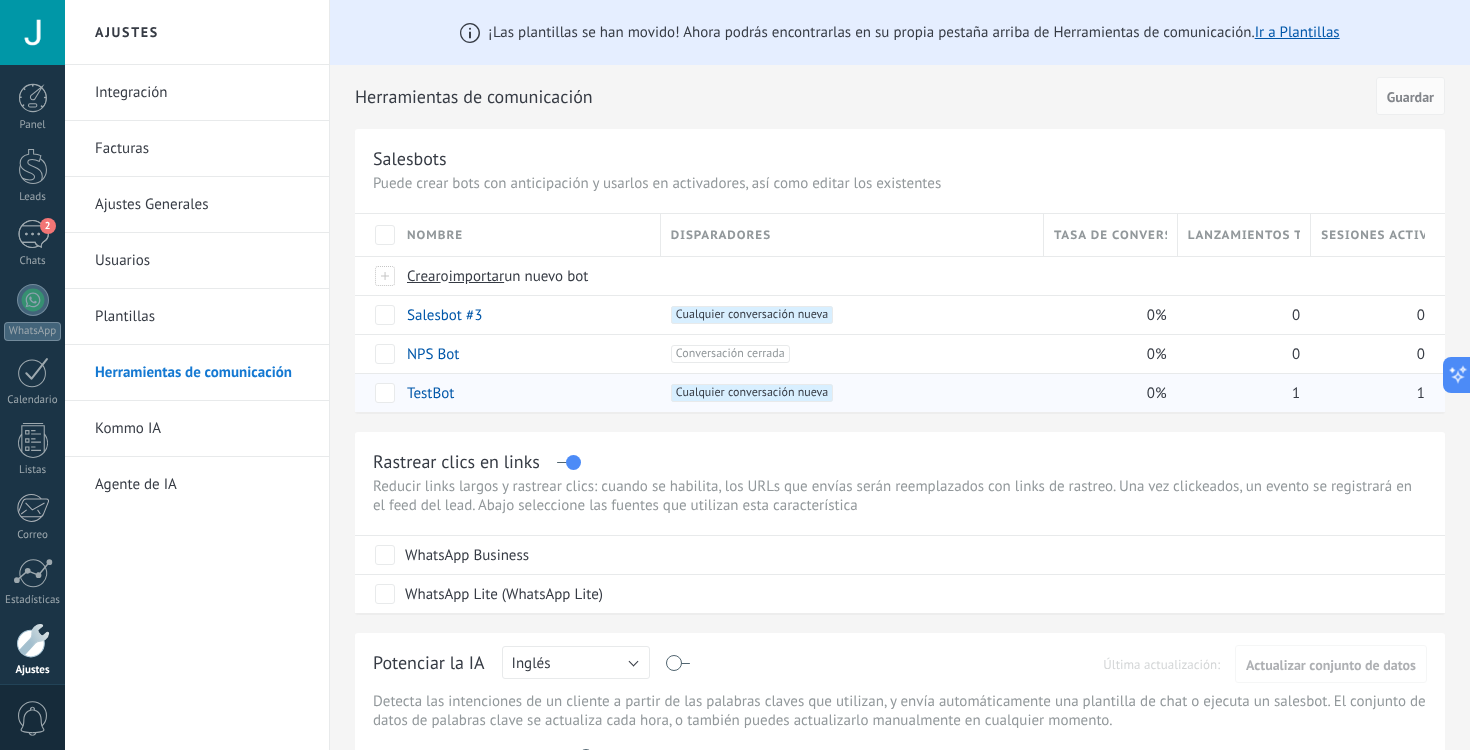 click on "Cualquier conversación nueva +0" at bounding box center [752, 393] 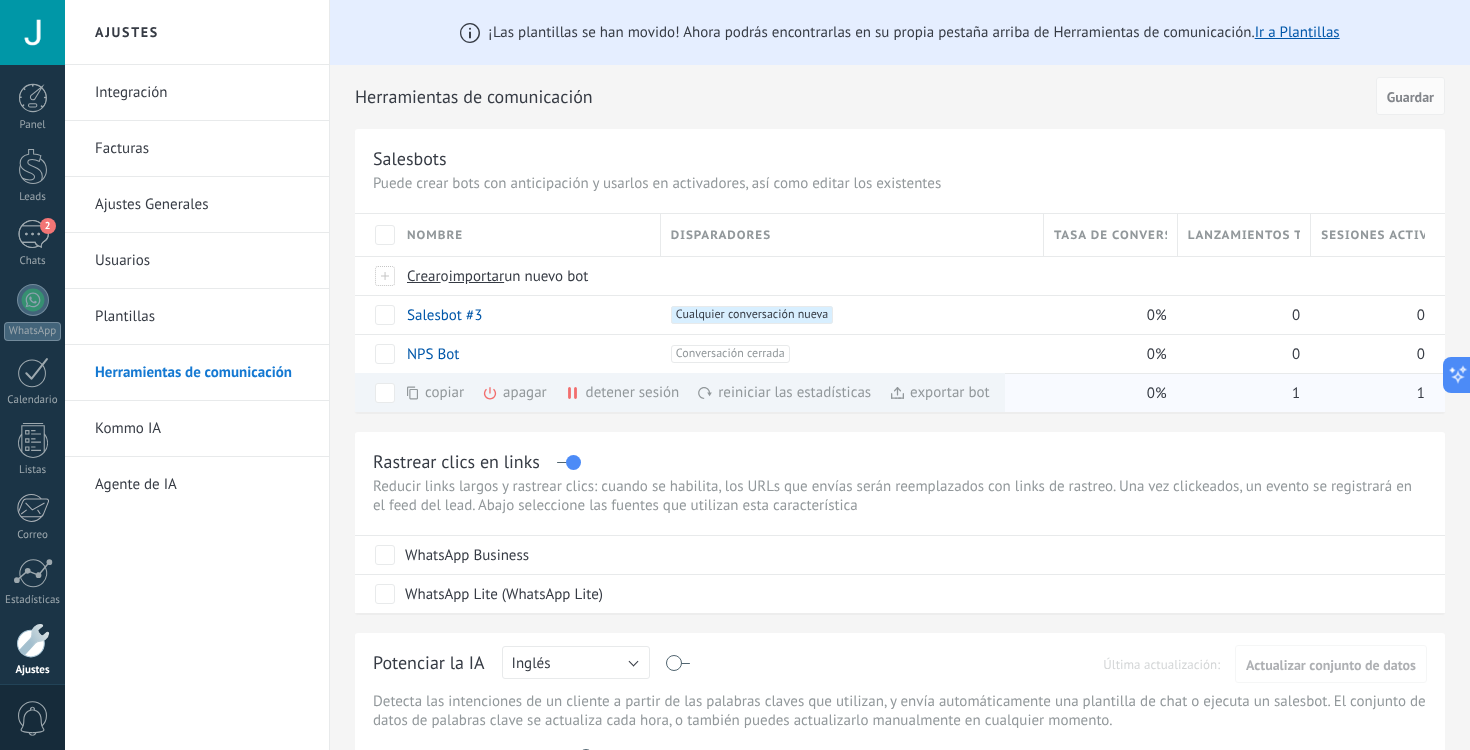 click on "apagar màs" at bounding box center [548, 392] 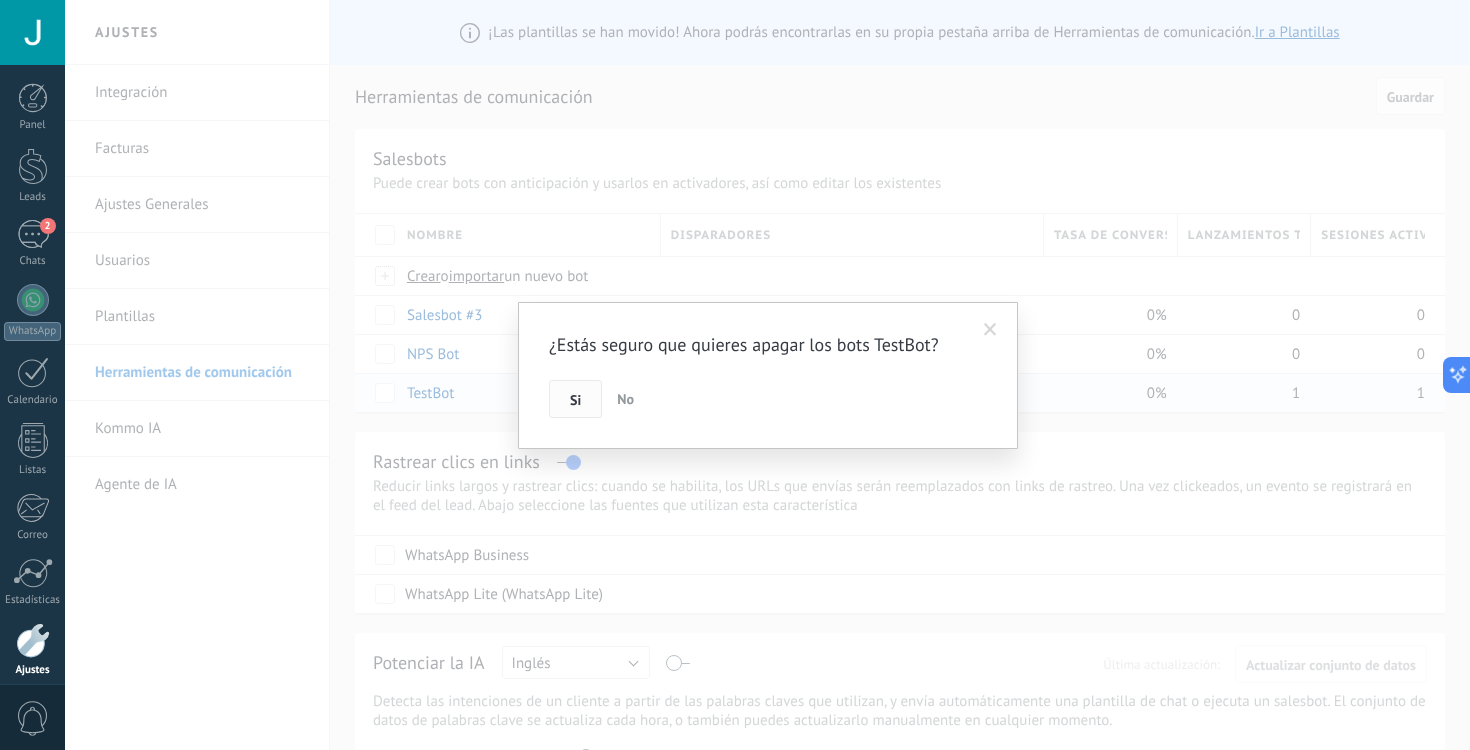 click on "Si" at bounding box center [575, 400] 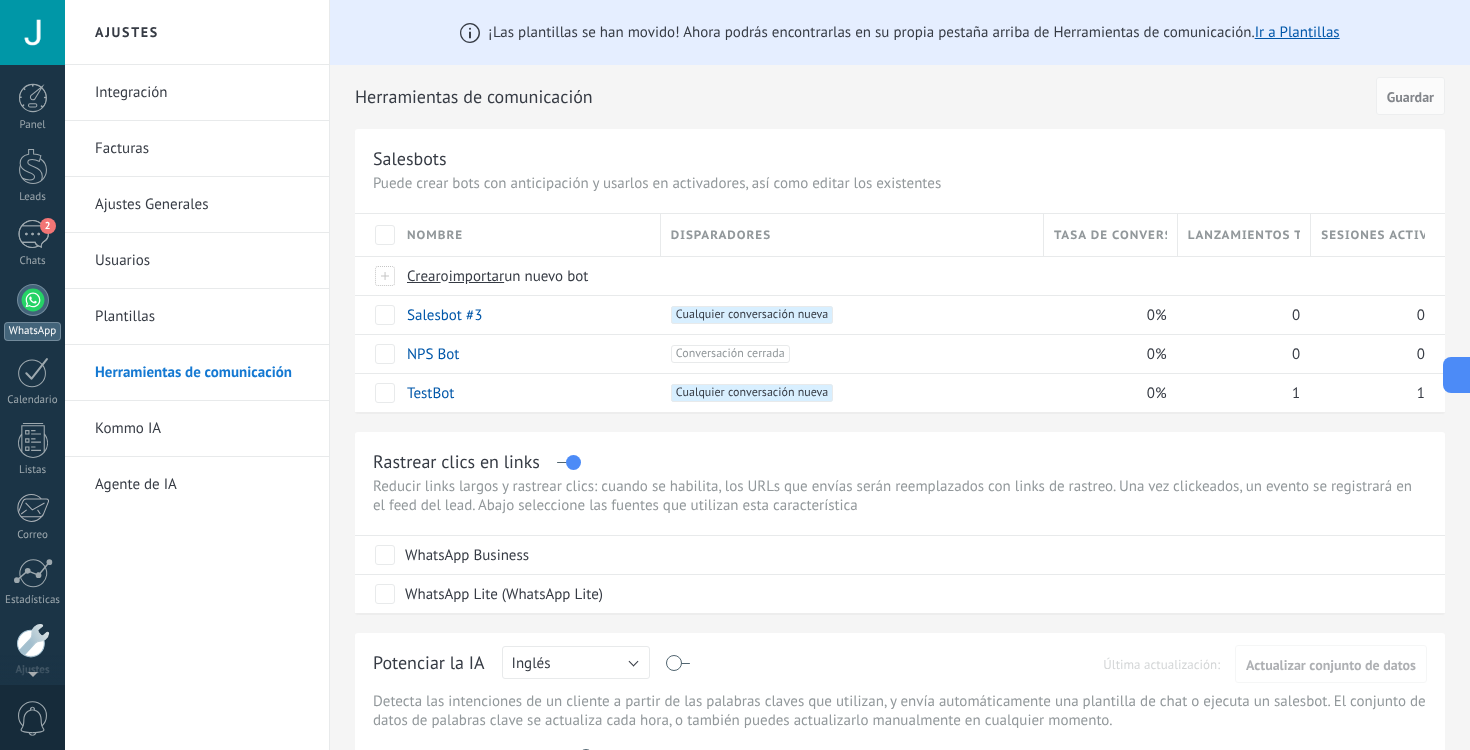 scroll, scrollTop: 82, scrollLeft: 0, axis: vertical 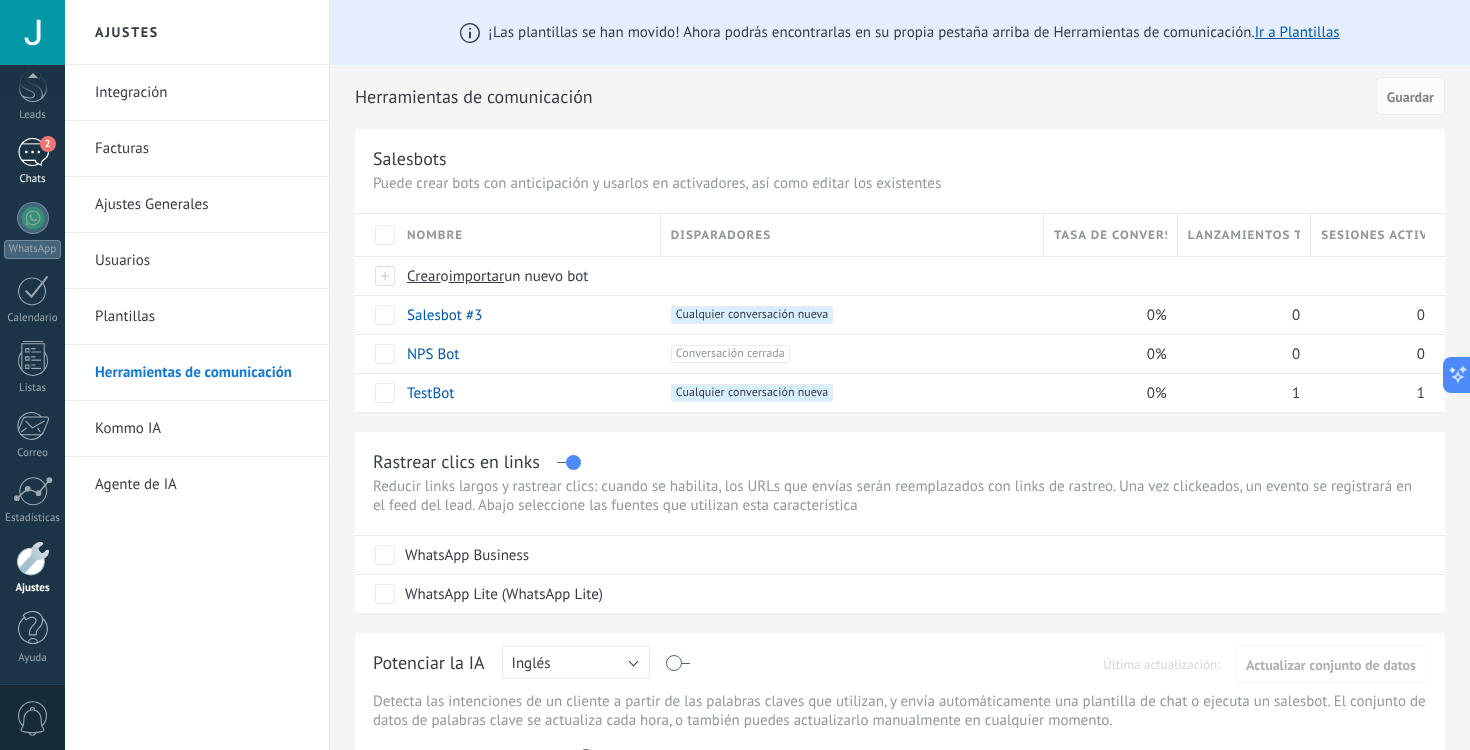 click on "Chats" at bounding box center (33, 179) 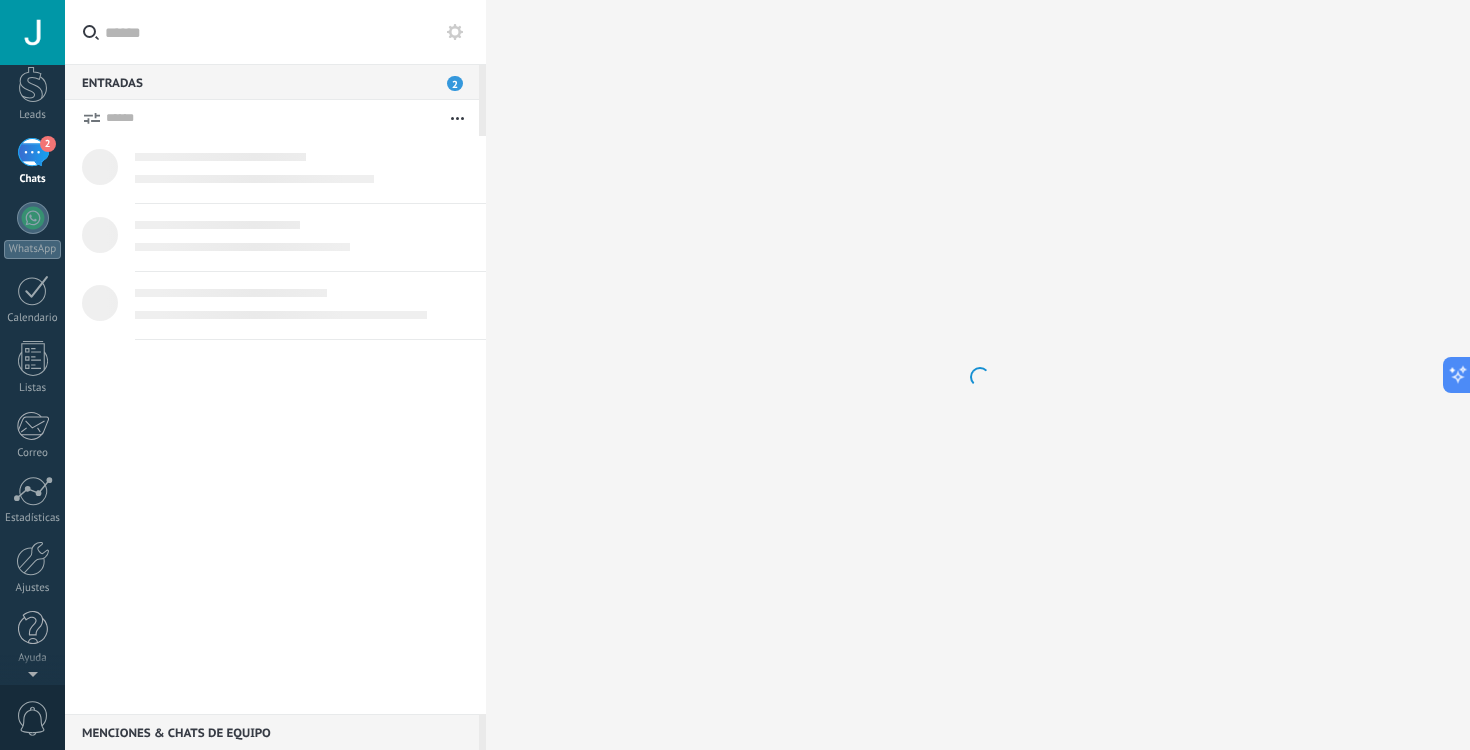 scroll, scrollTop: 0, scrollLeft: 0, axis: both 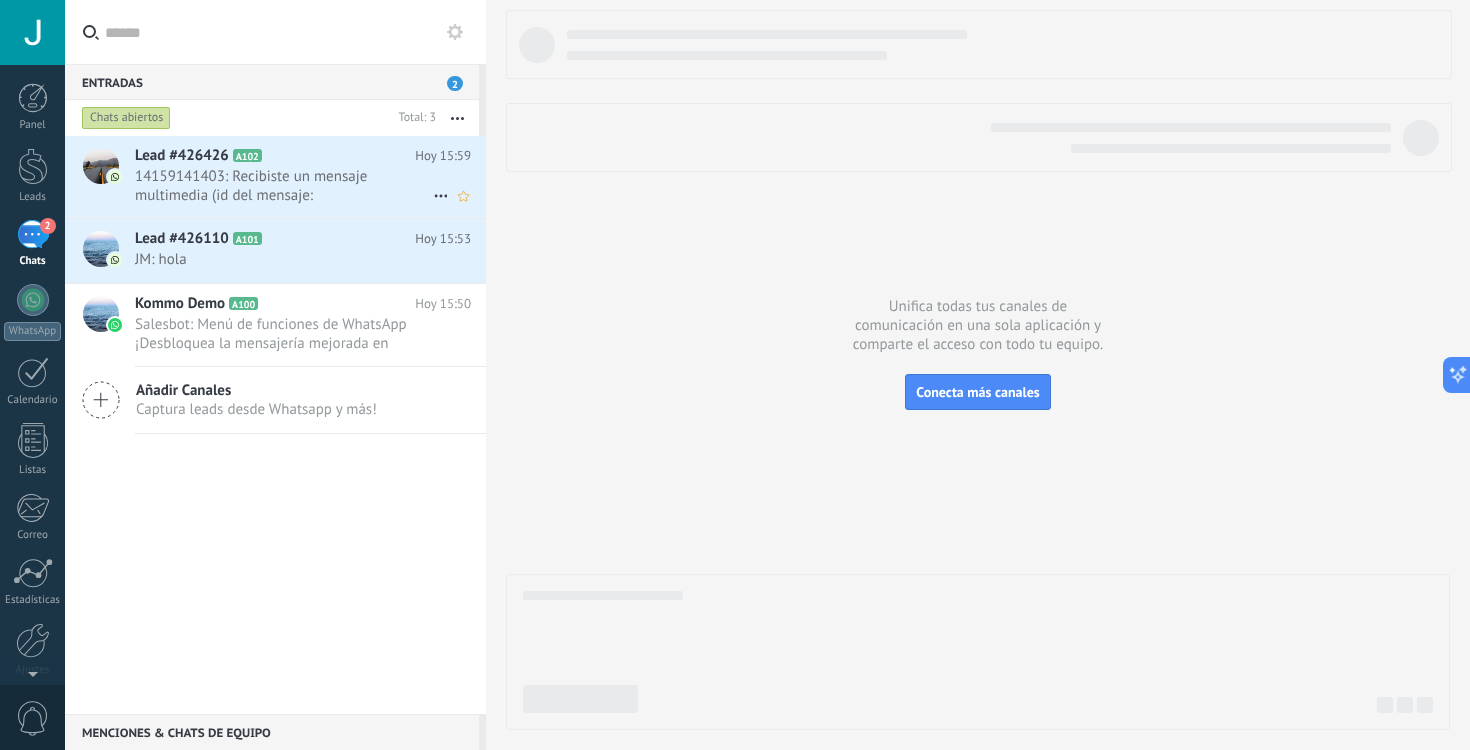 click on "14159141403: Recibiste un mensaje multimedia (id del mensaje: 3F4C76708E747F3F62). Espera a que se cargue o se visualice en..." at bounding box center [284, 186] 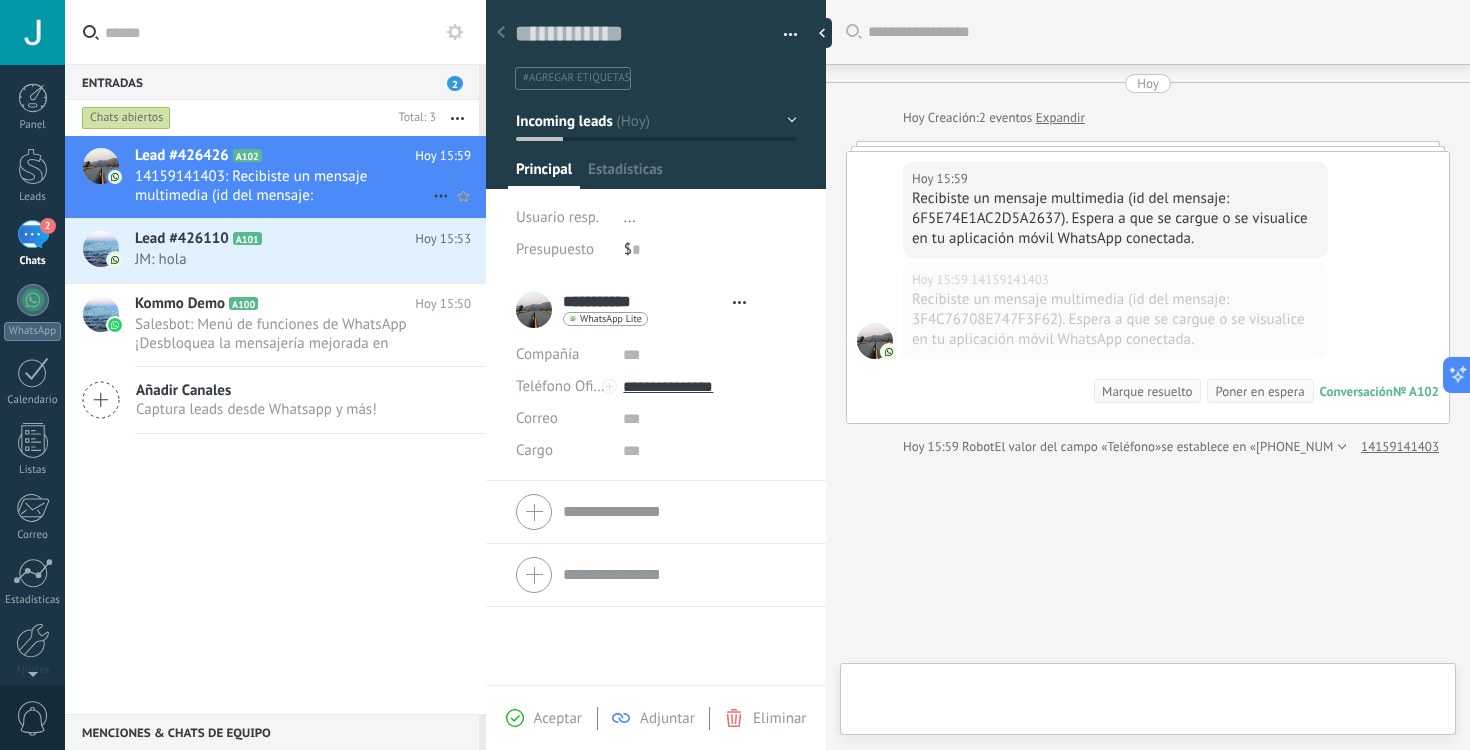 scroll, scrollTop: 55, scrollLeft: 0, axis: vertical 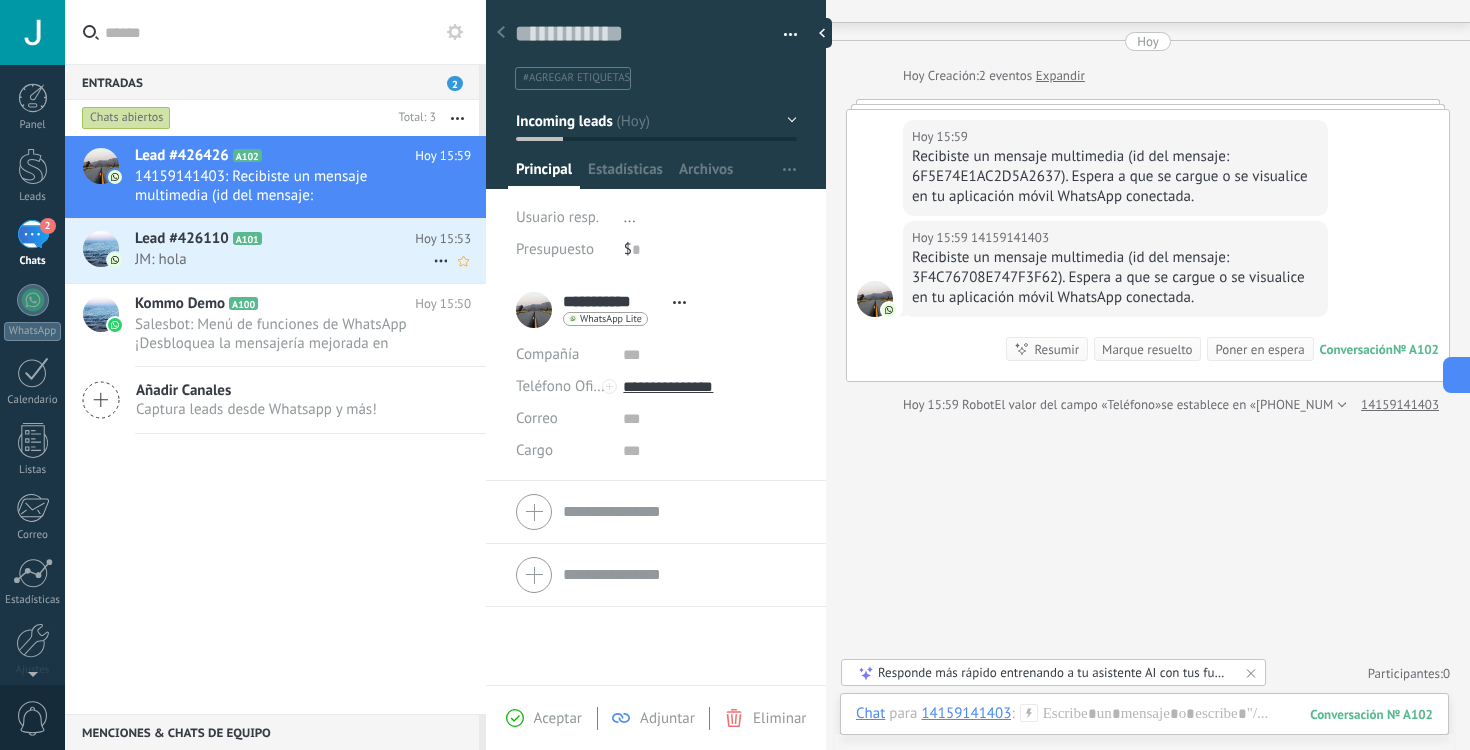 click 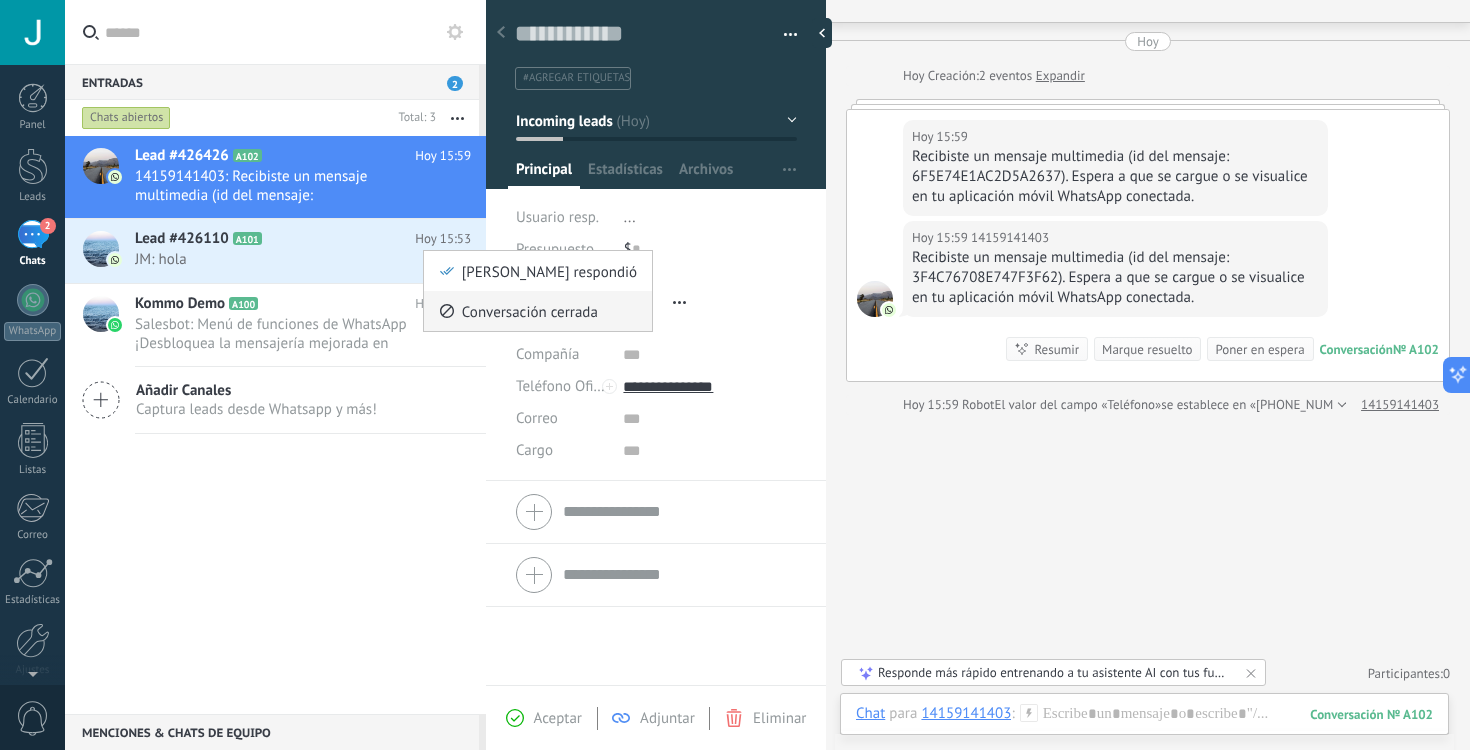 click on "Conversación cerrada" at bounding box center [530, 311] 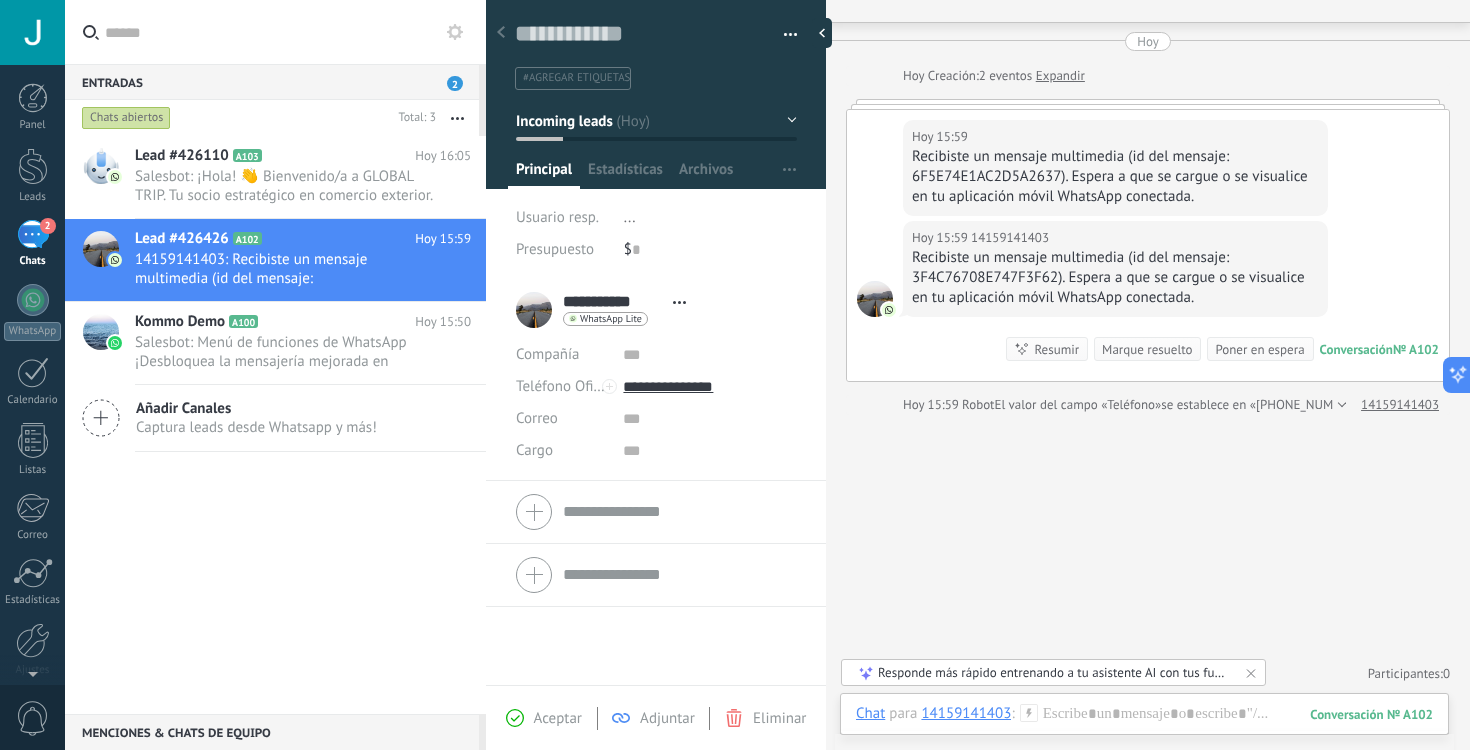 click on "Kommo Demo
A100
[DATE] 15:50
Salesbot: Menú de funciones de WhatsApp
¡Desbloquea la mensajería mejorada en WhatsApp! Haz clic en «Más información» pa..." at bounding box center [310, 343] 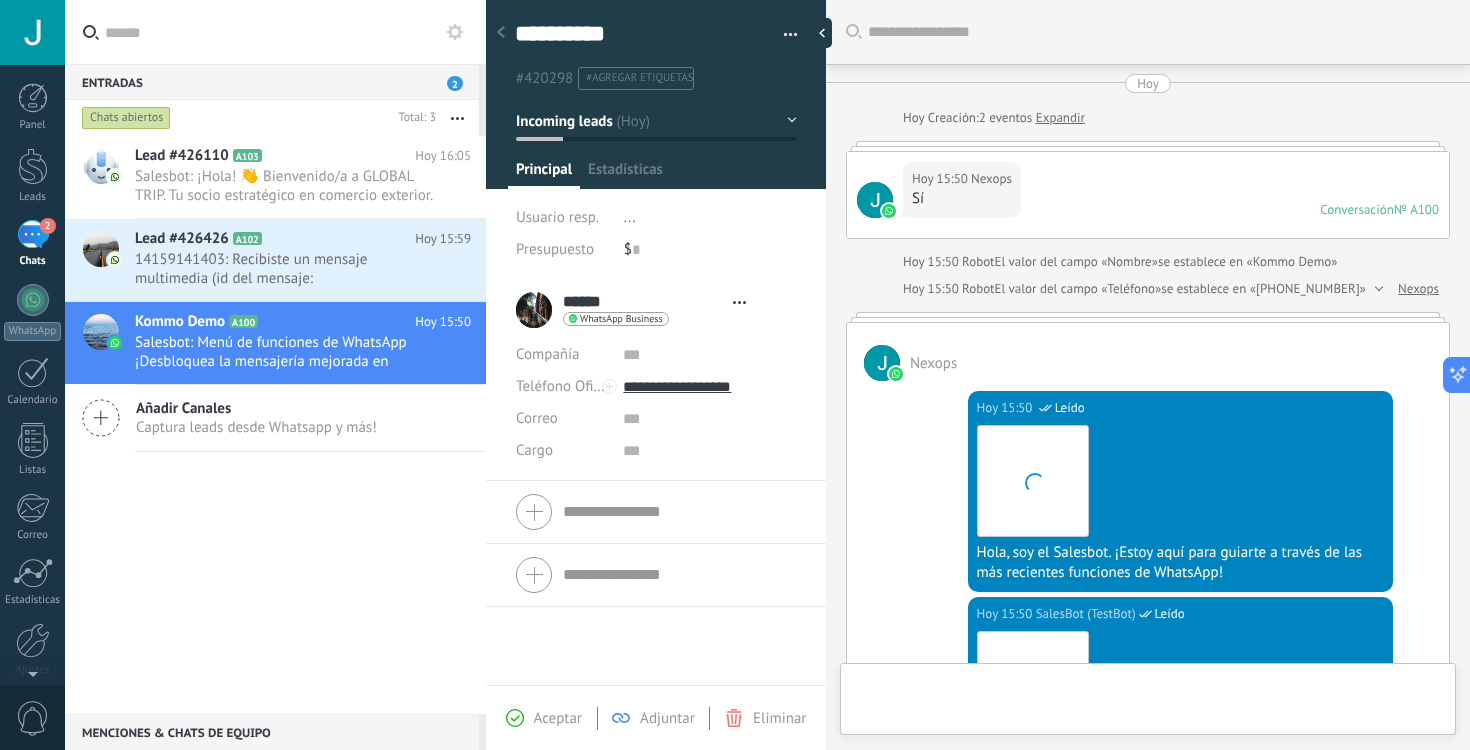 type on "**********" 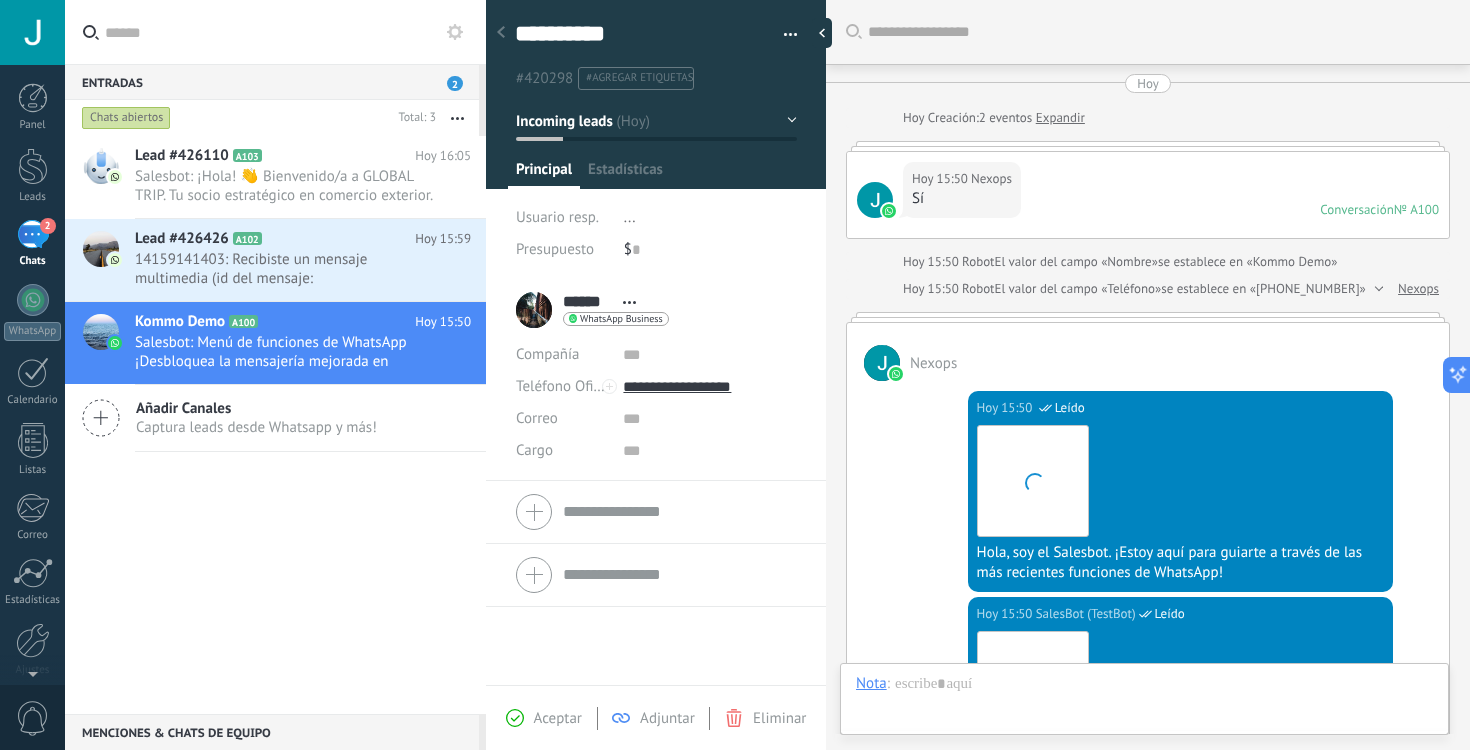 scroll, scrollTop: 30, scrollLeft: 0, axis: vertical 